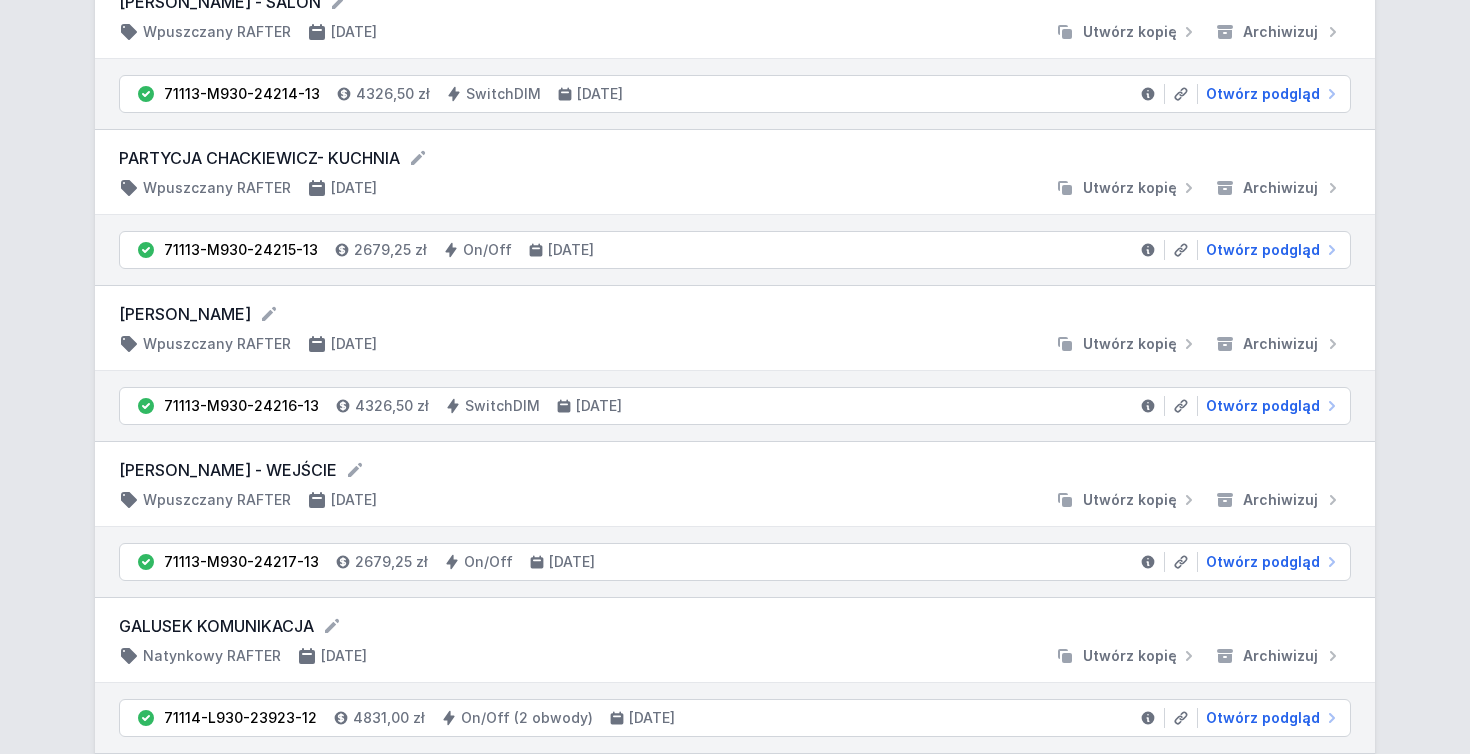 scroll, scrollTop: 874, scrollLeft: 0, axis: vertical 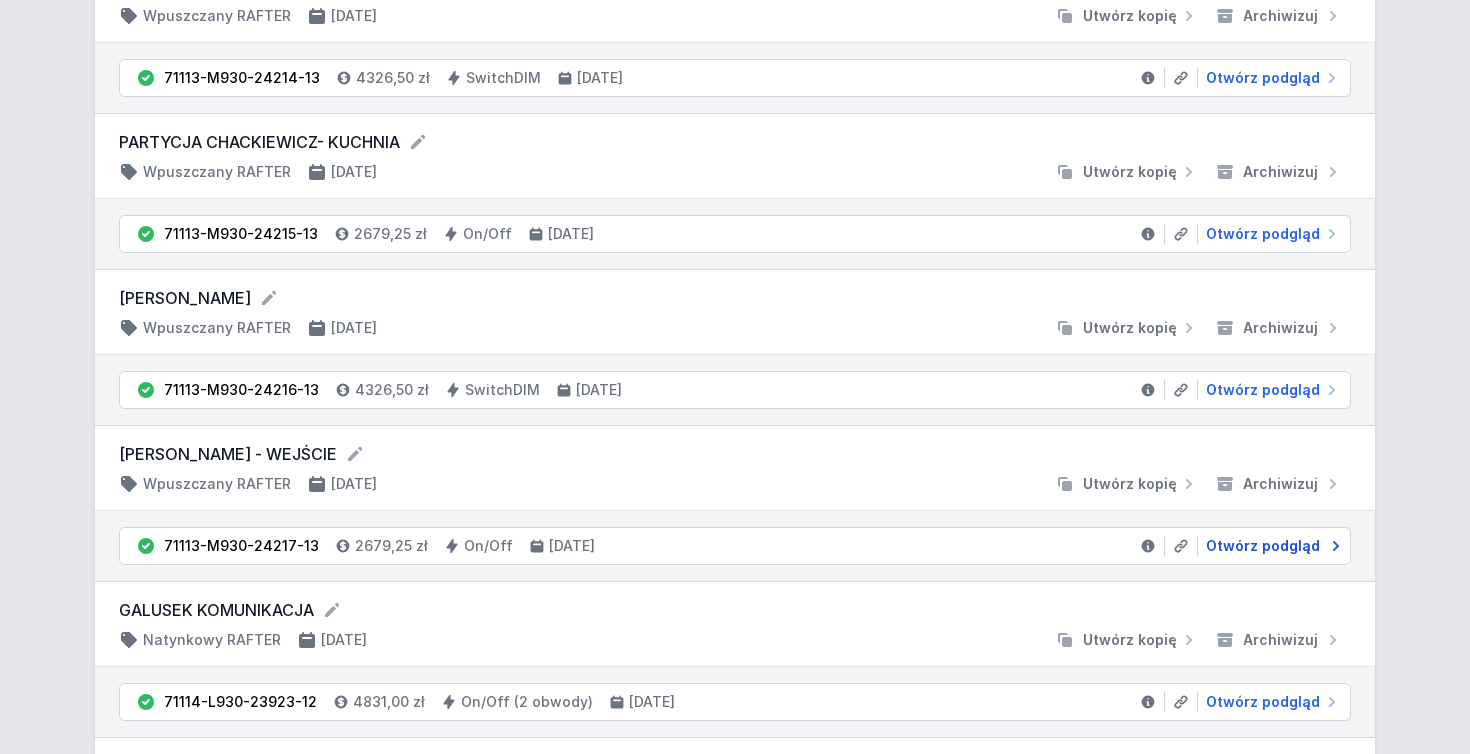 click on "Otwórz podgląd" at bounding box center (1263, 546) 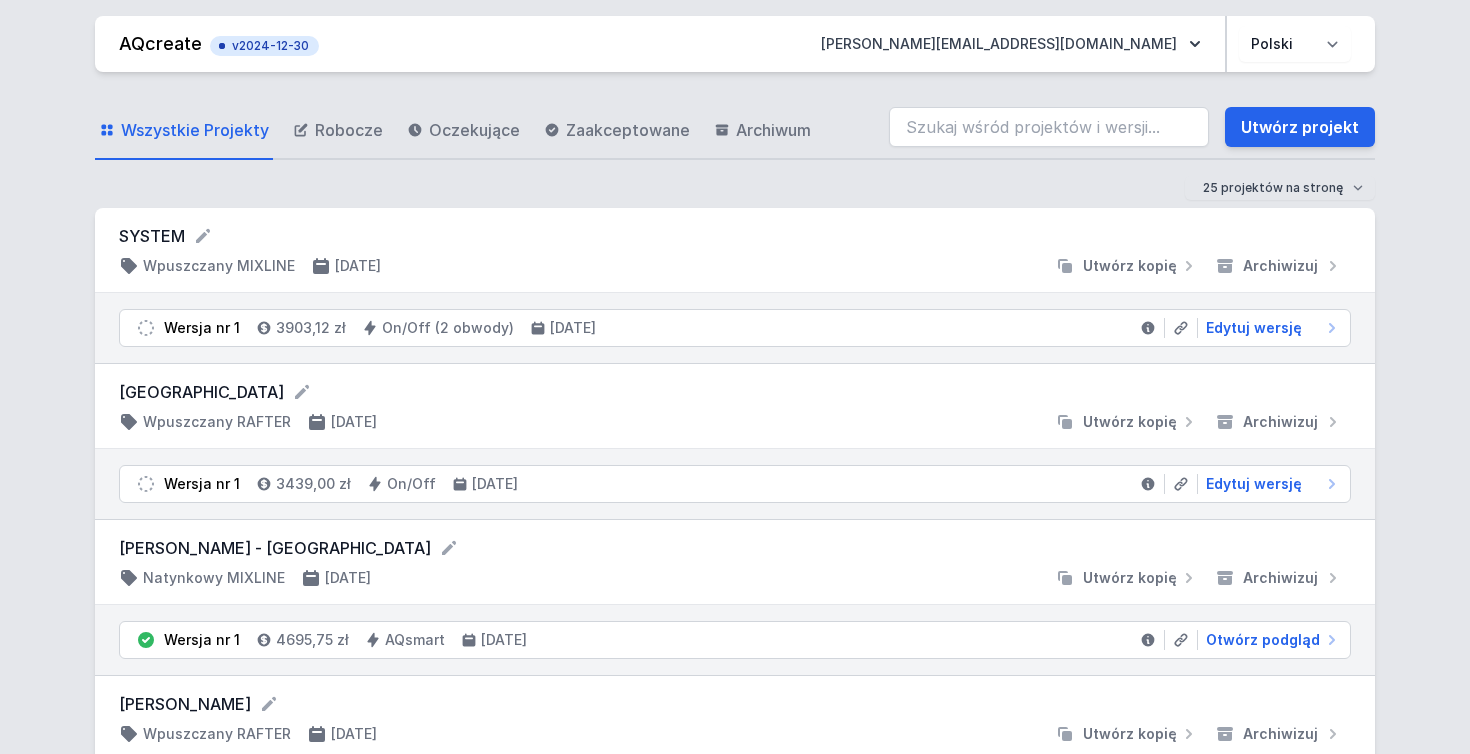 select on "M" 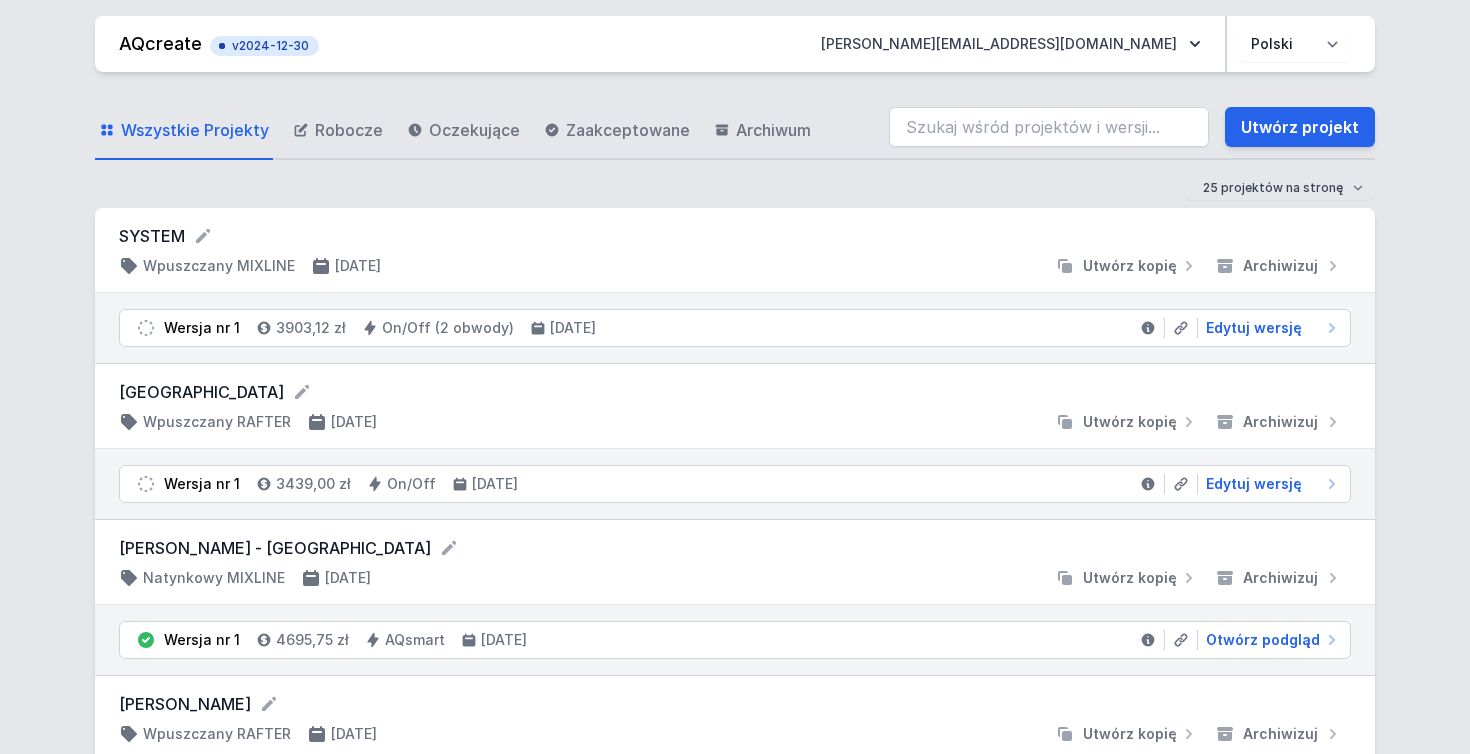 select on "3000" 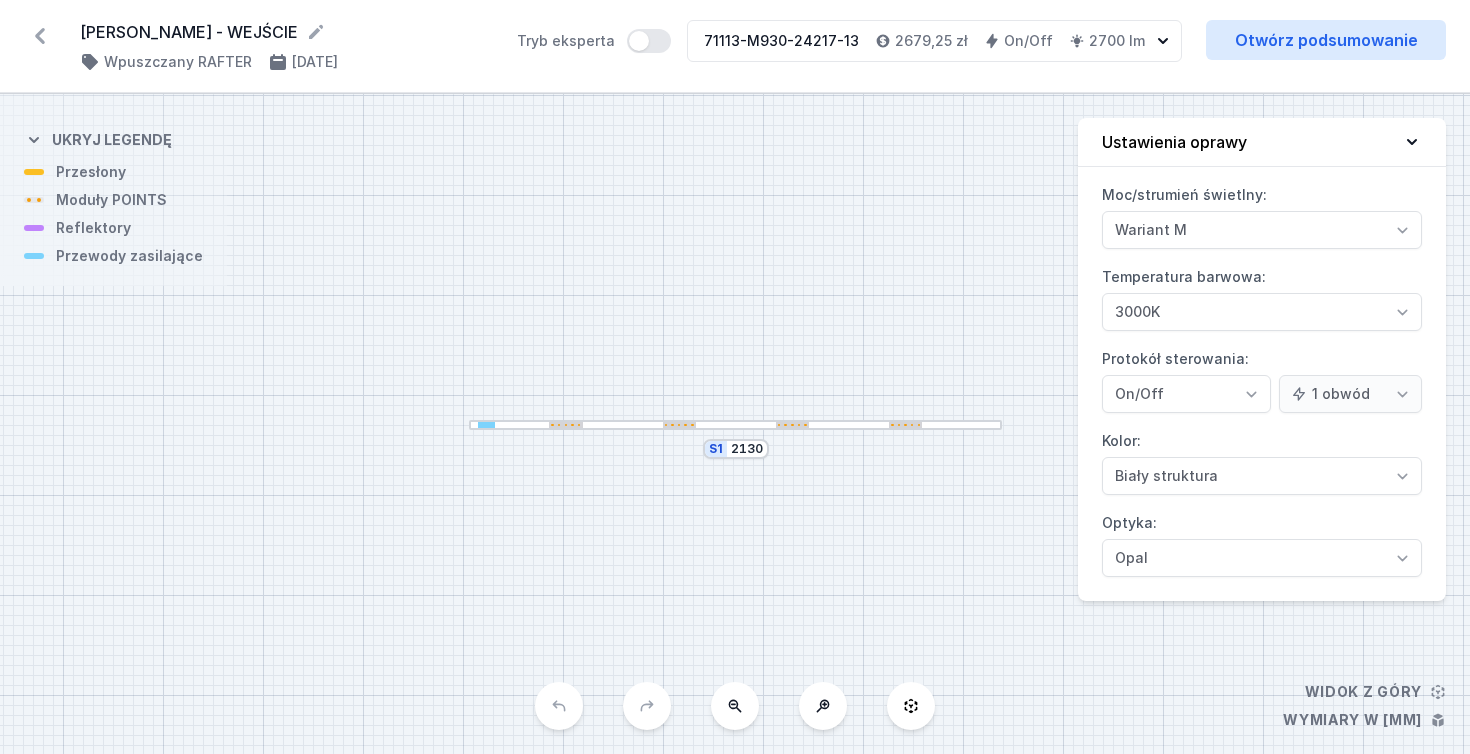 scroll, scrollTop: 0, scrollLeft: 0, axis: both 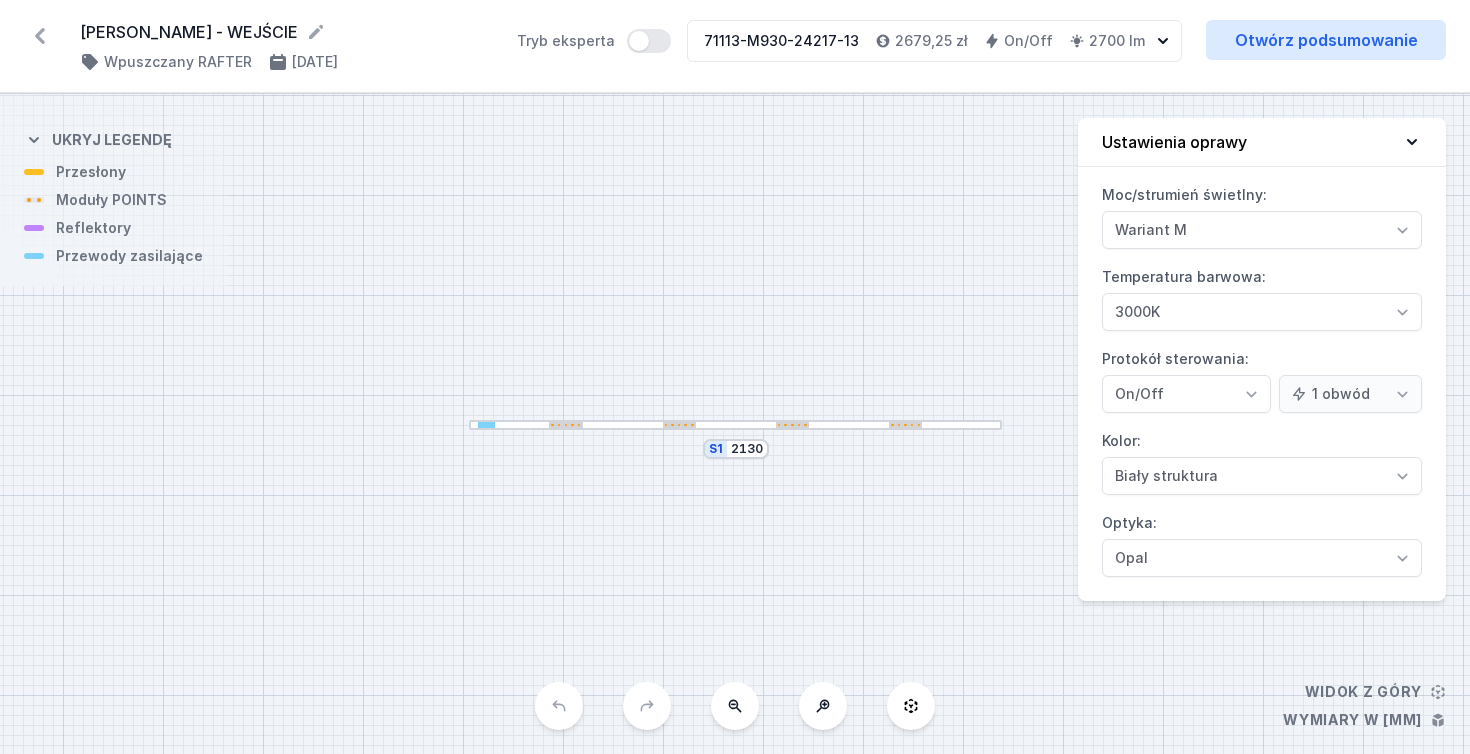 click 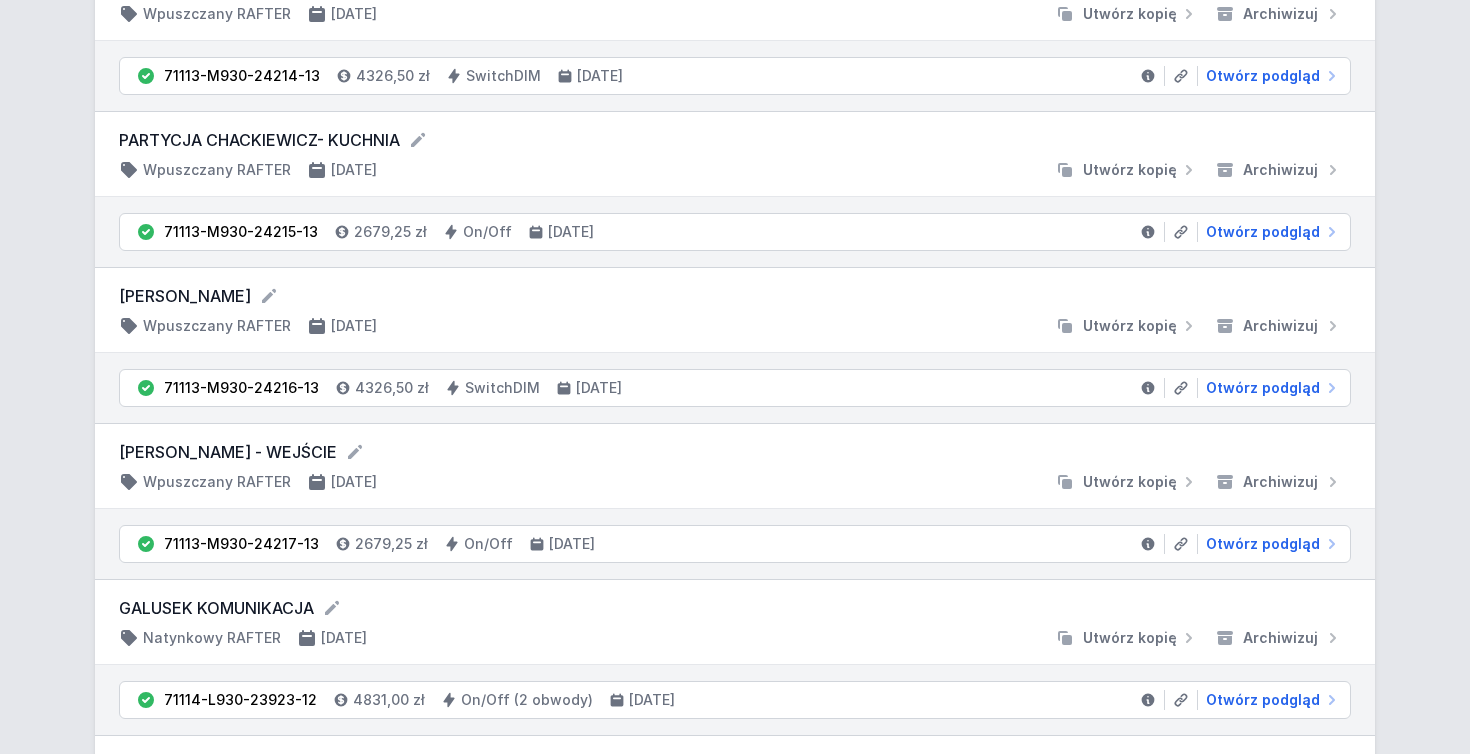 scroll, scrollTop: 896, scrollLeft: 0, axis: vertical 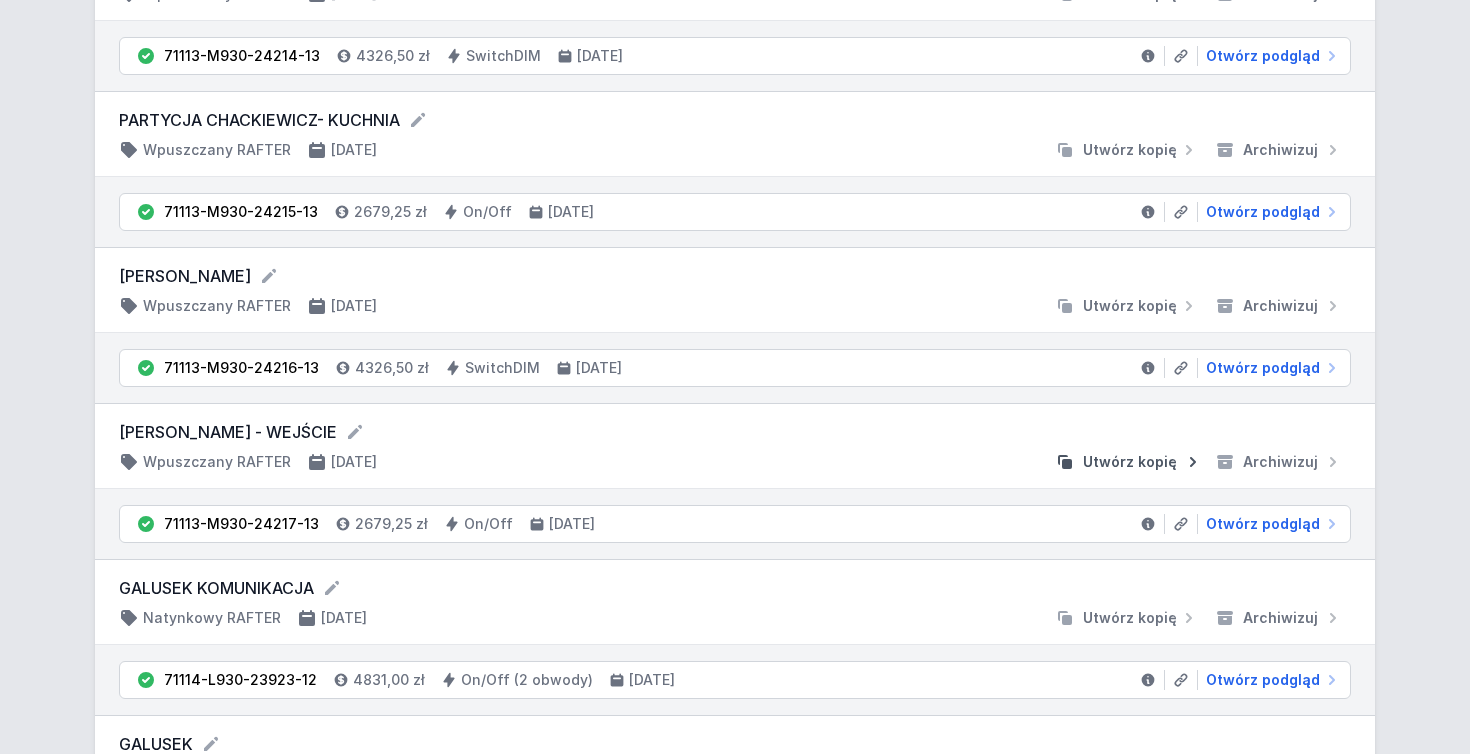 click on "Utwórz kopię" at bounding box center [1130, 462] 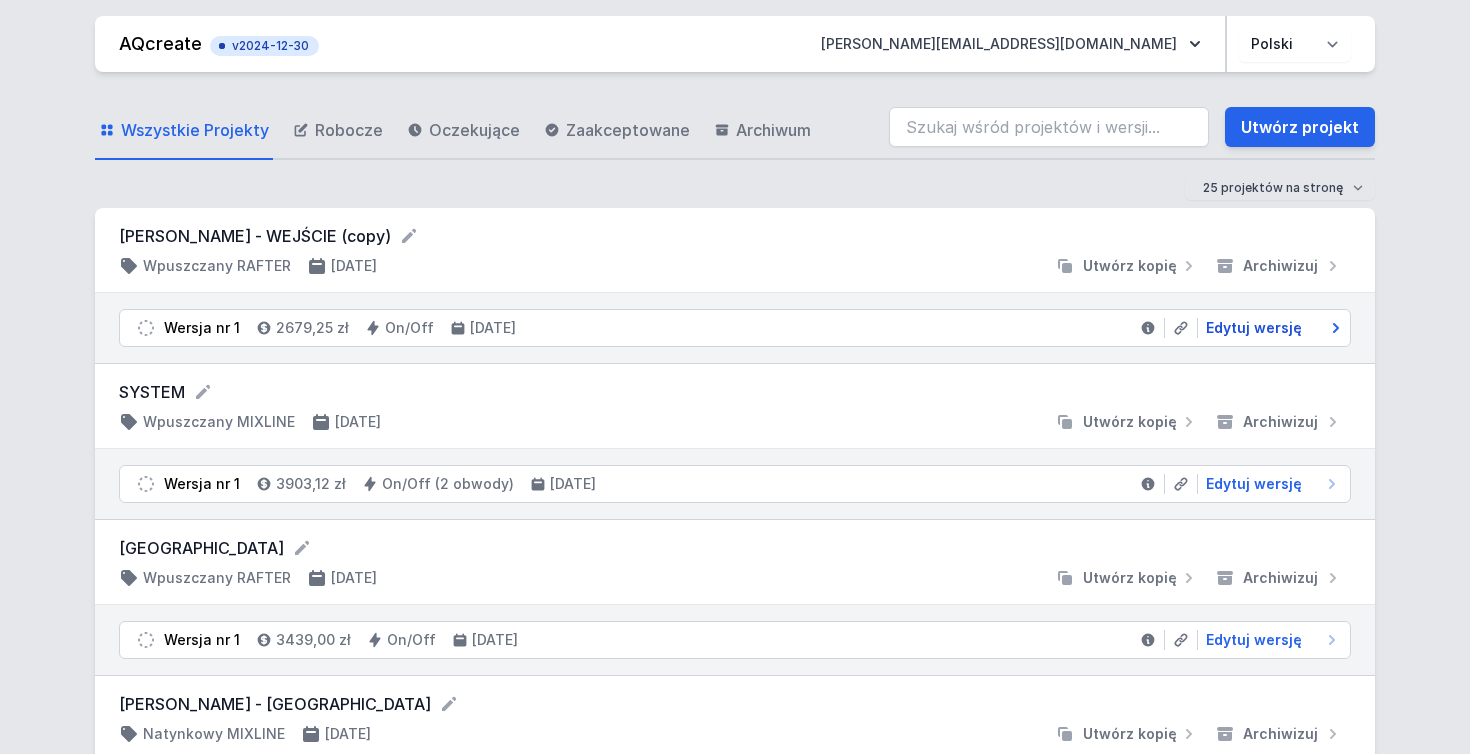 click on "Edytuj wersję" at bounding box center [1254, 328] 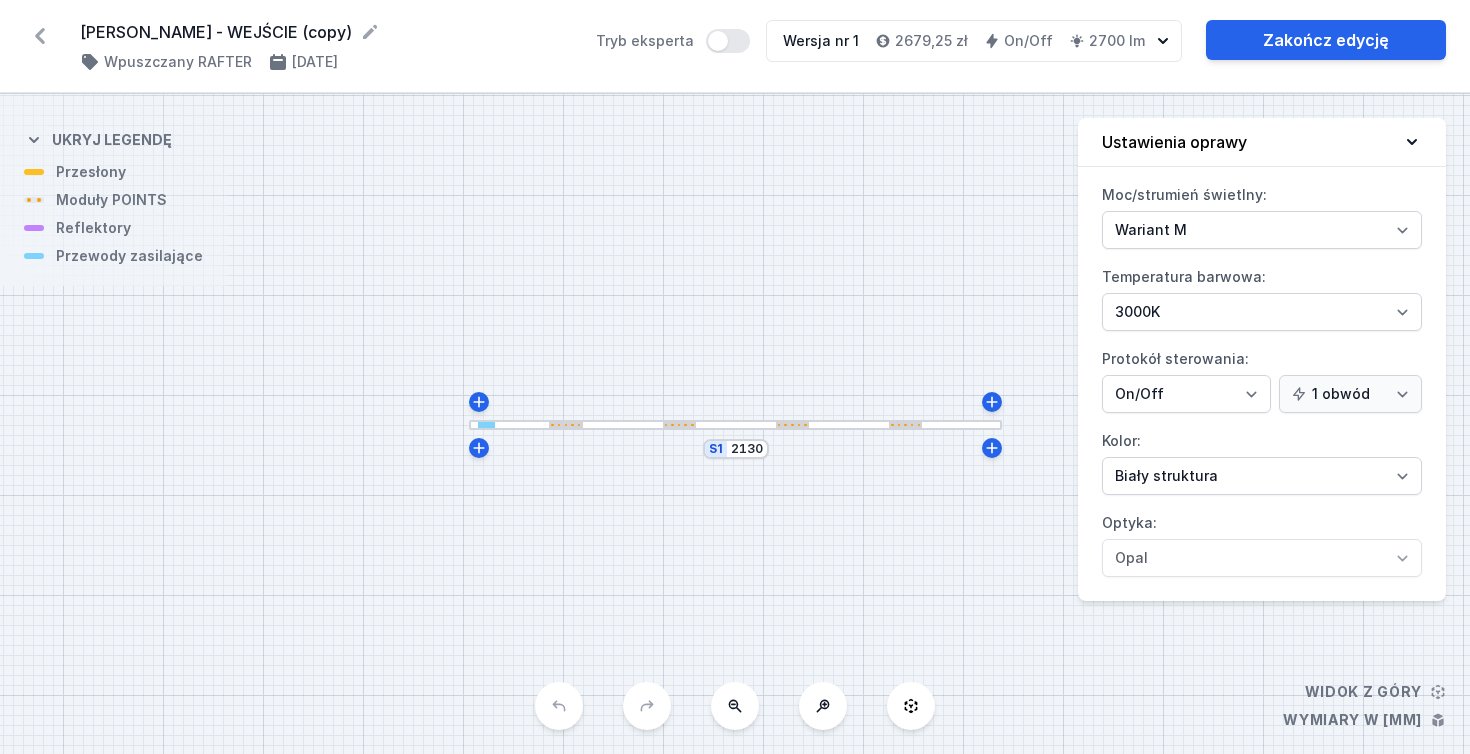 click on "S1 2130" at bounding box center (735, 424) 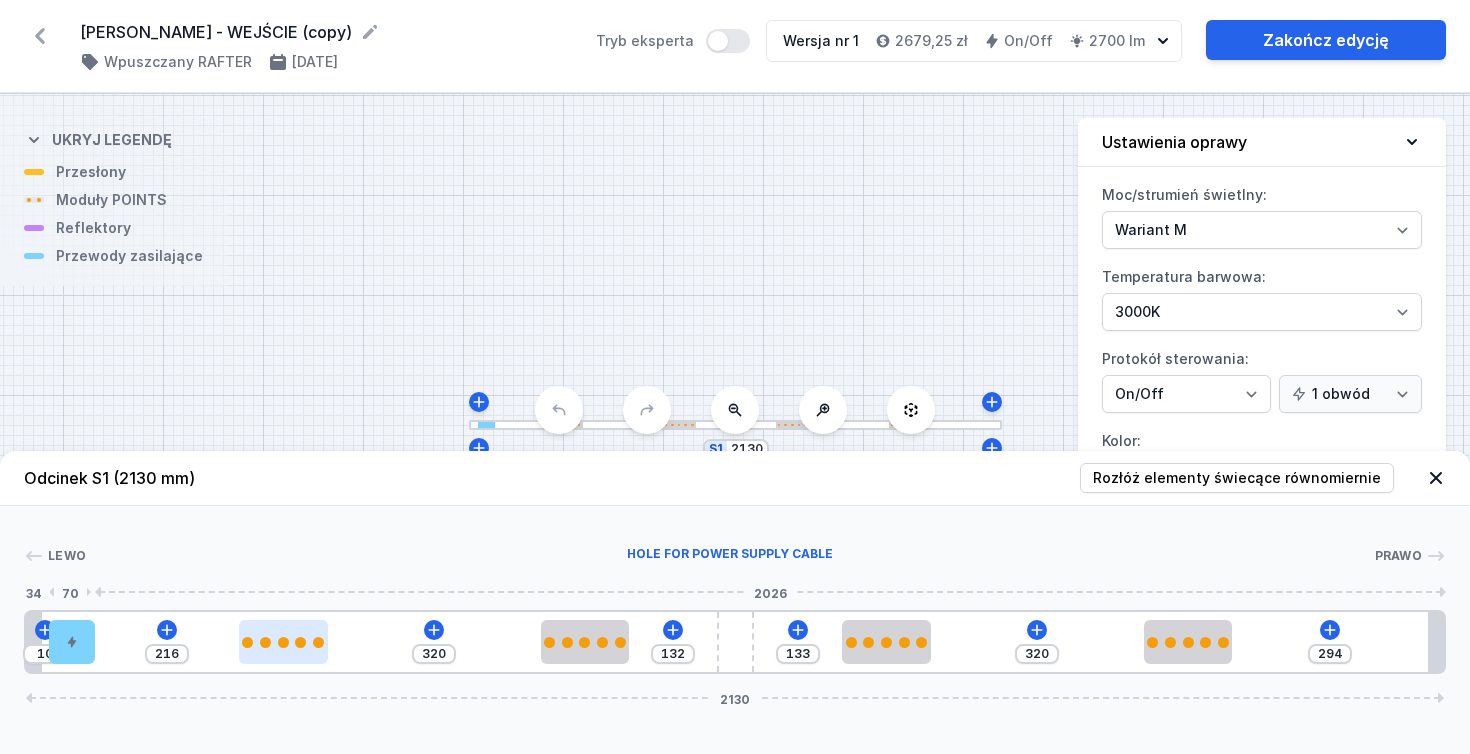 type on "90" 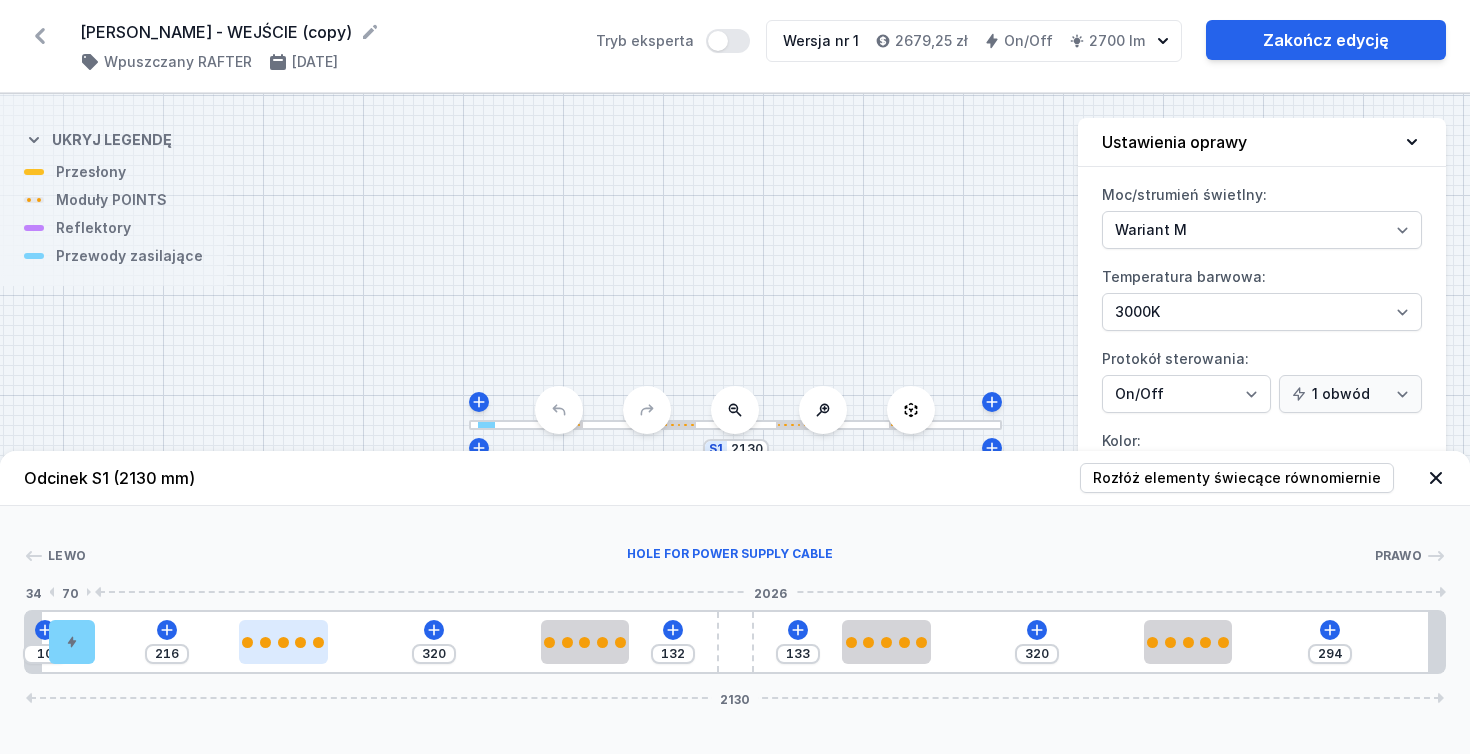 type on "136" 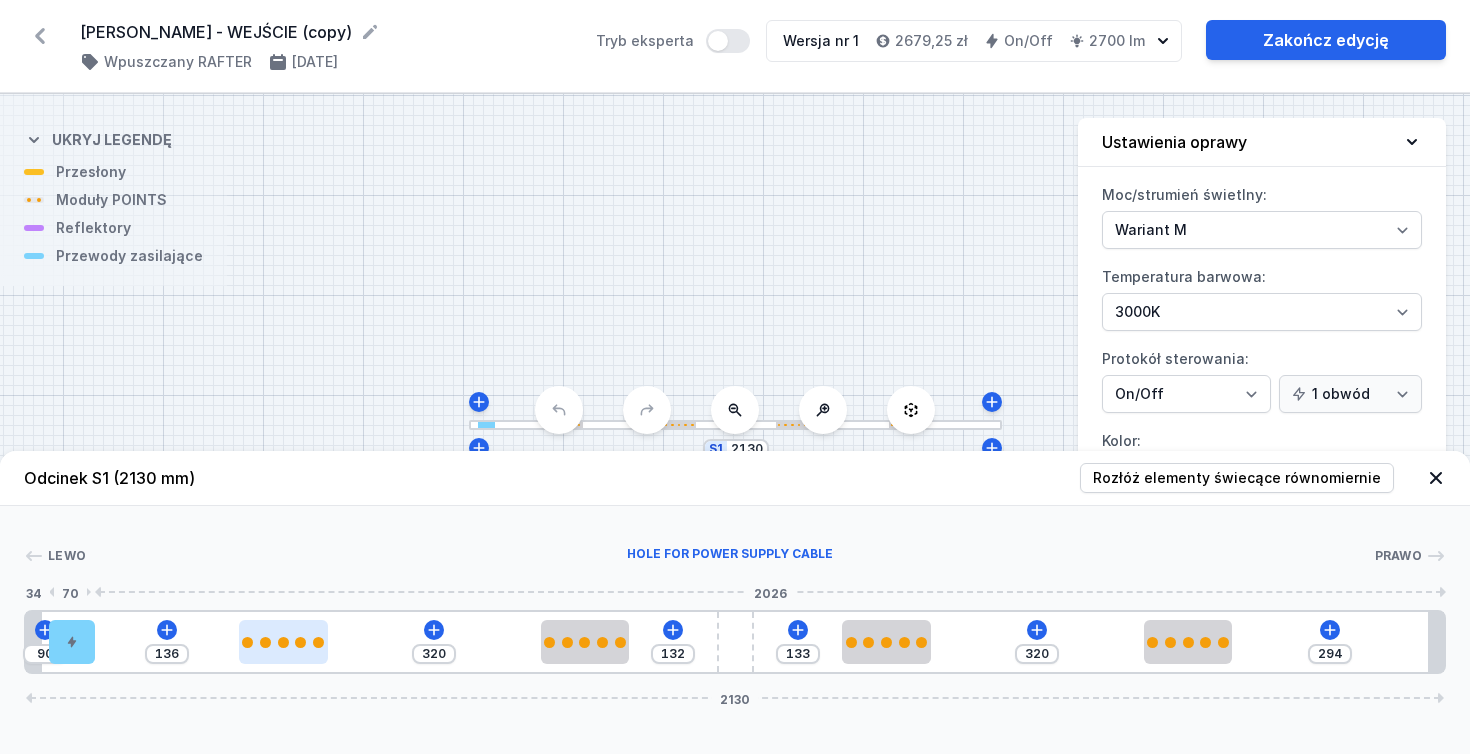 type on "109" 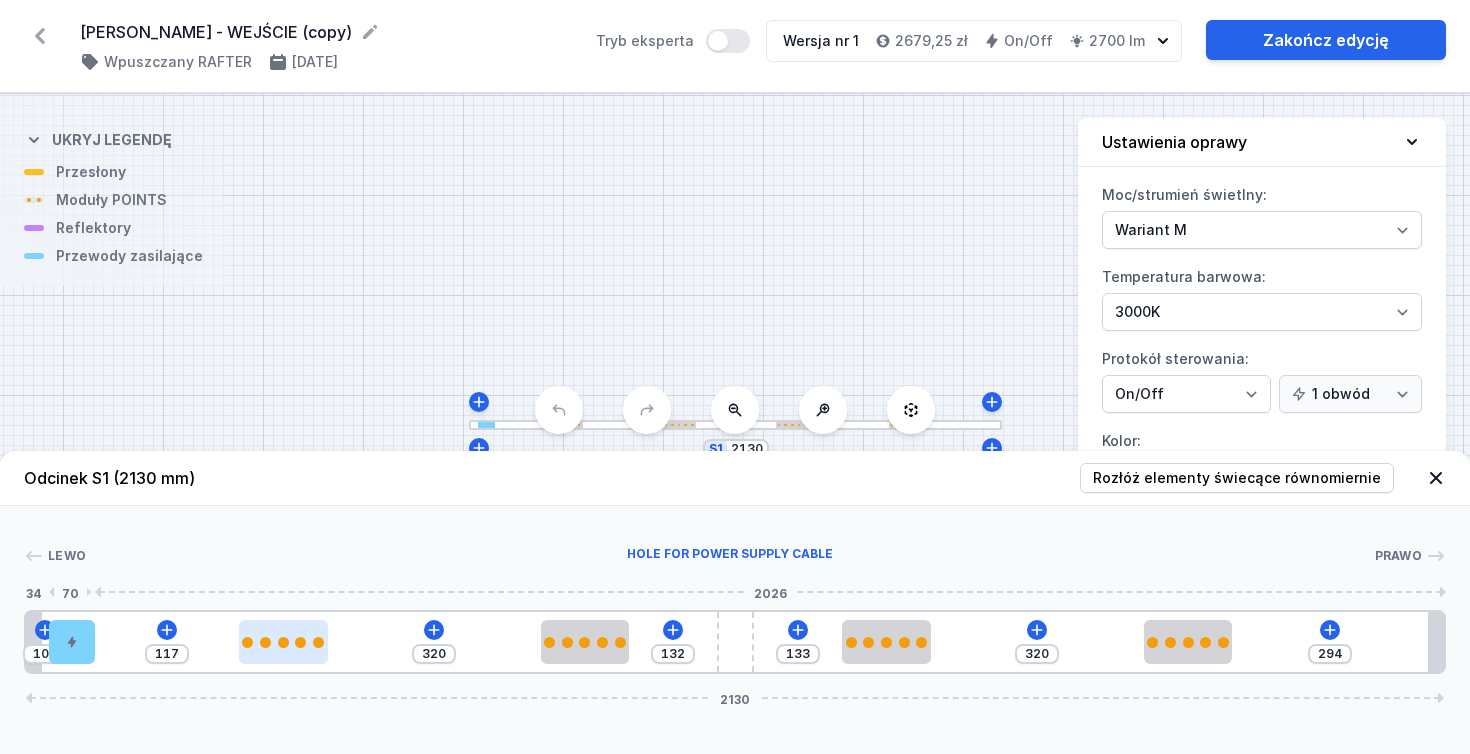 type on "150" 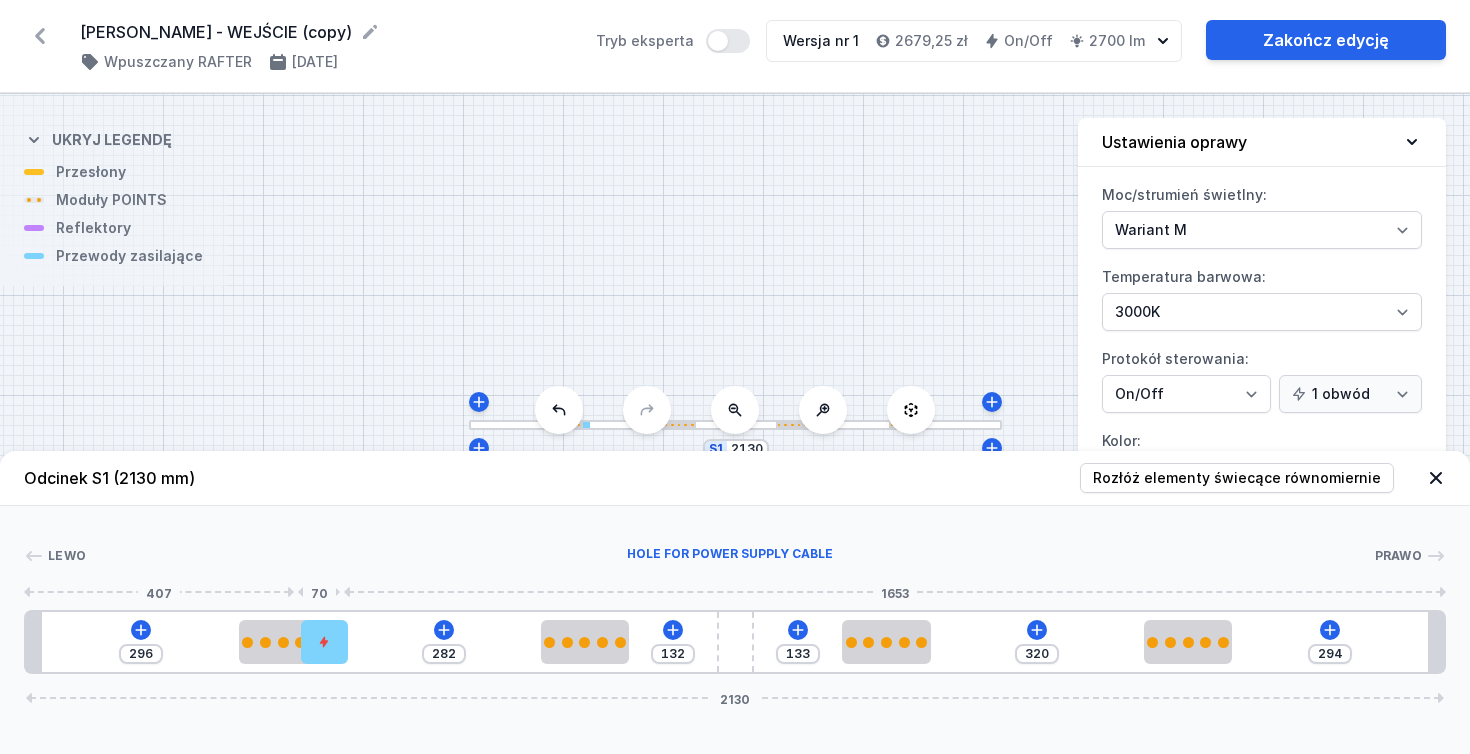 type on "250" 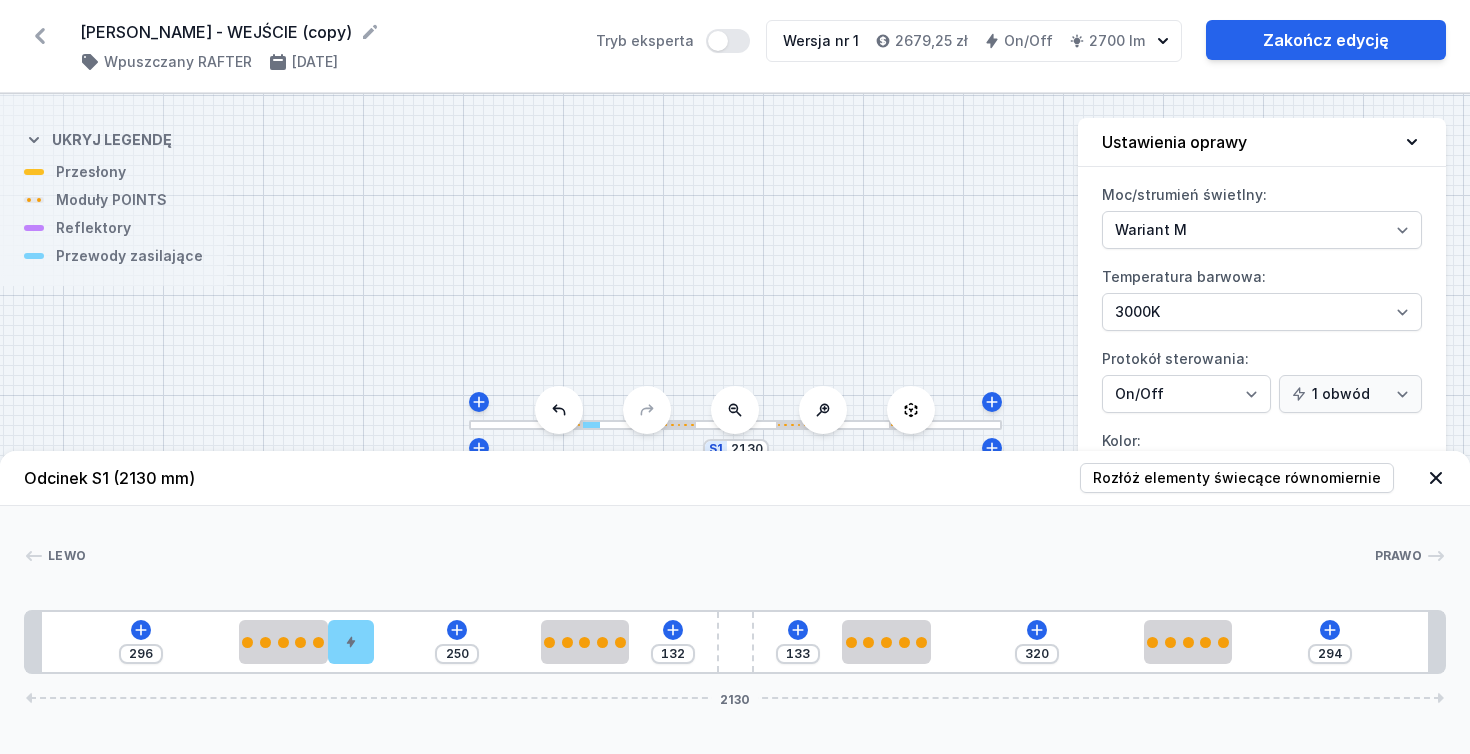 drag, startPoint x: 75, startPoint y: 645, endPoint x: 387, endPoint y: 672, distance: 313.16608 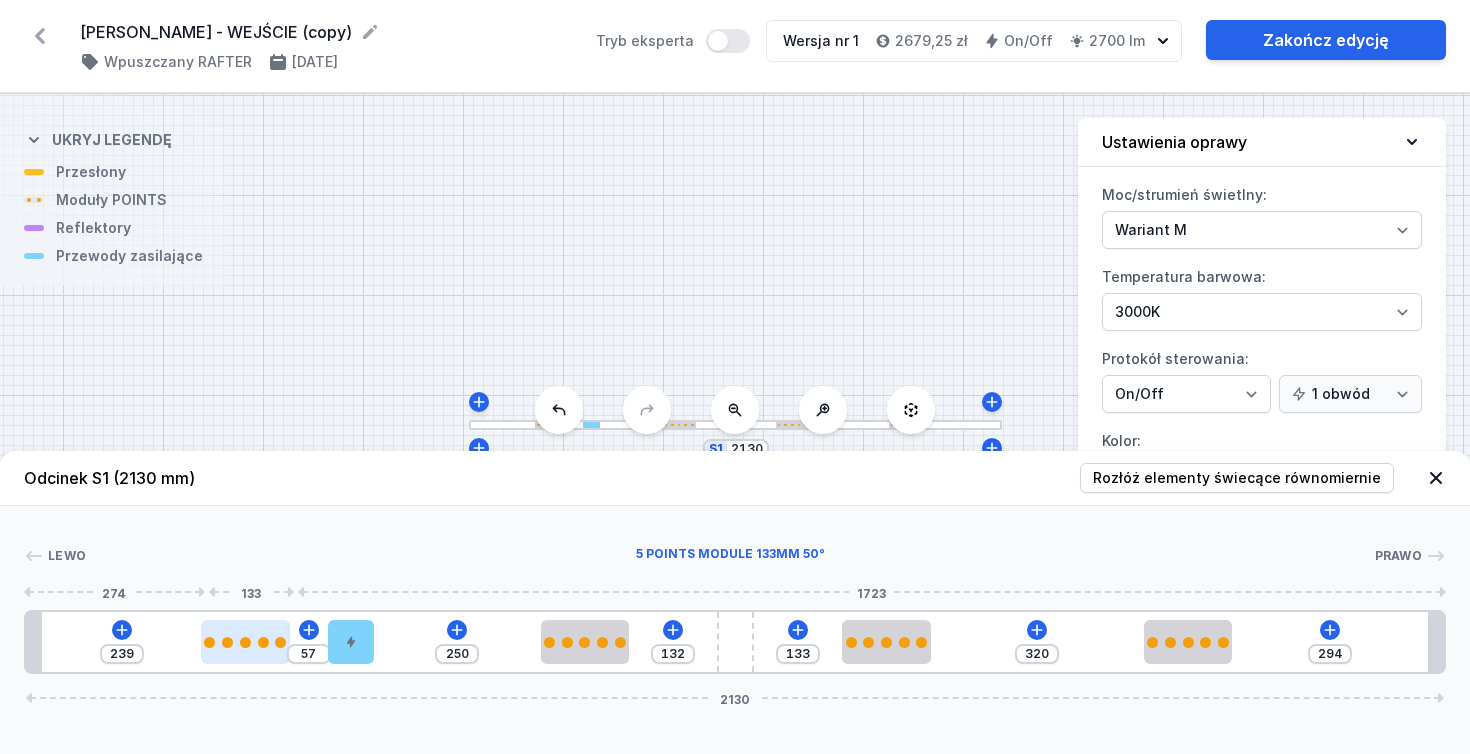 type on "211" 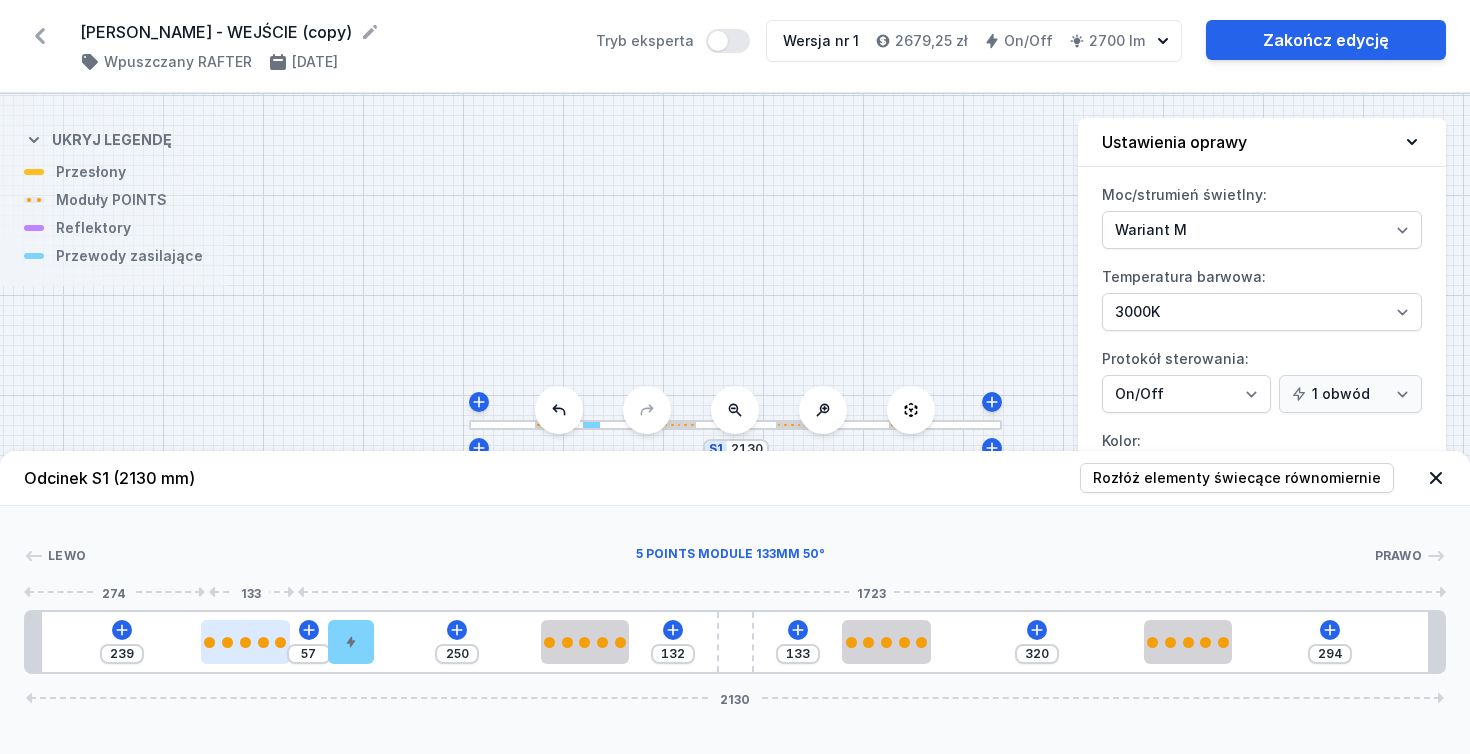 type on "85" 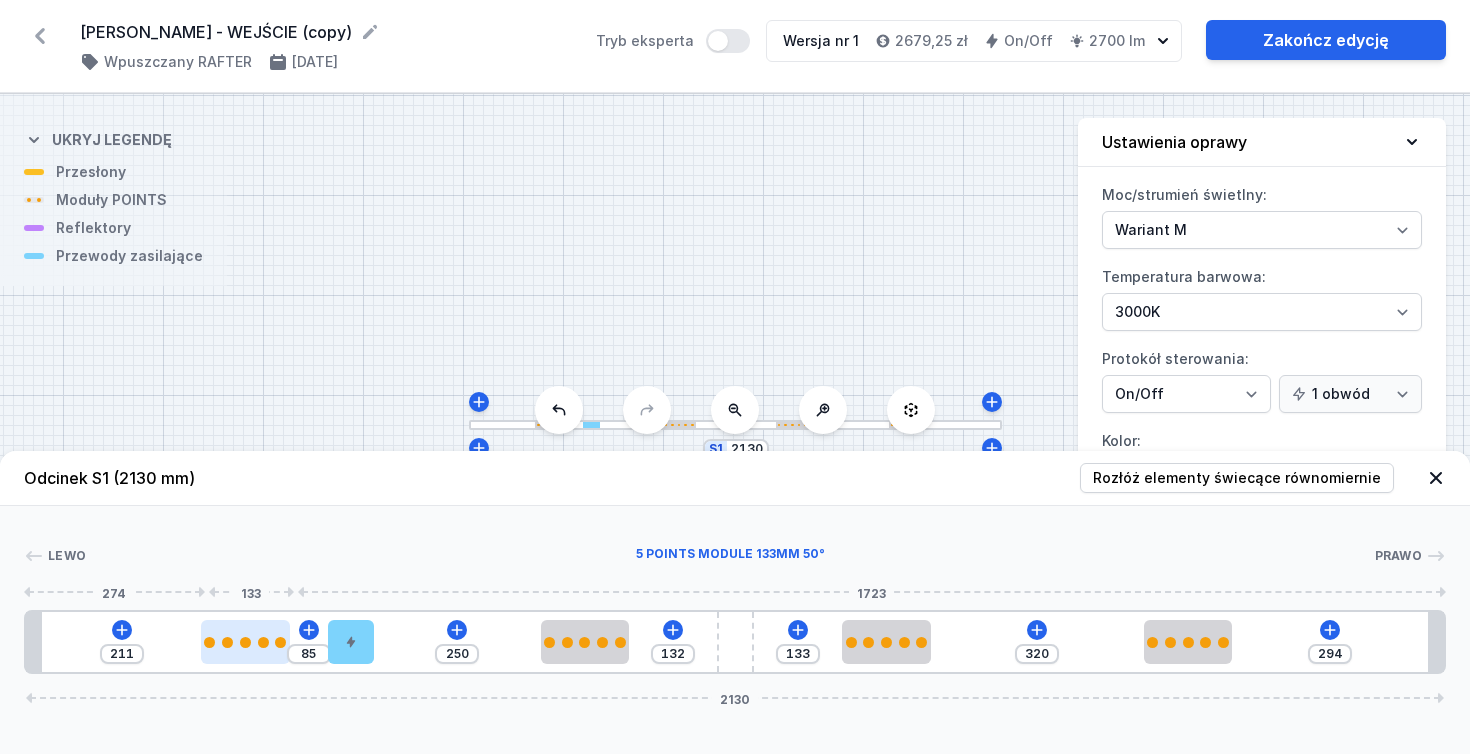 type on "205" 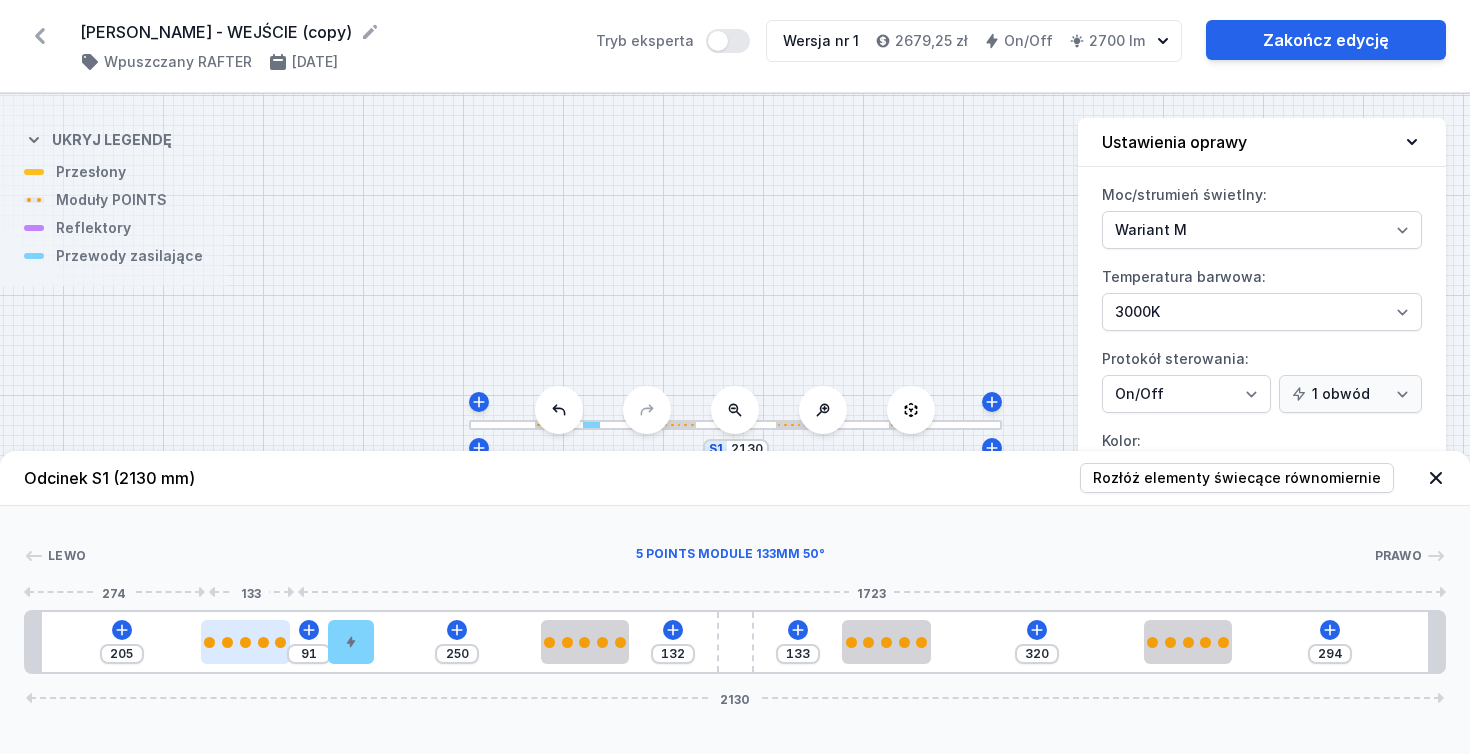 type on "194" 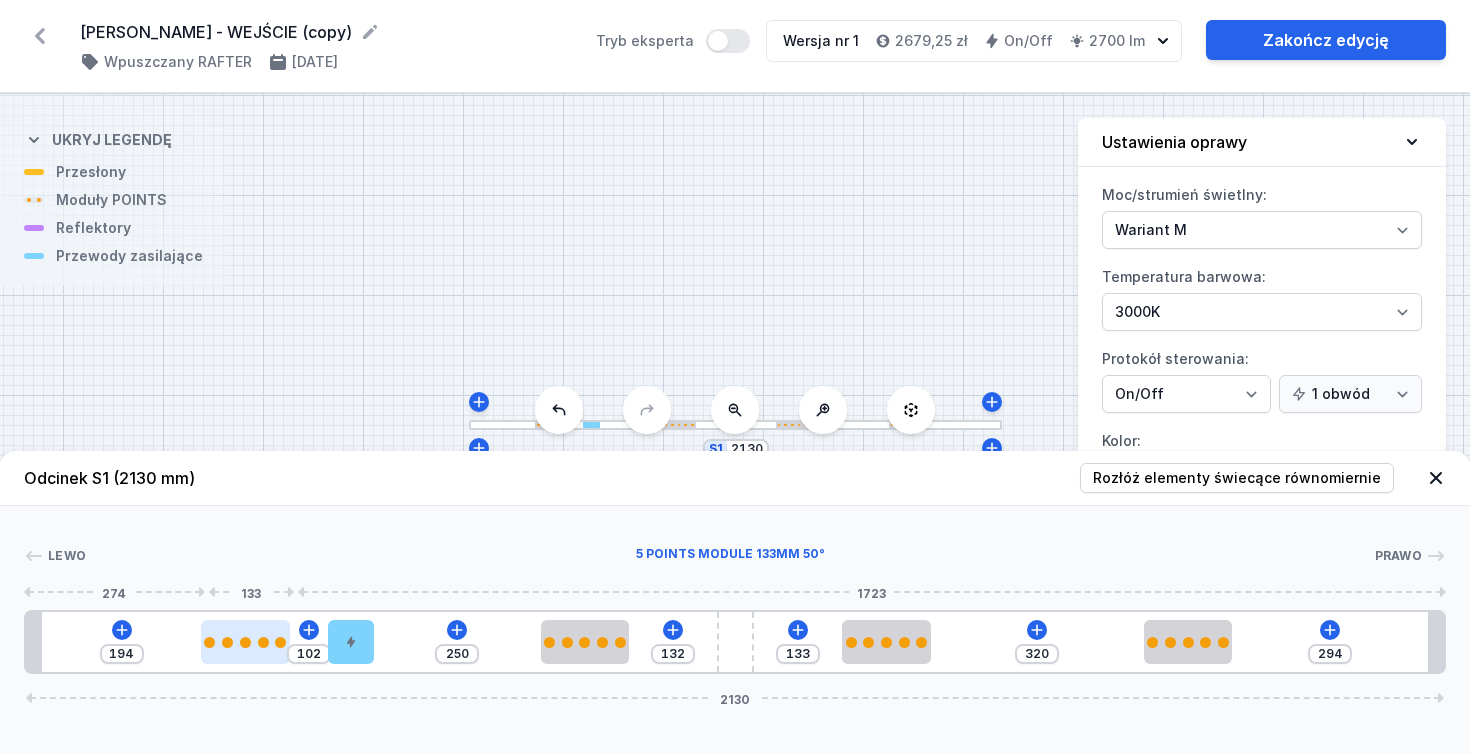 type on "184" 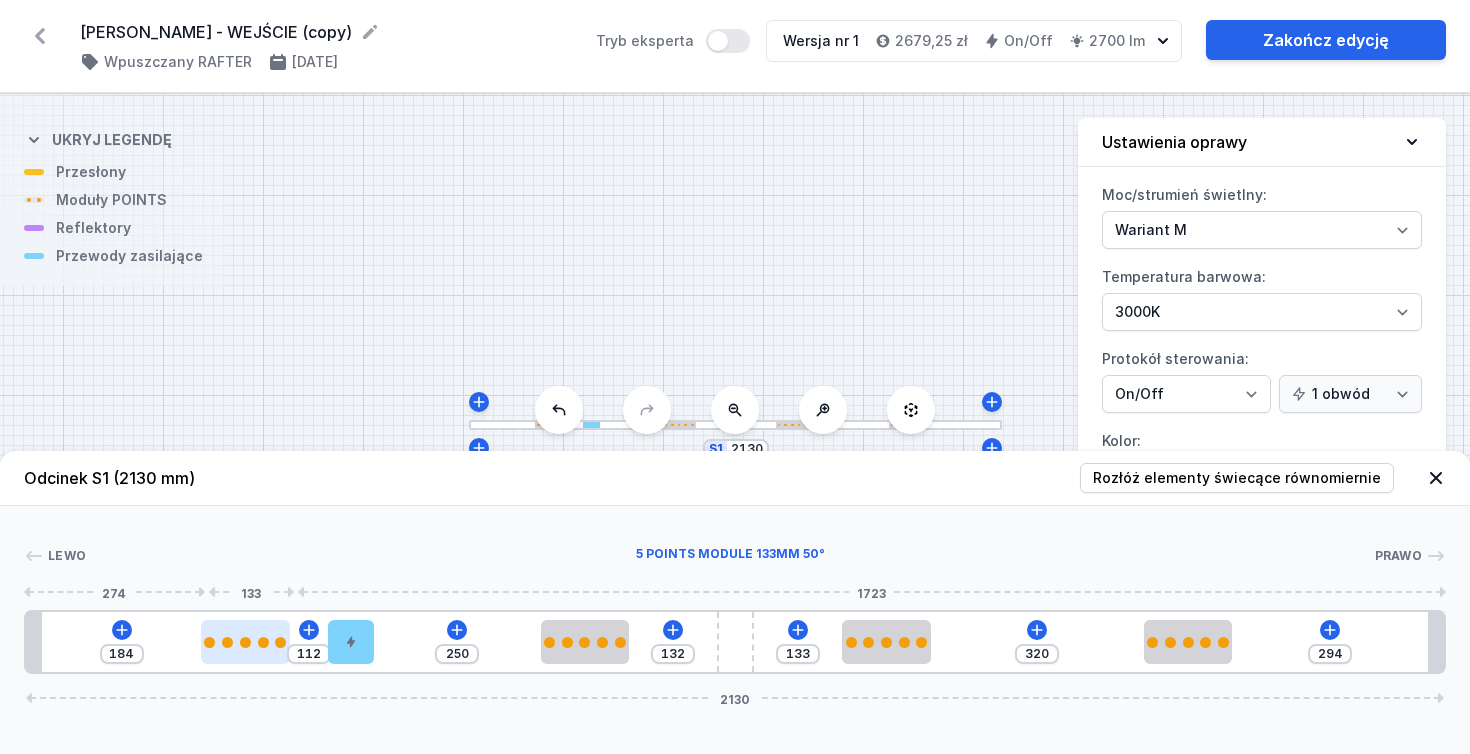 type on "167" 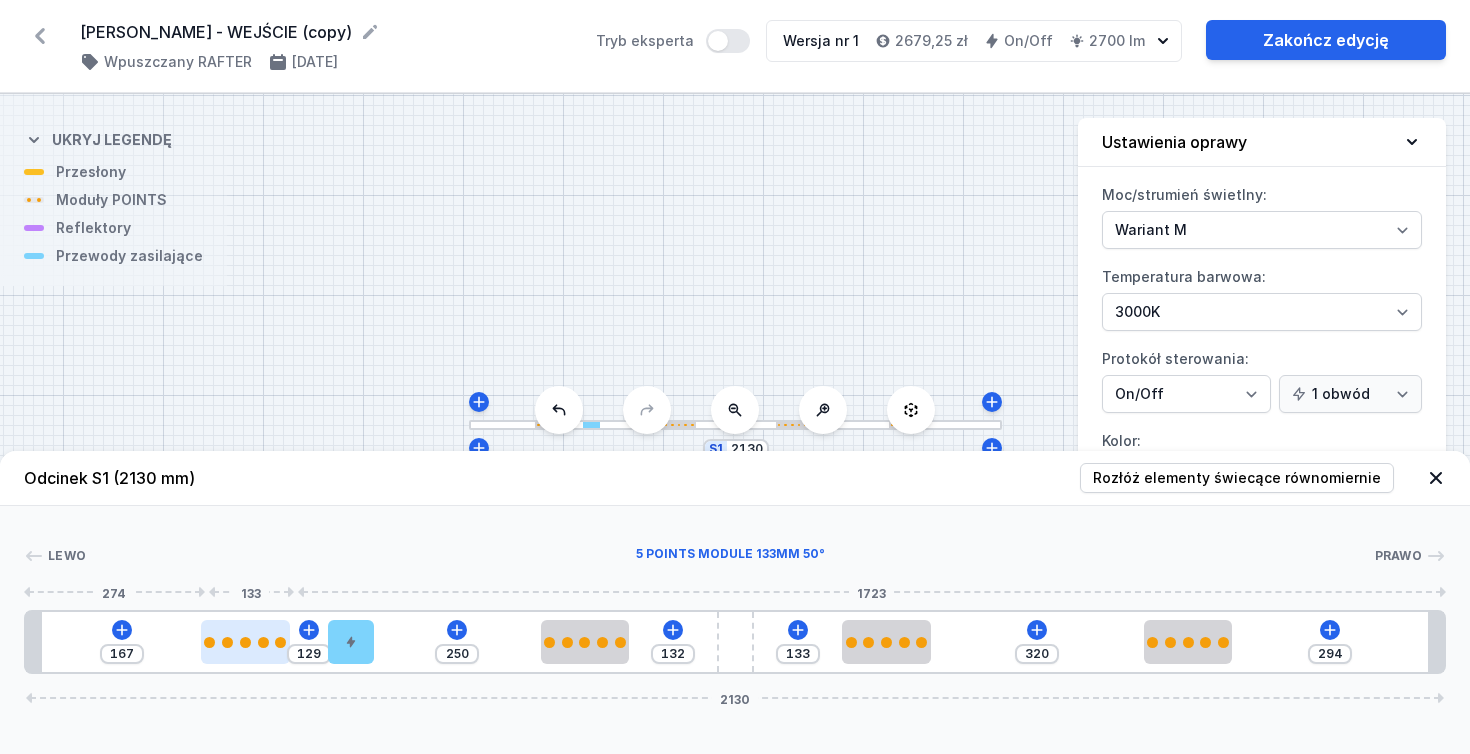 type on "152" 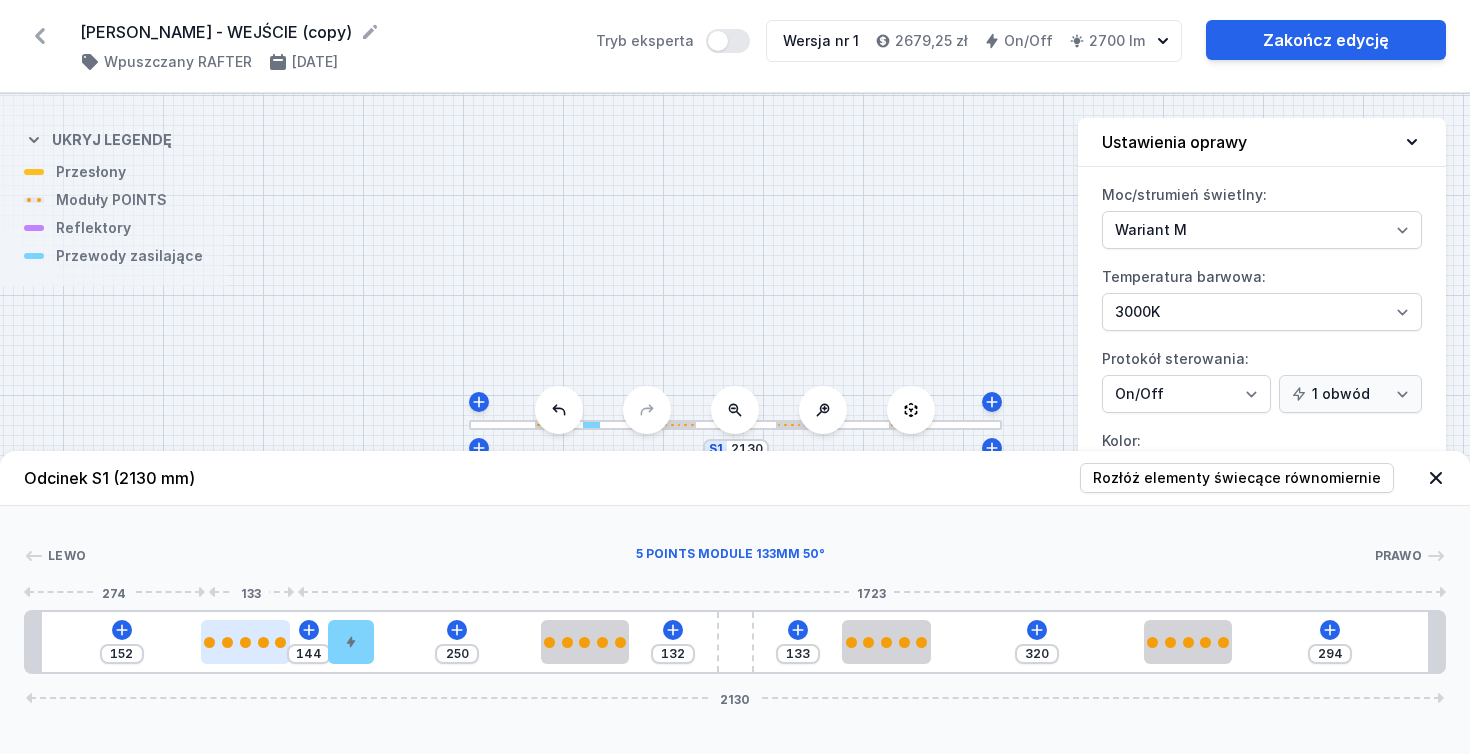 type on "143" 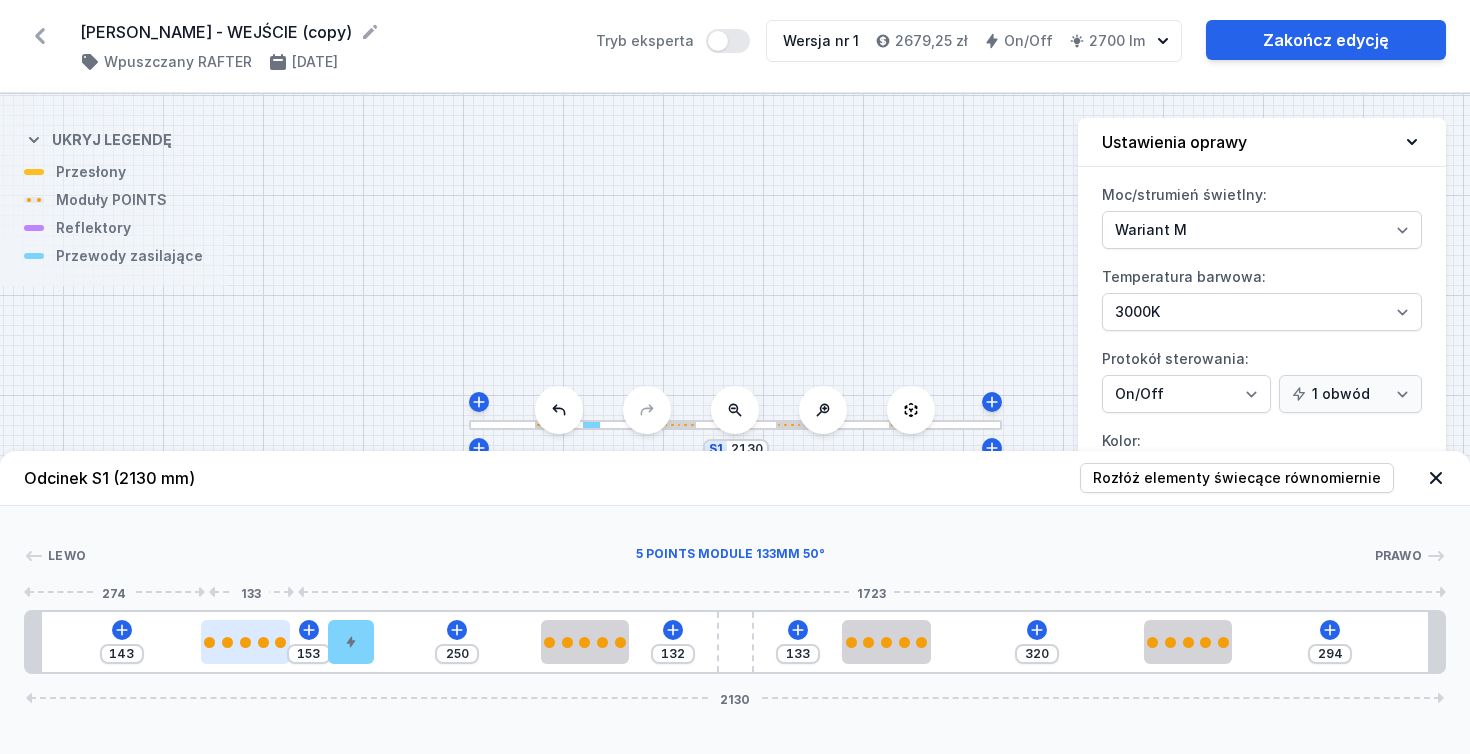 type on "137" 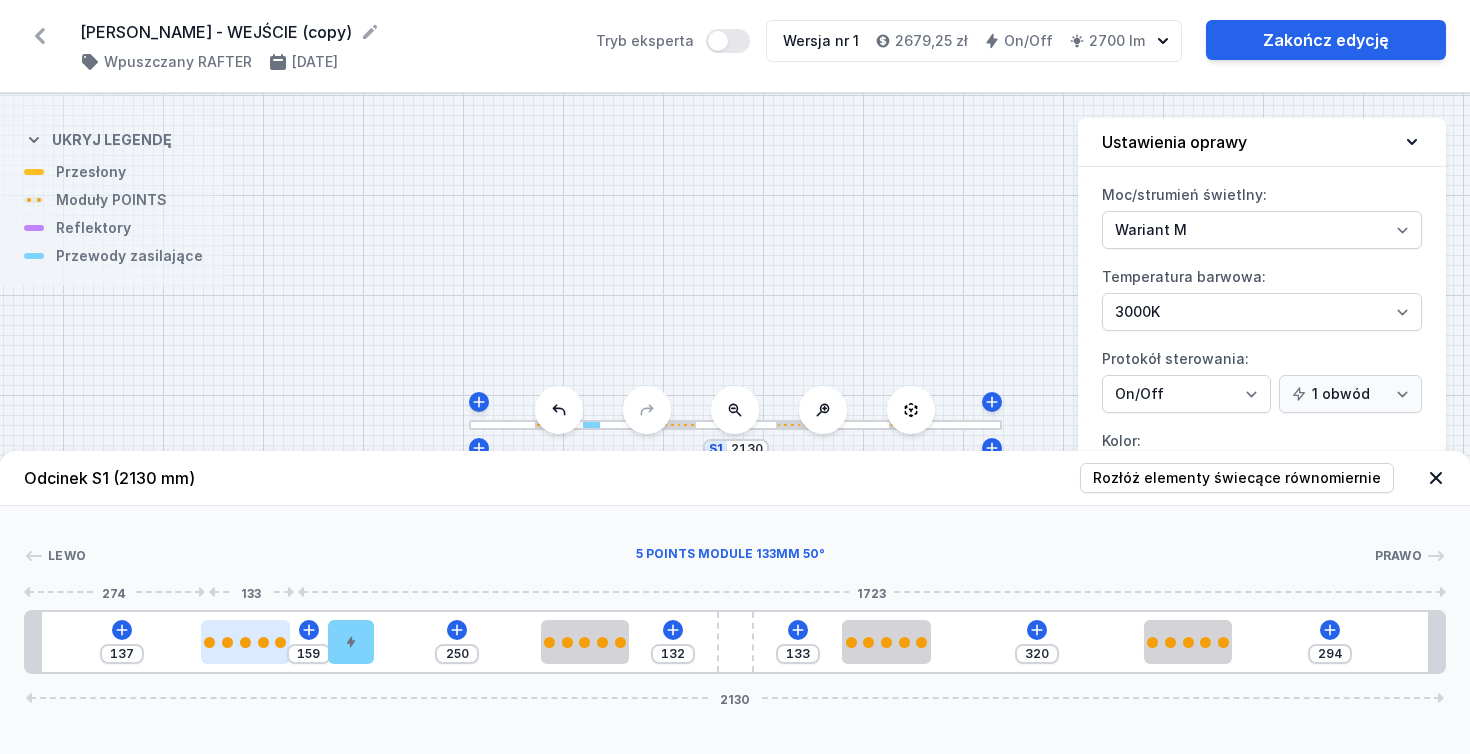 type on "131" 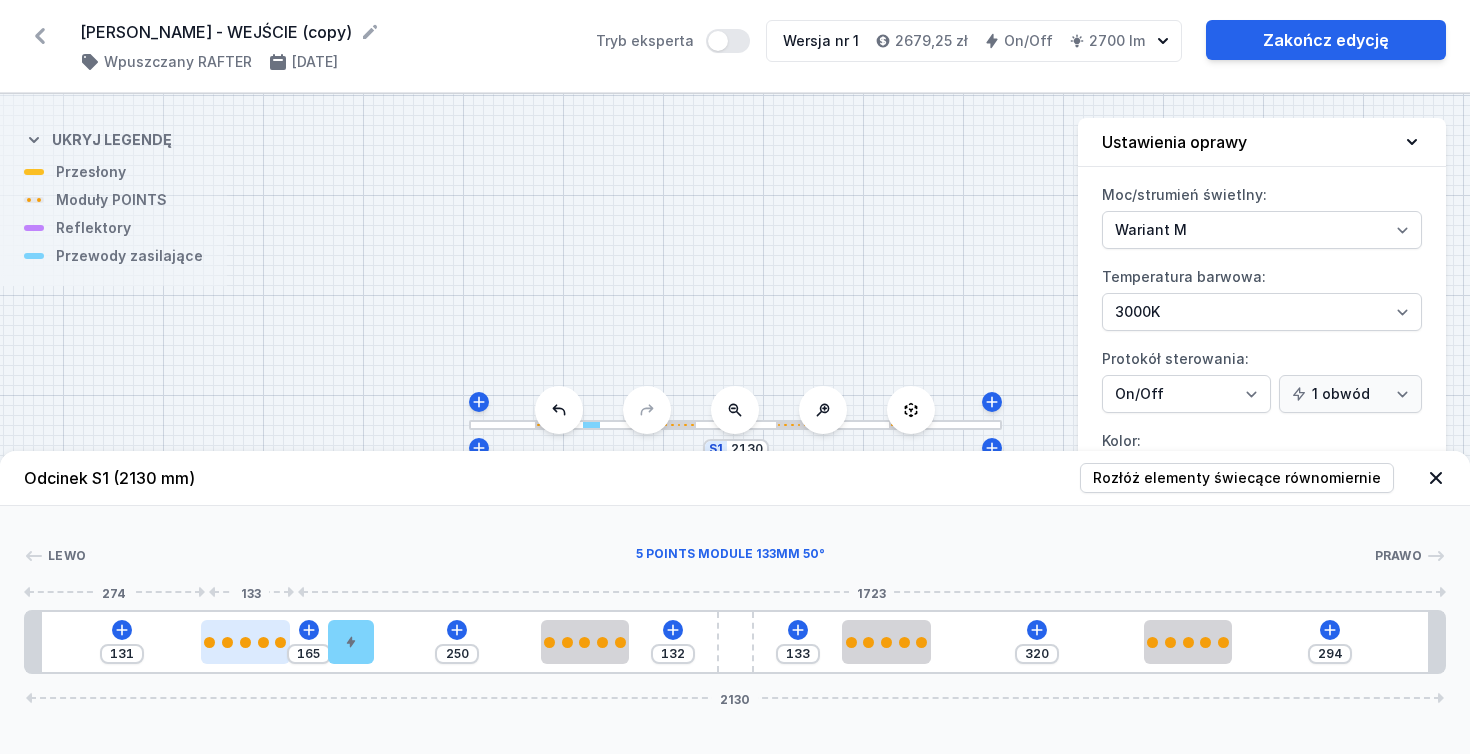 type on "125" 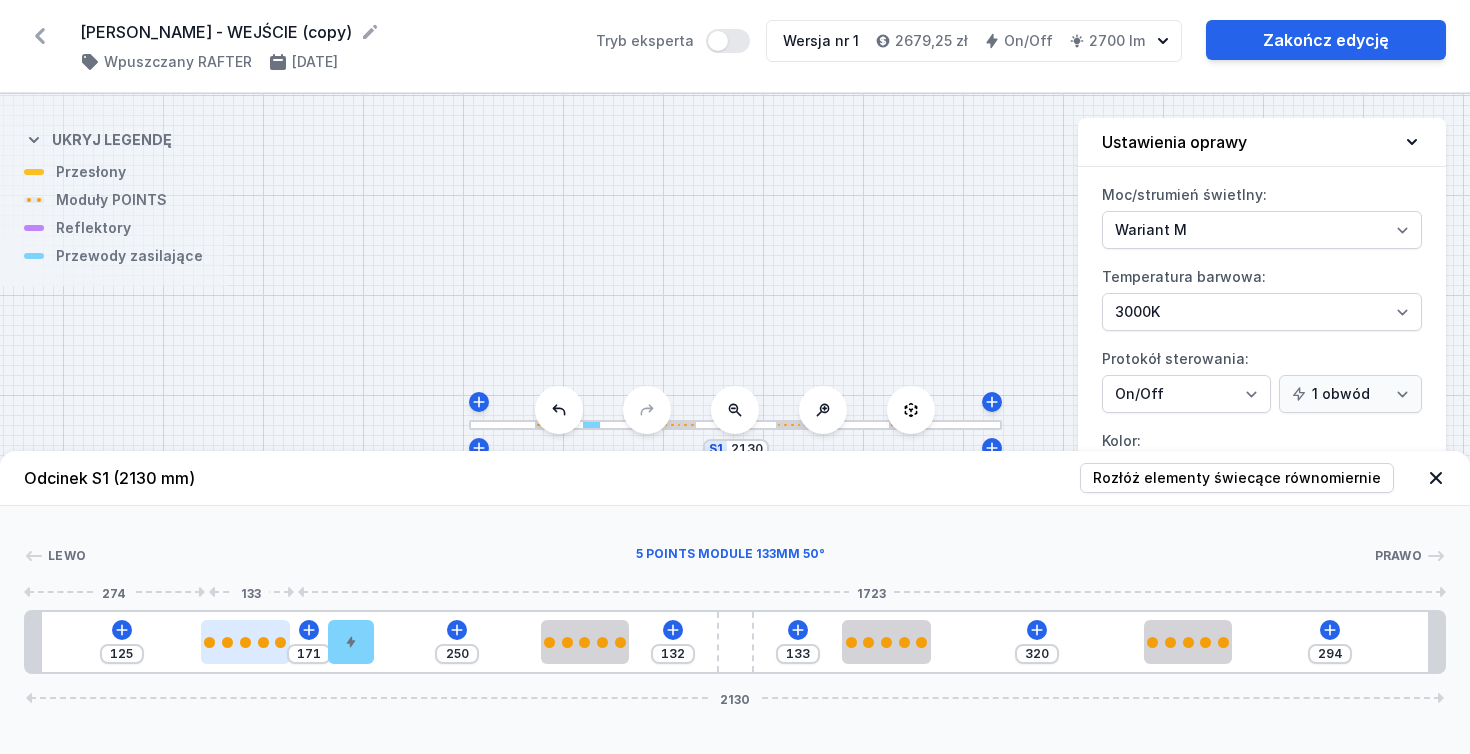 type on "120" 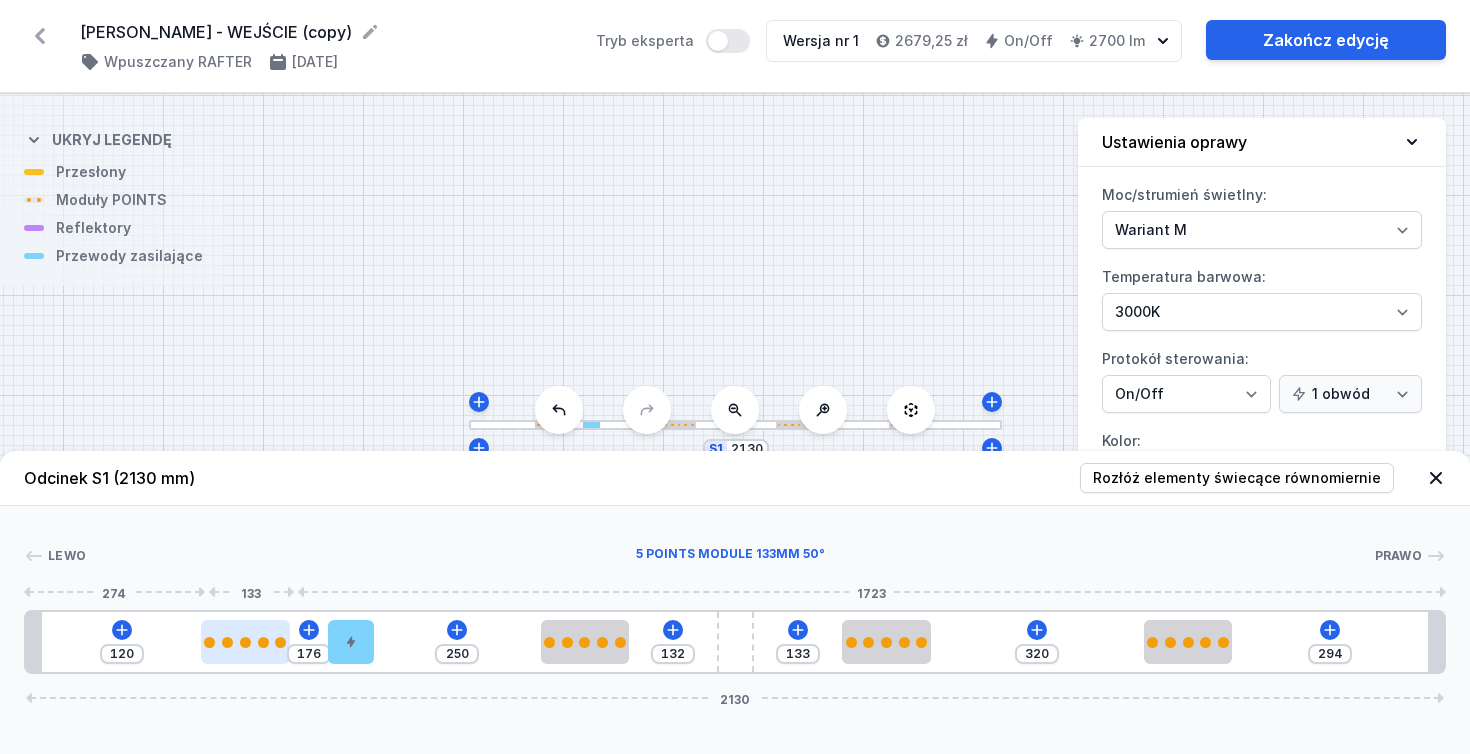 type on "115" 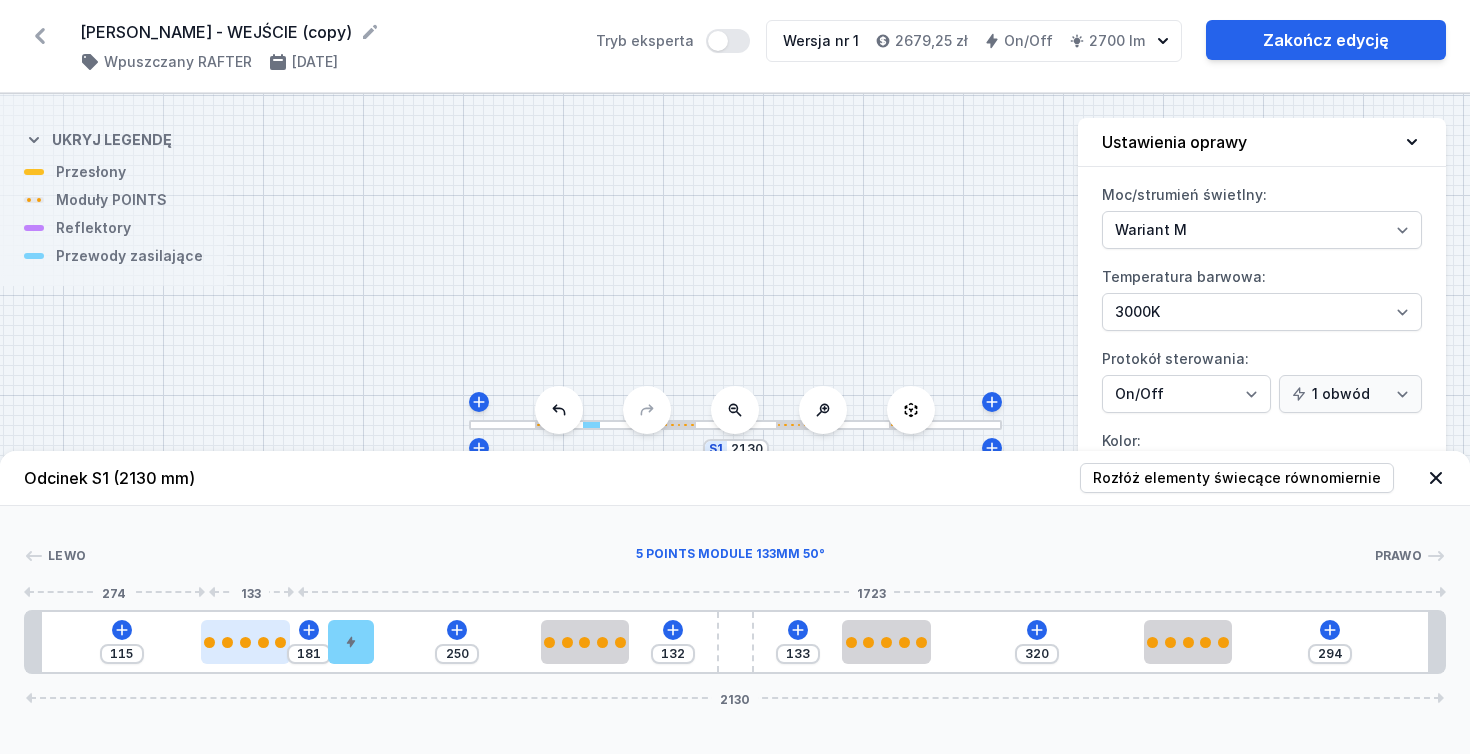 type on "111" 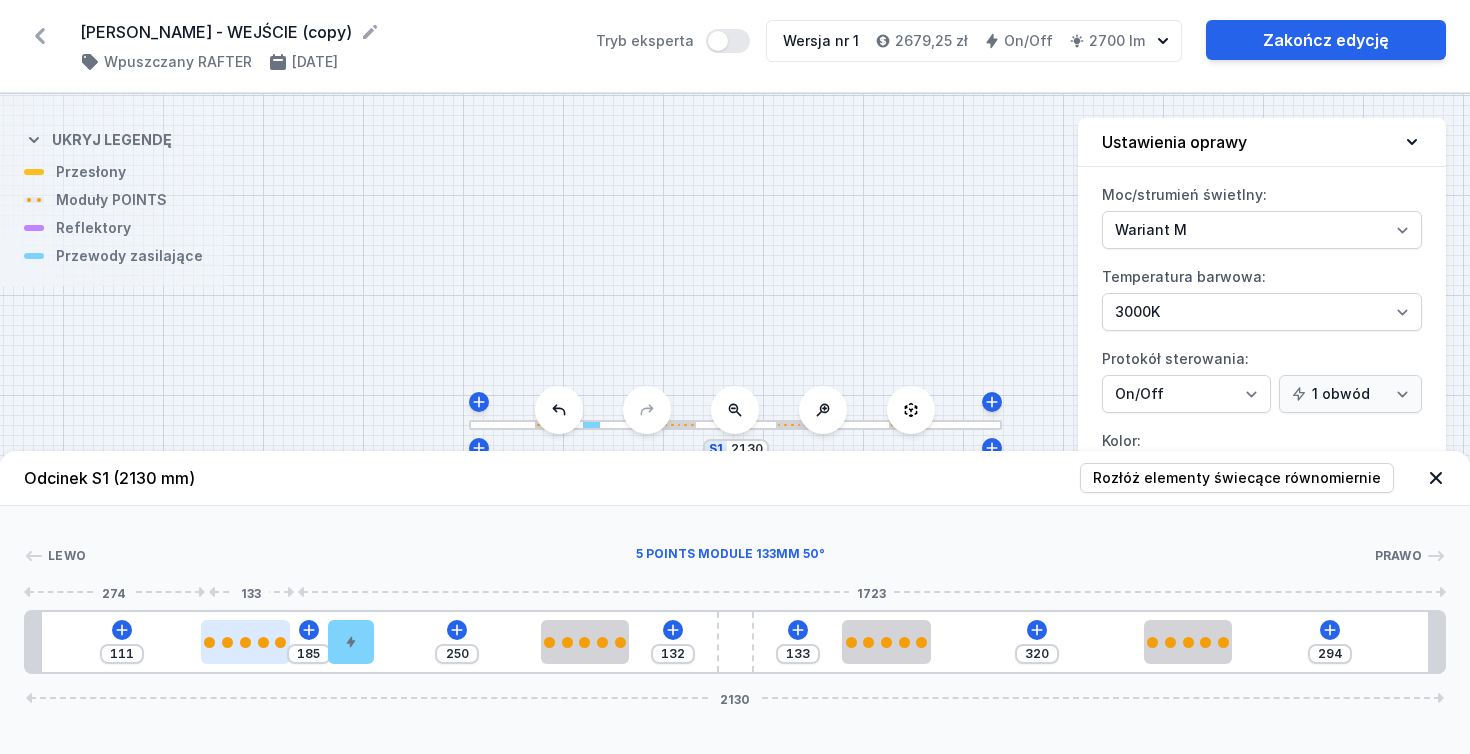 type on "108" 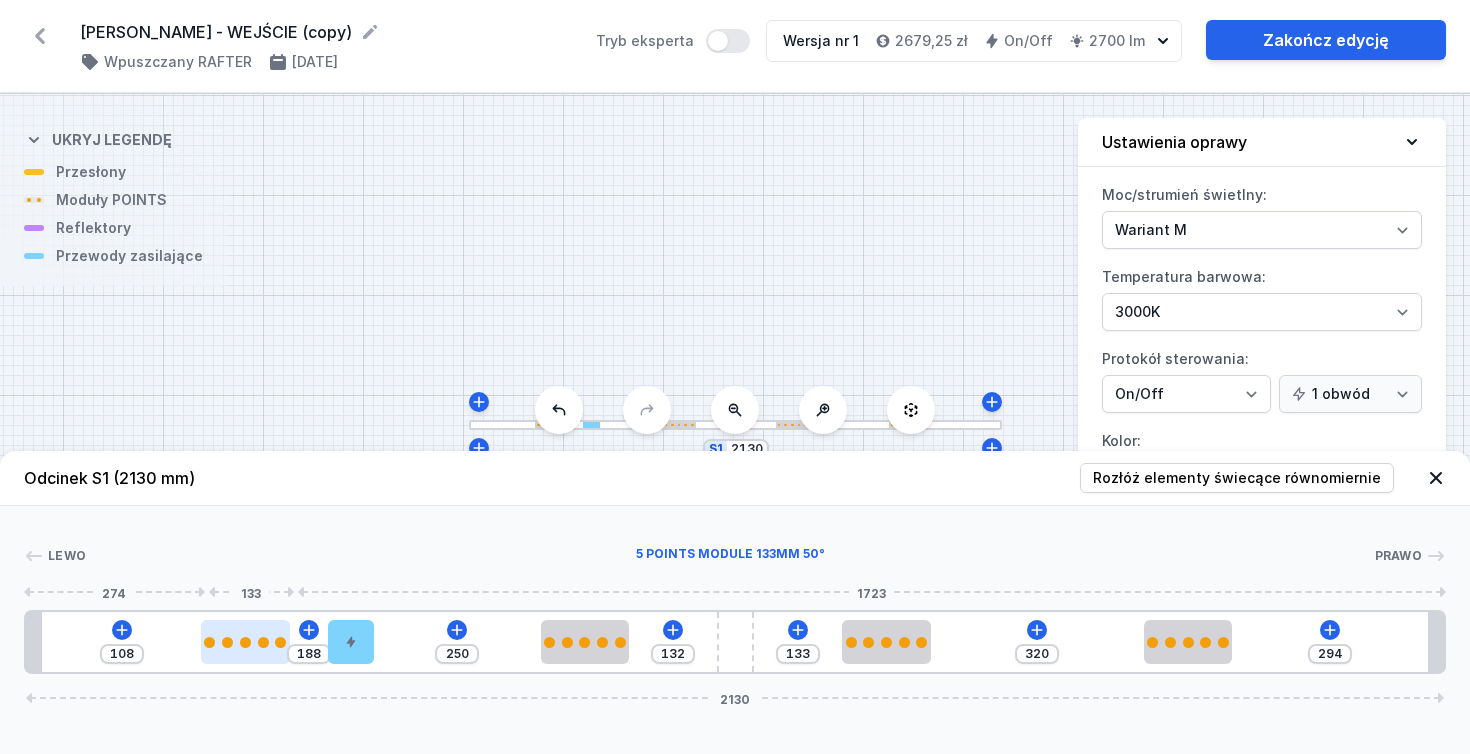 type on "105" 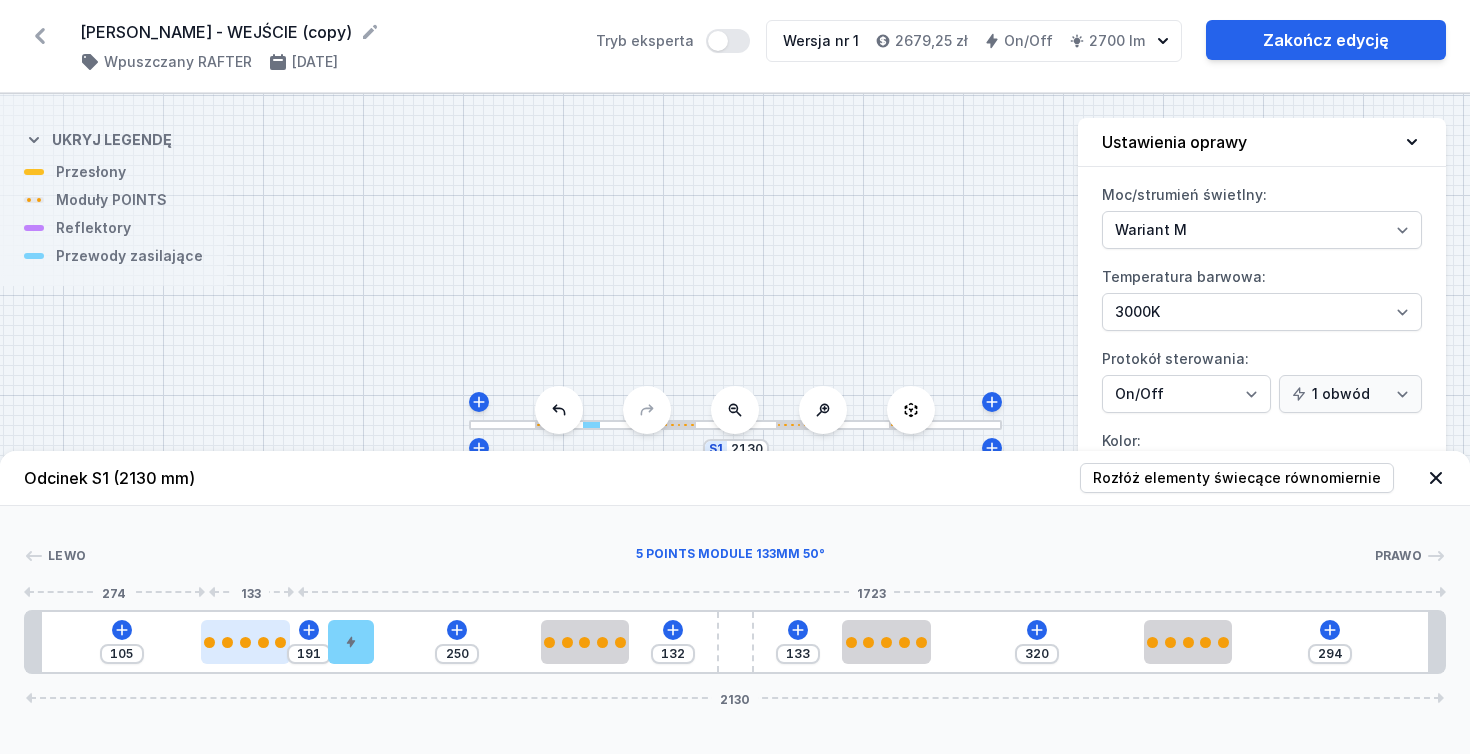type on "102" 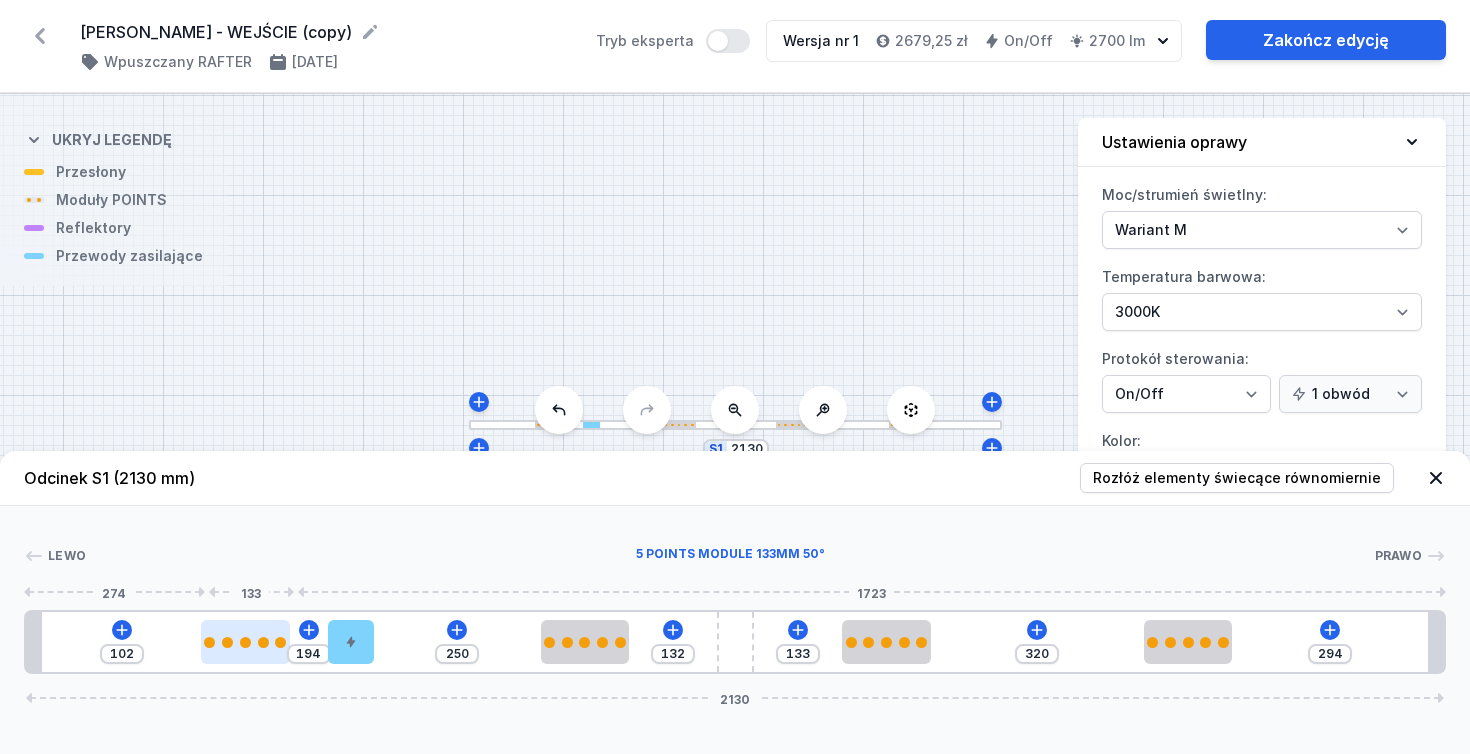 type on "97" 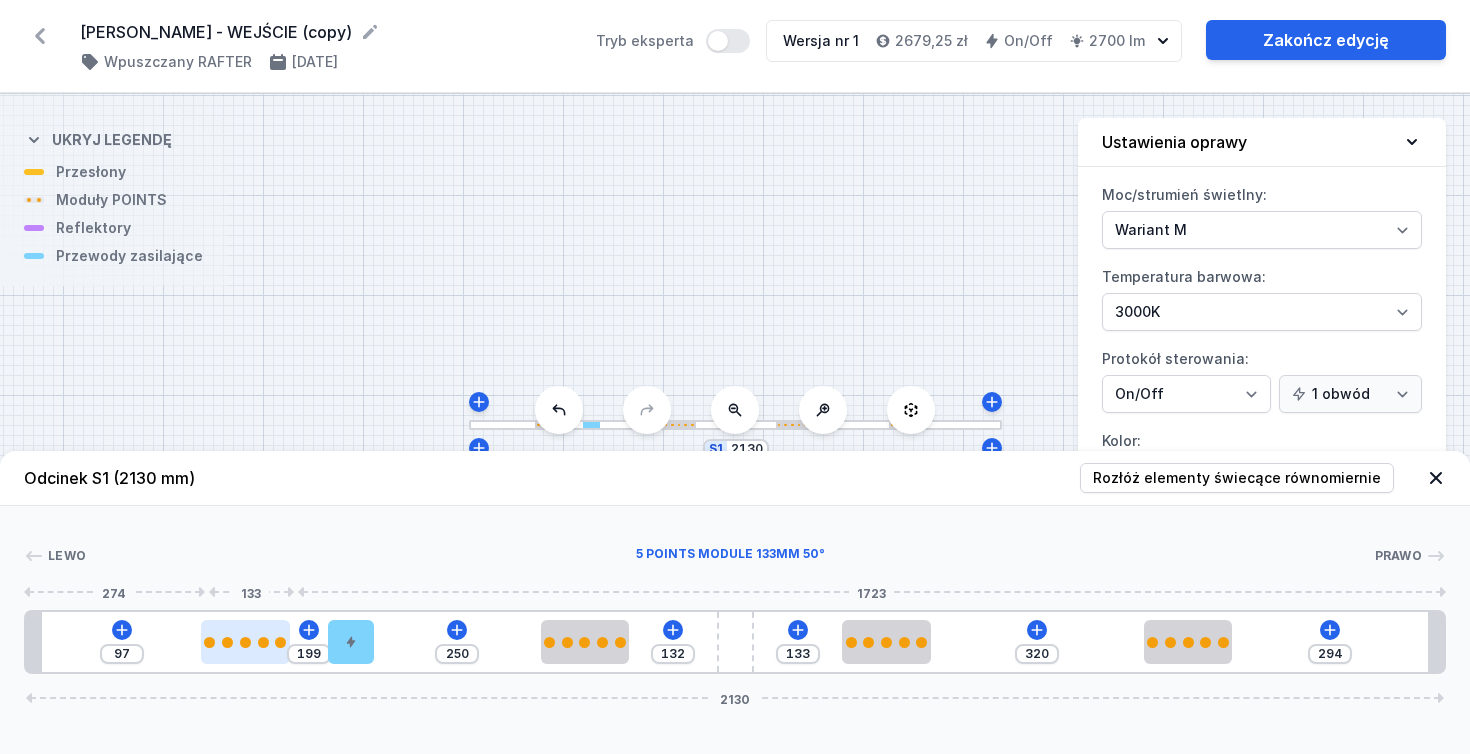 type on "95" 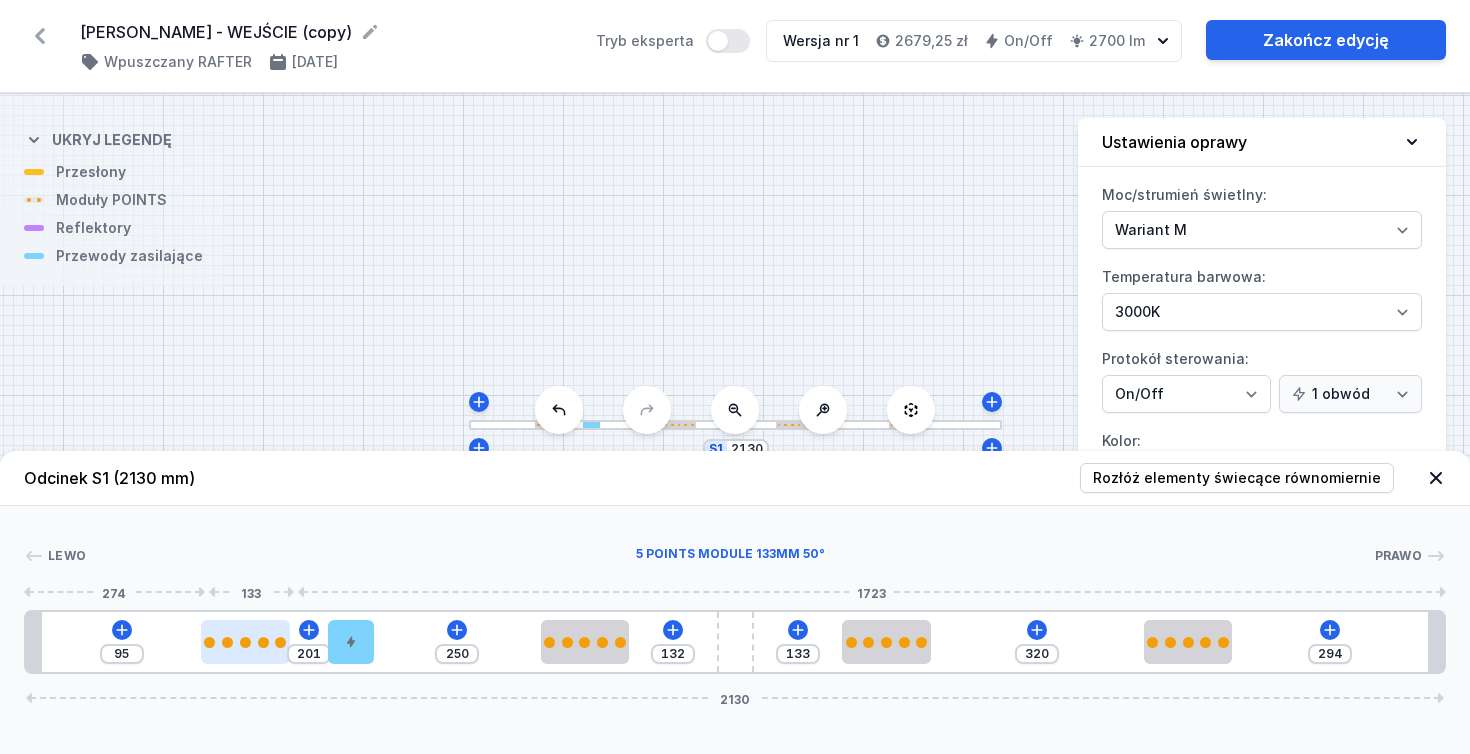 type on "92" 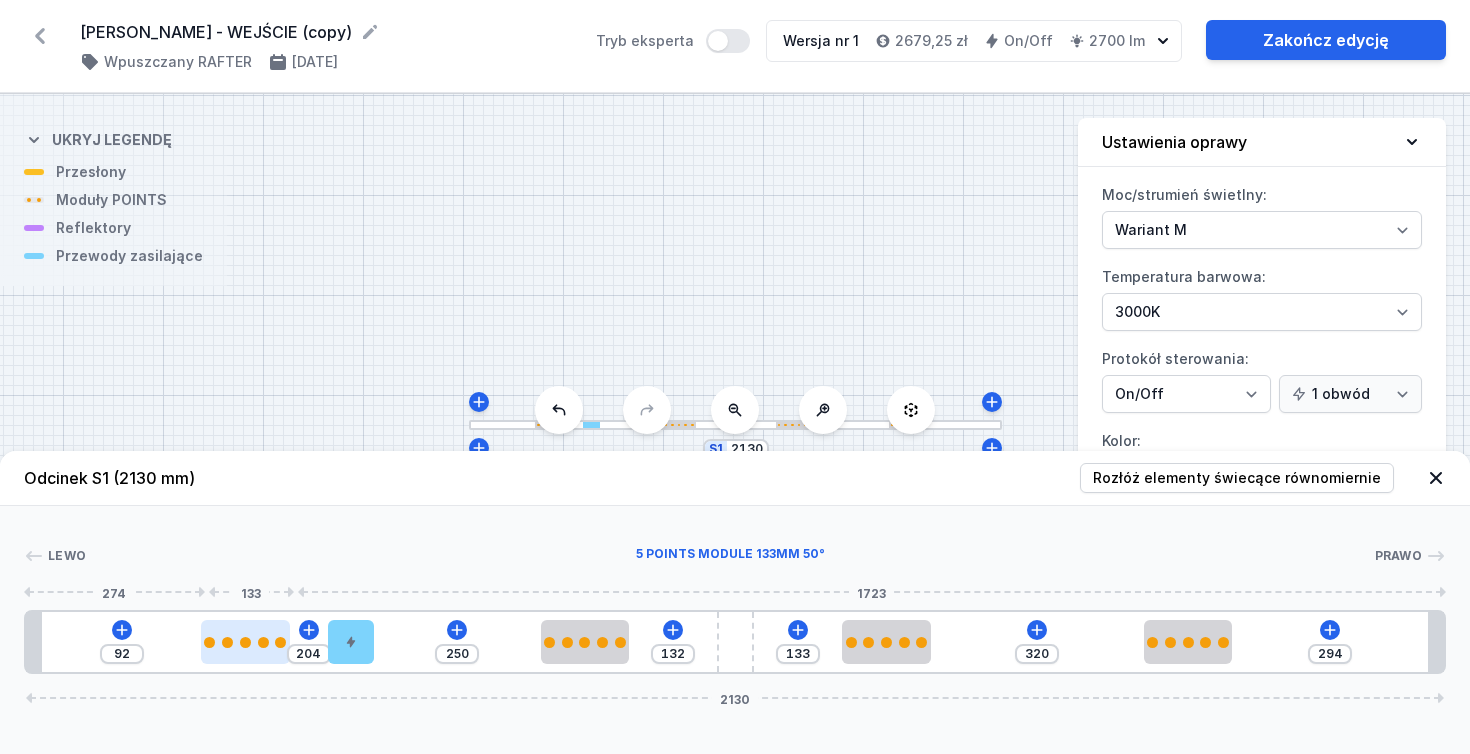 type on "90" 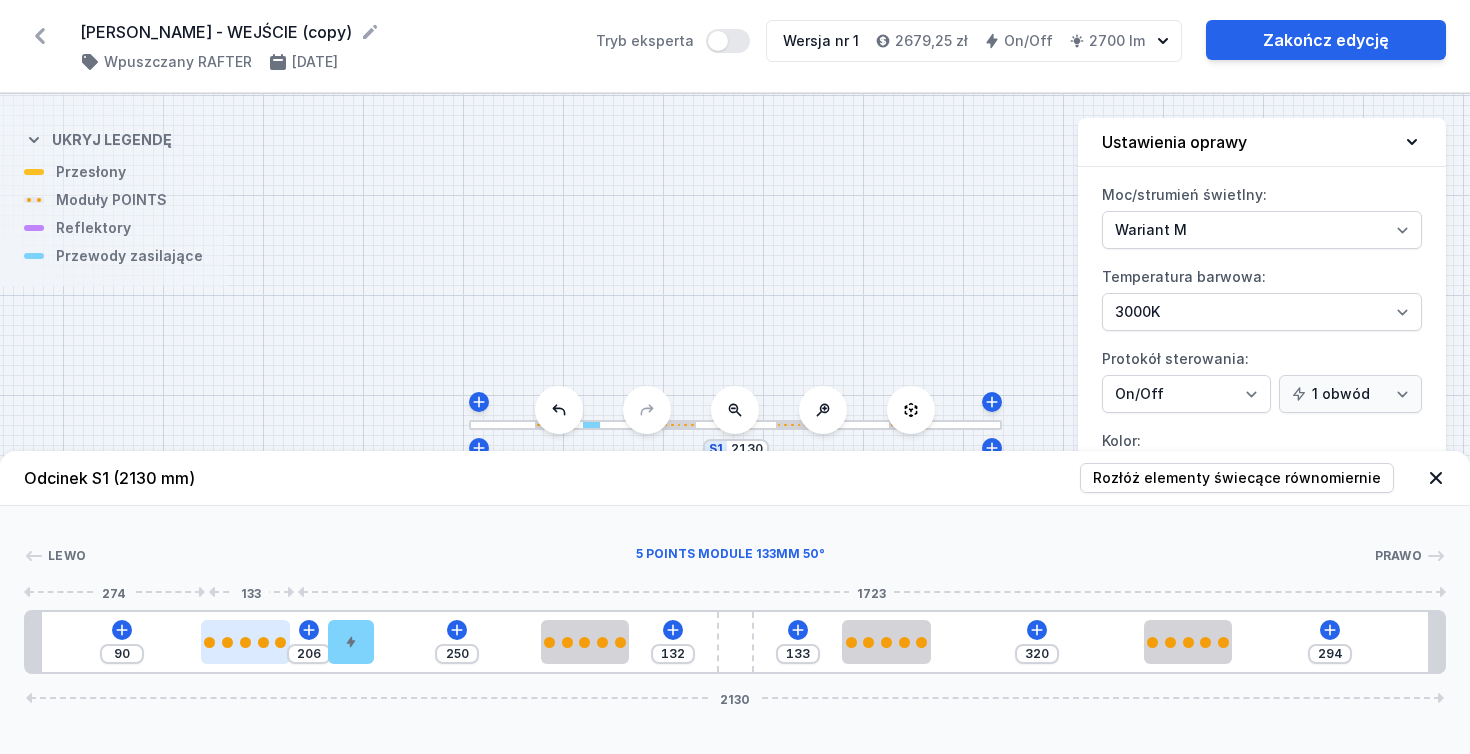 type on "87" 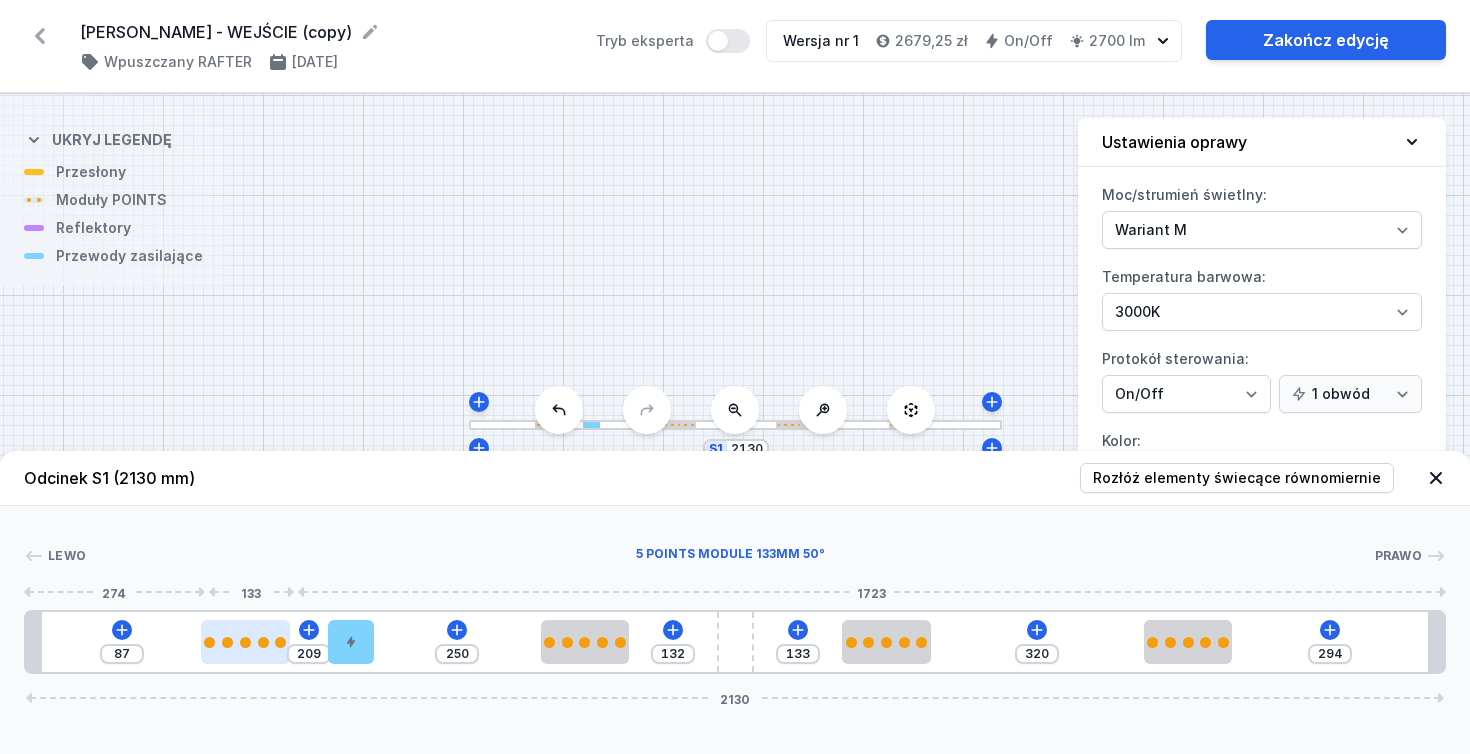 type on "84" 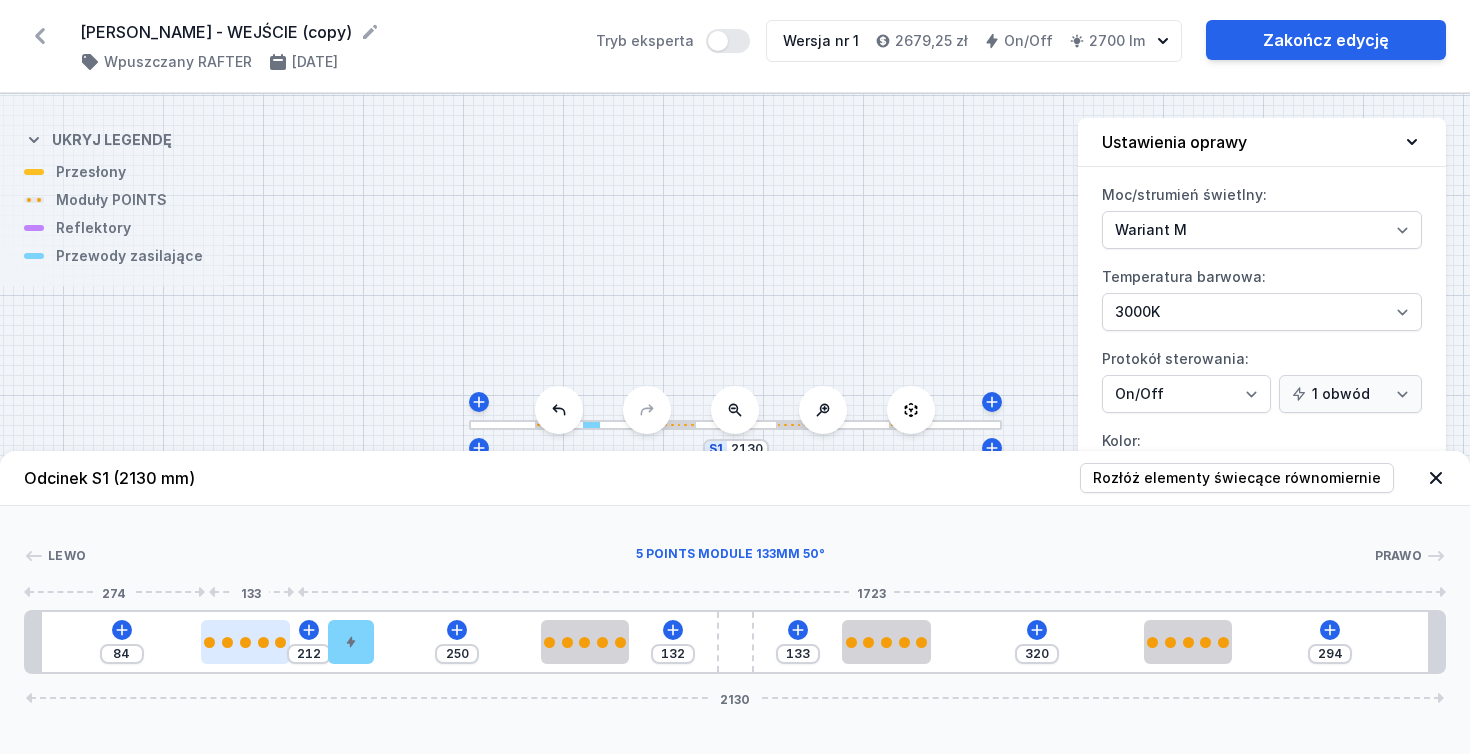 type on "83" 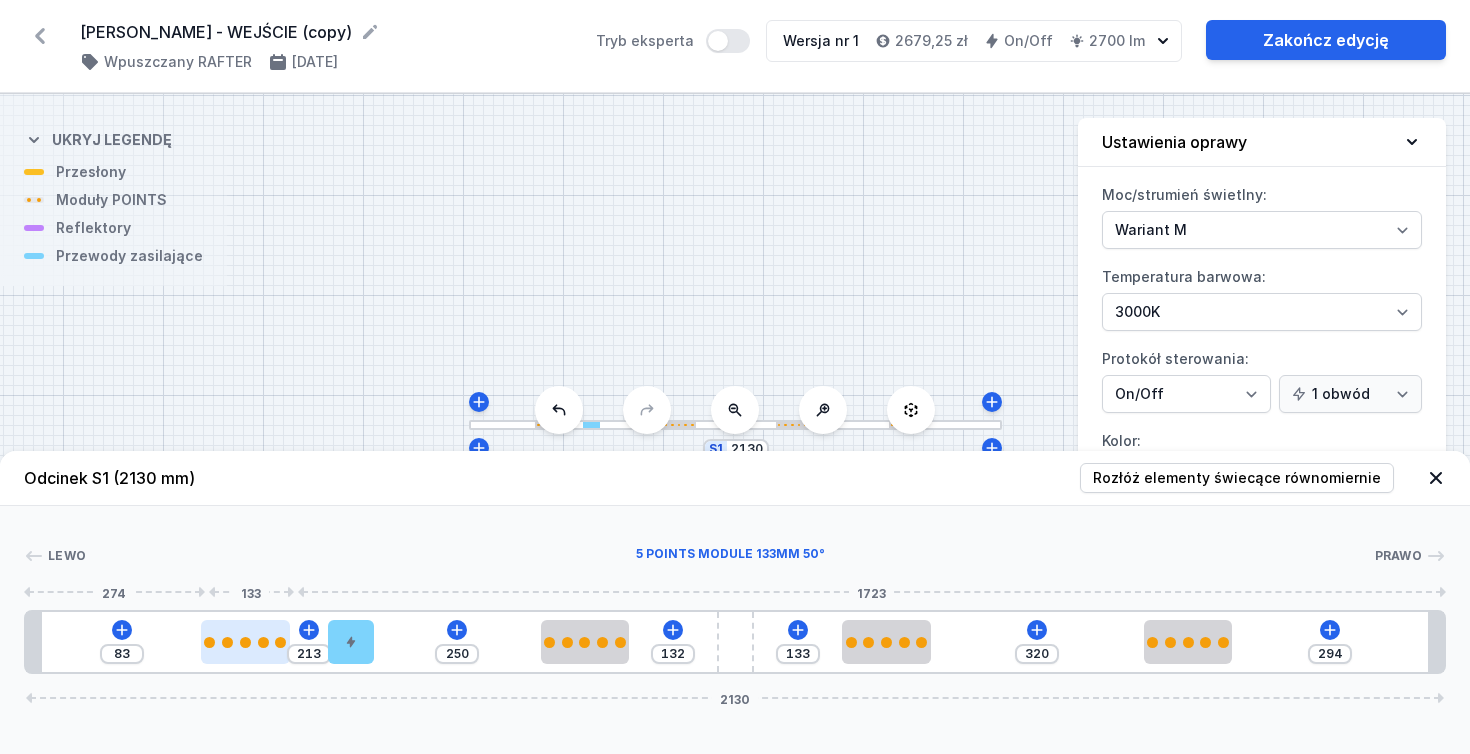 type on "81" 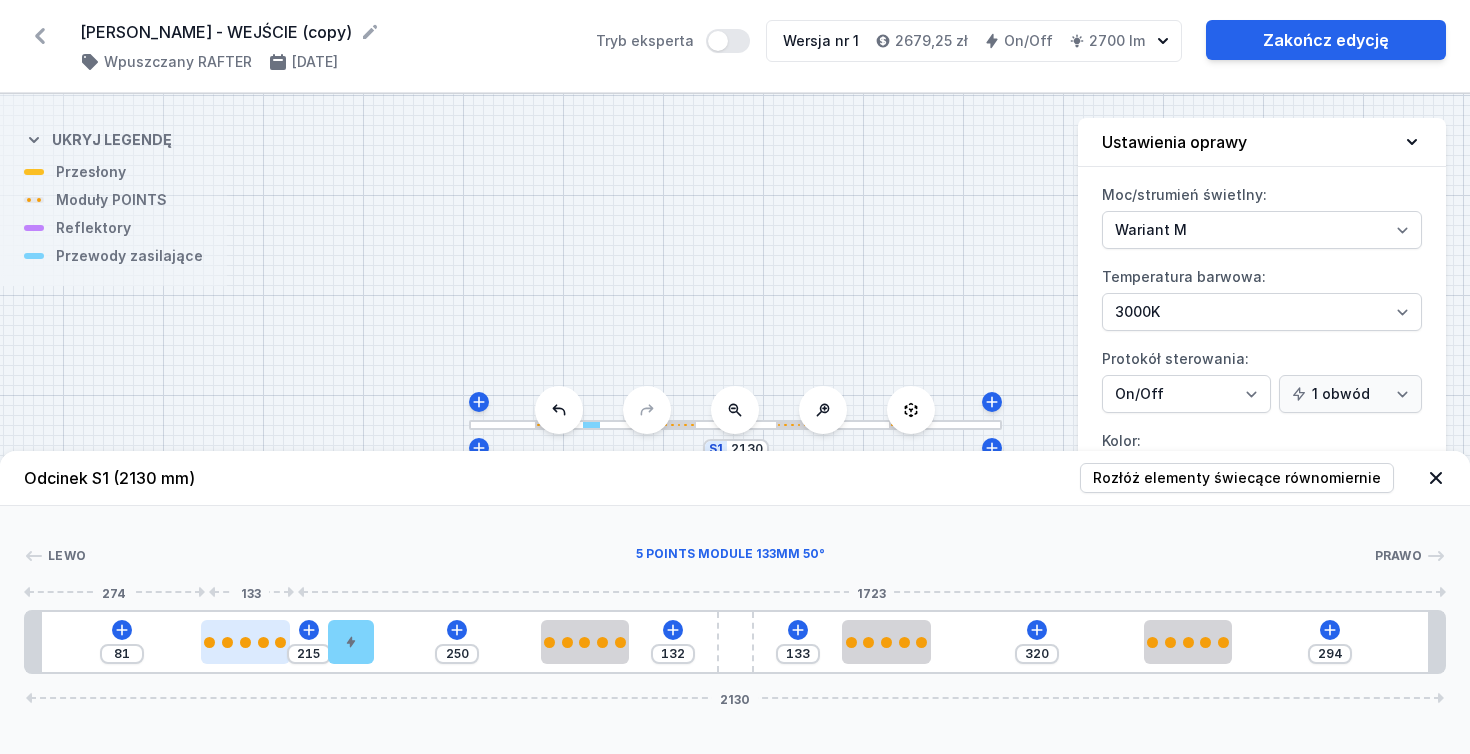 type on "80" 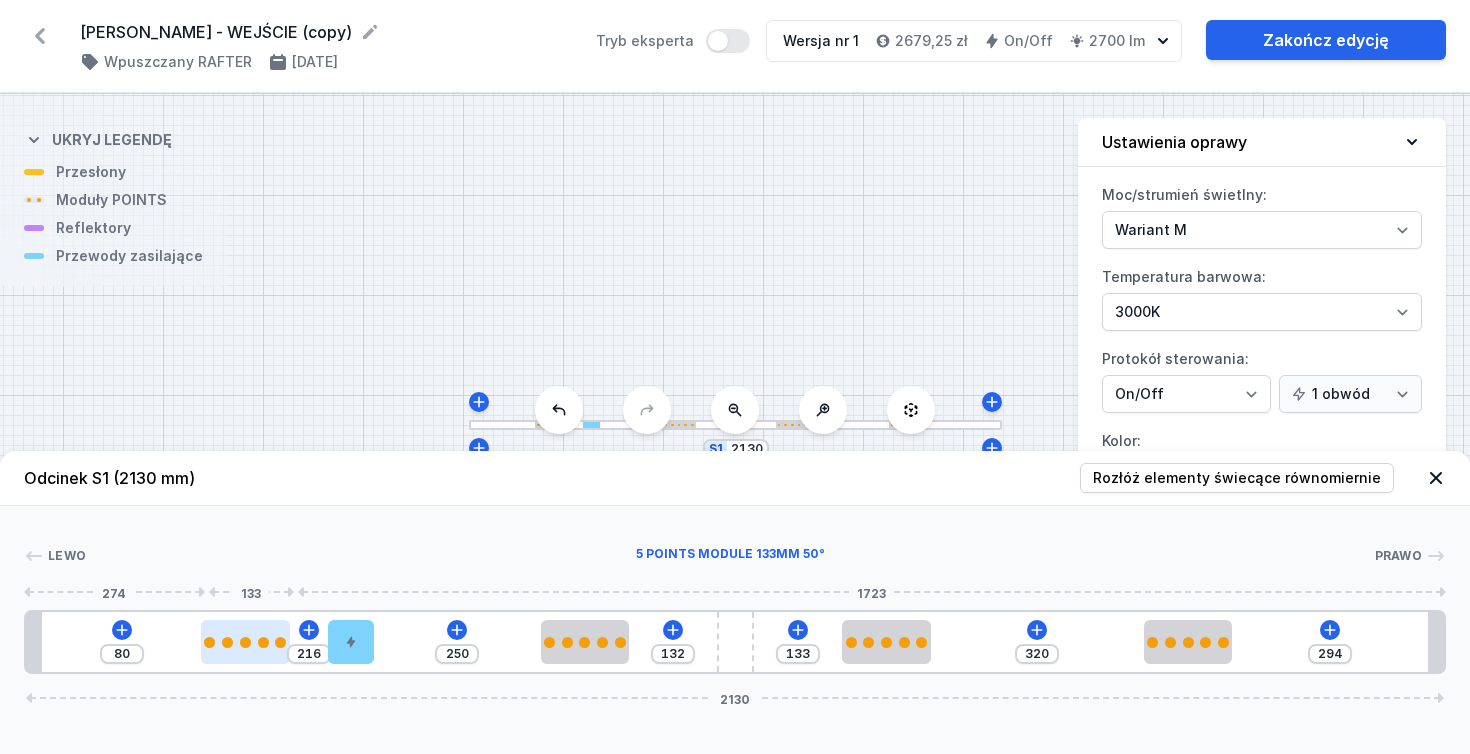 type on "77" 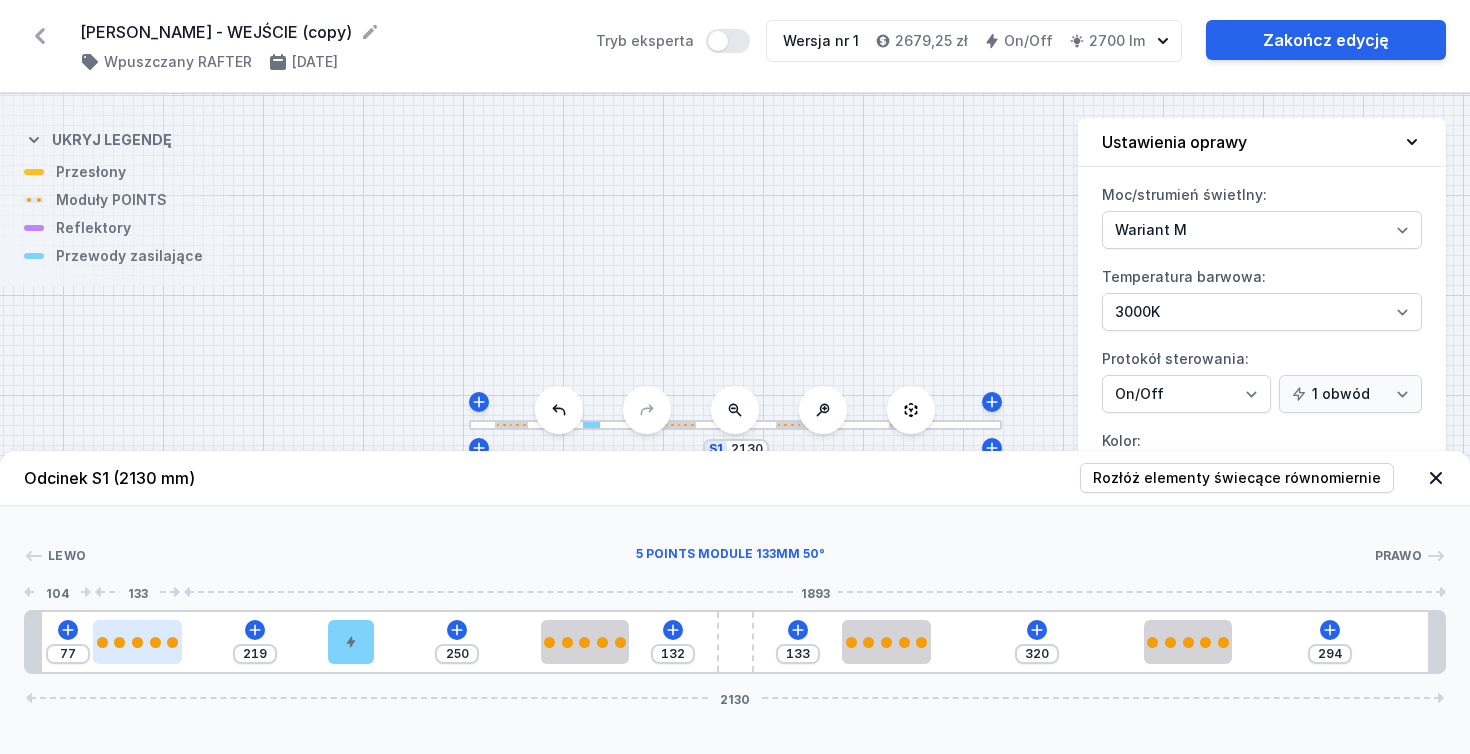 type on "75" 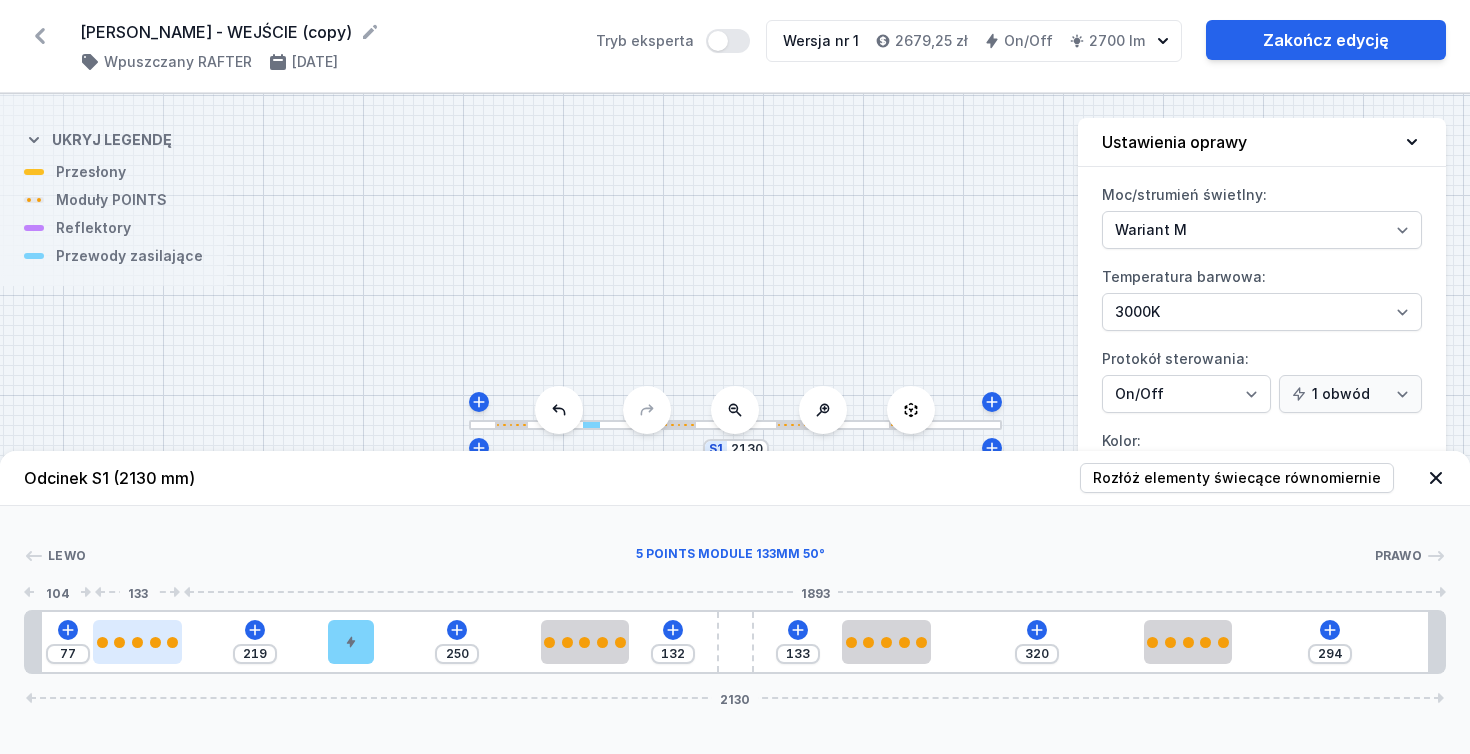 type on "221" 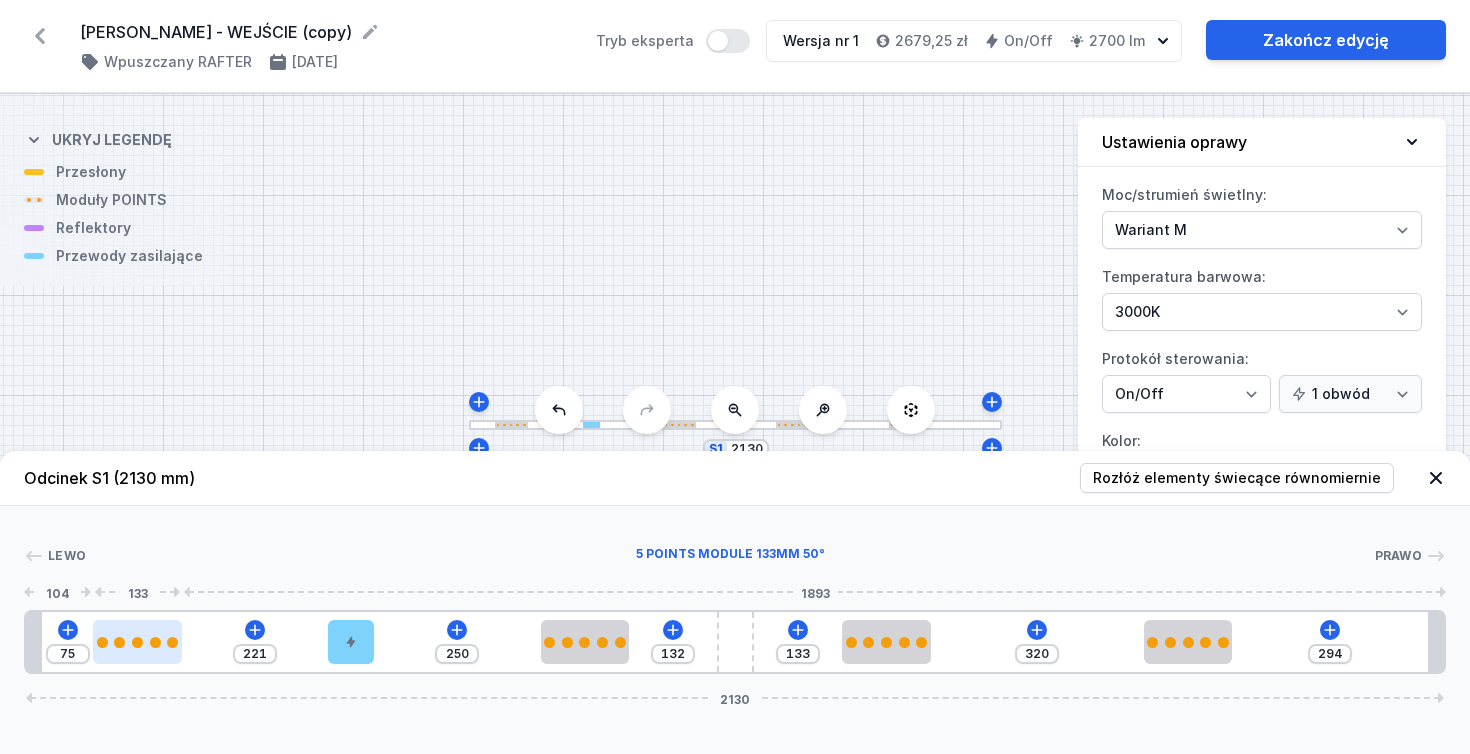 type on "74" 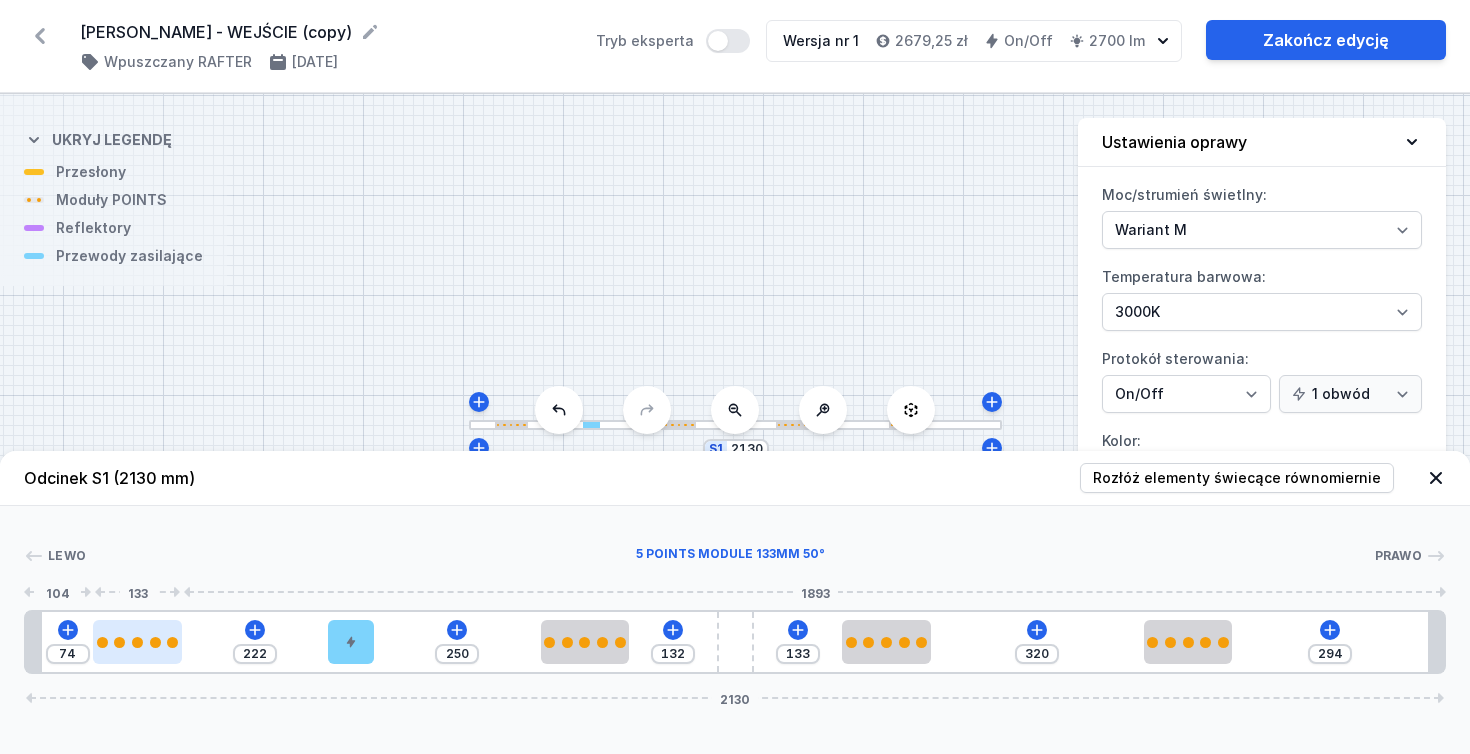 type on "72" 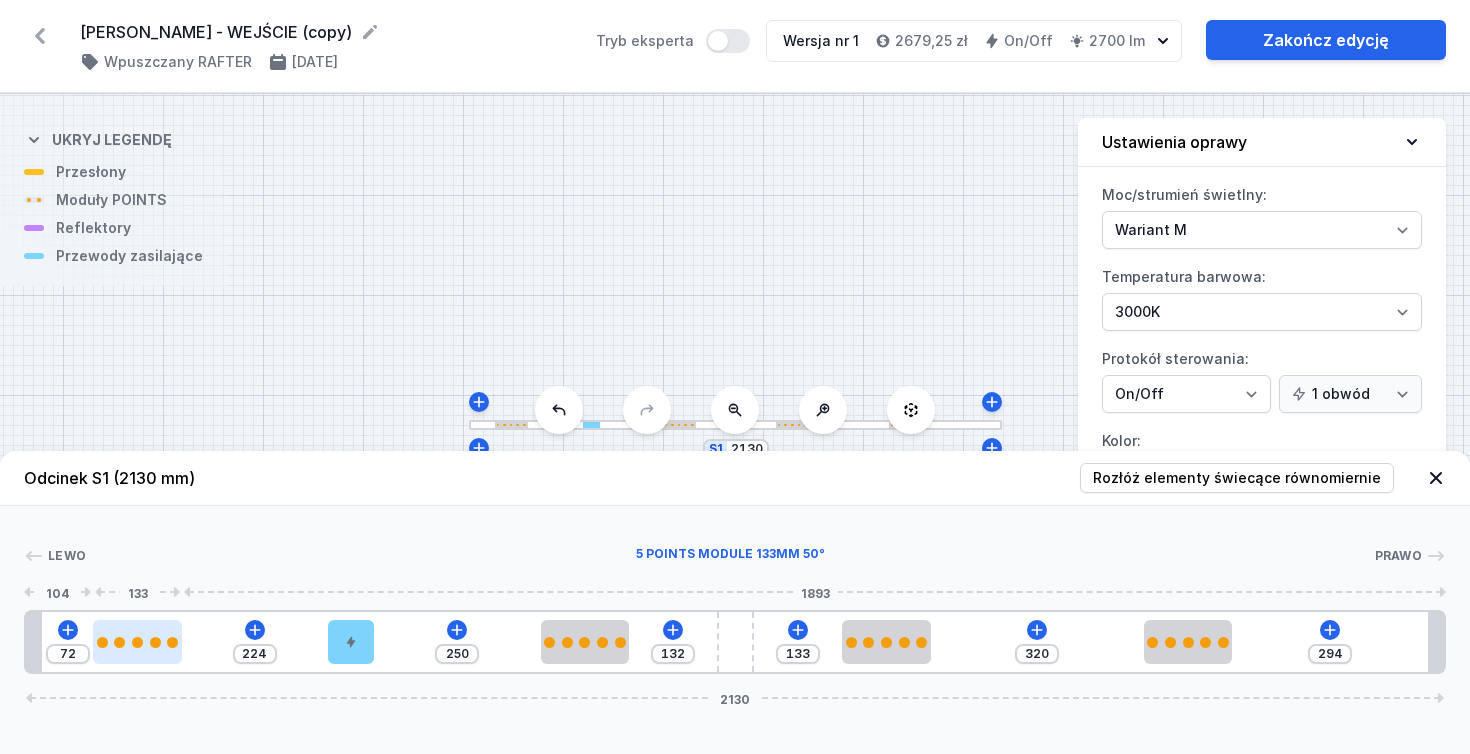 type on "71" 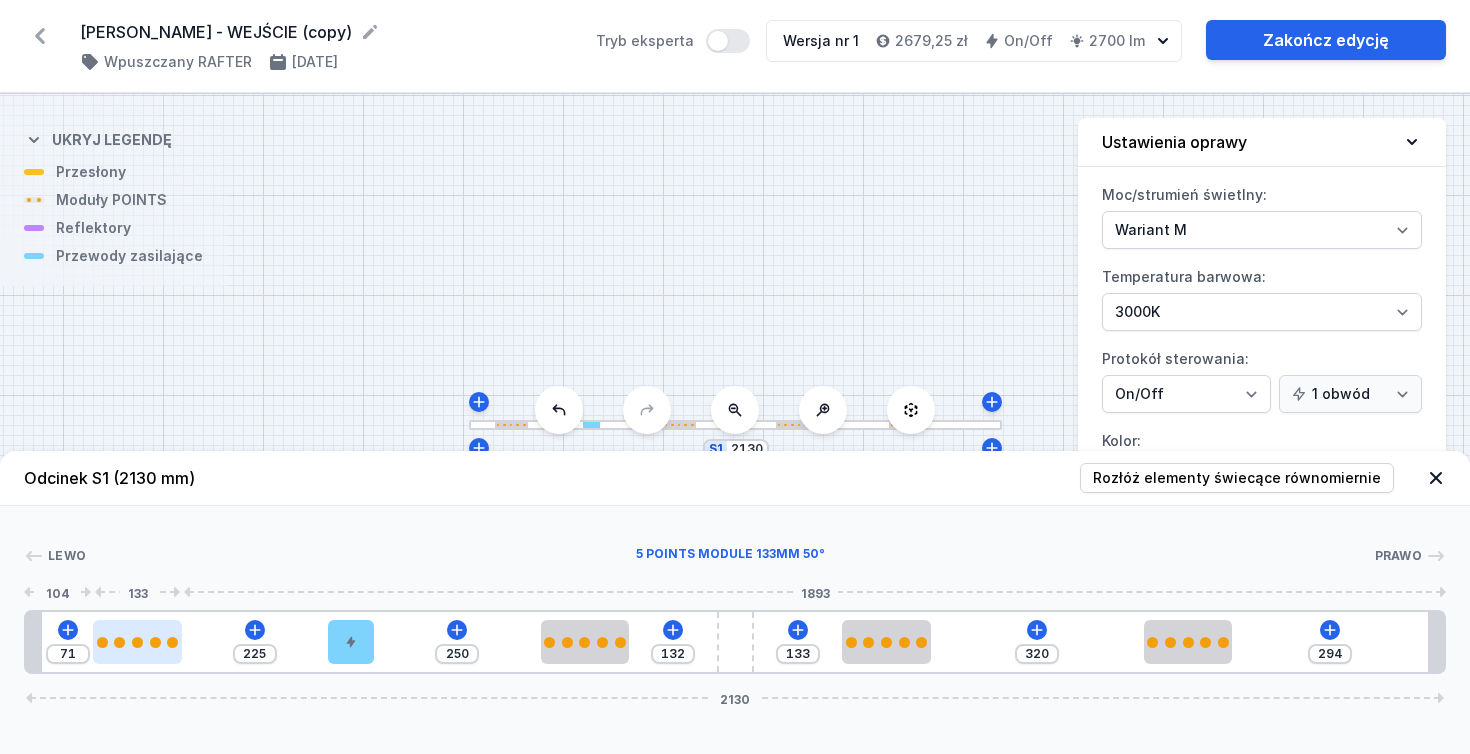 type on "70" 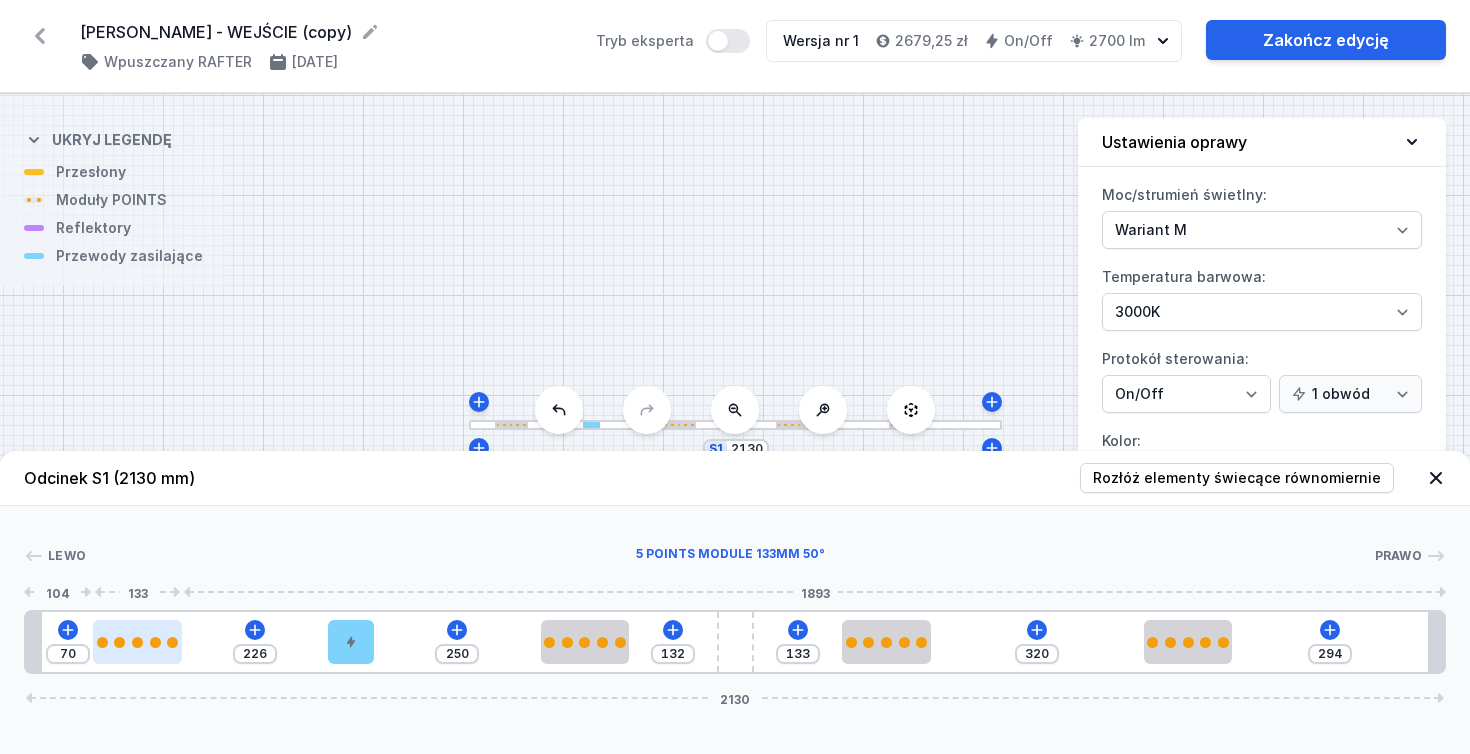type on "68" 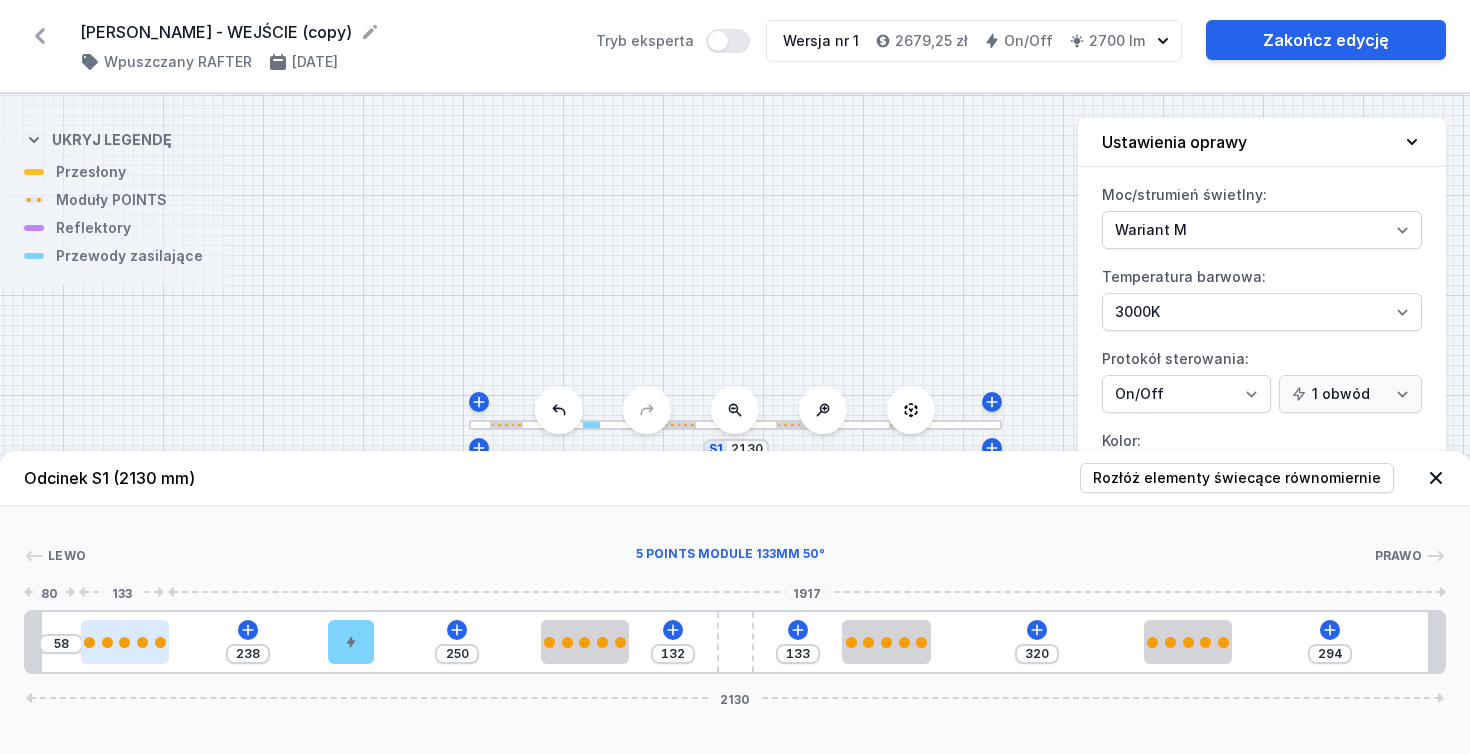 type on "237" 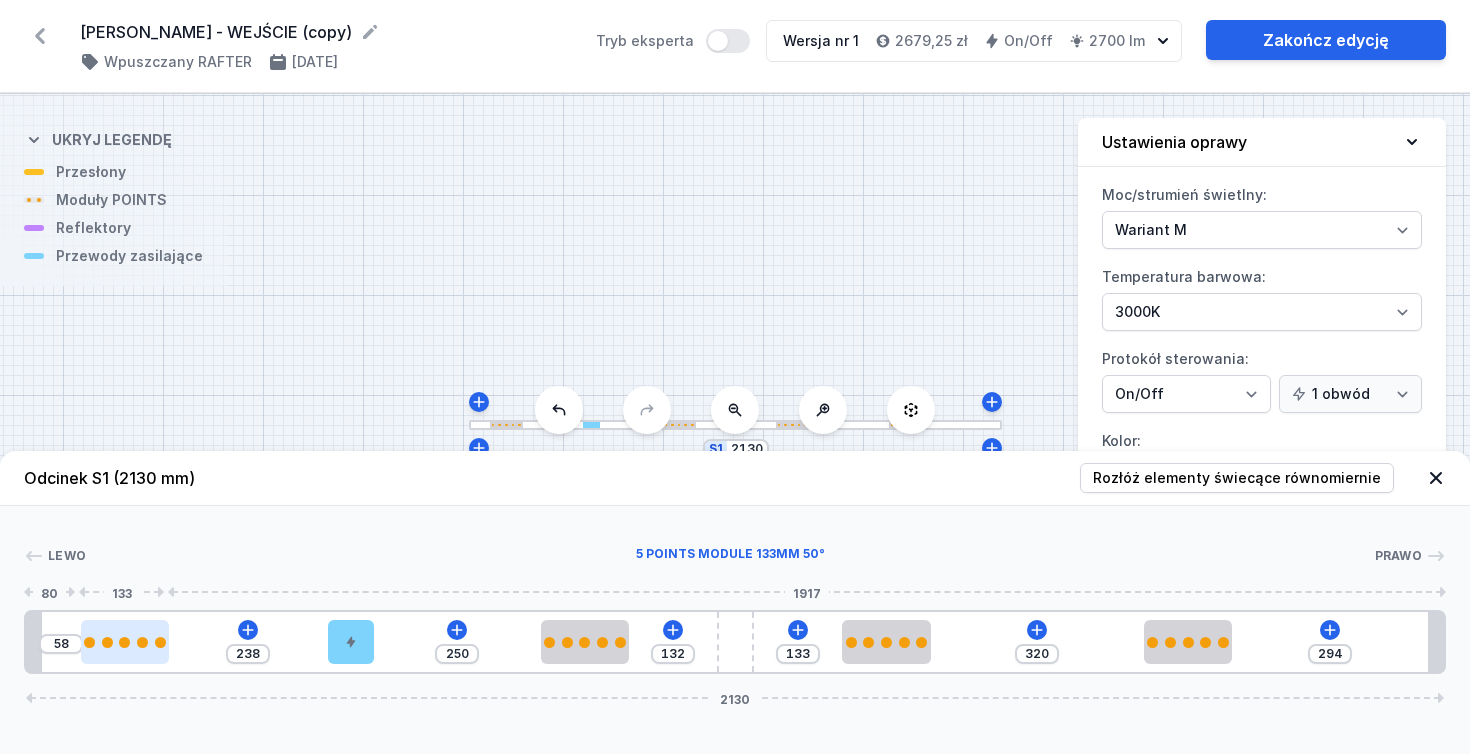 type on "59" 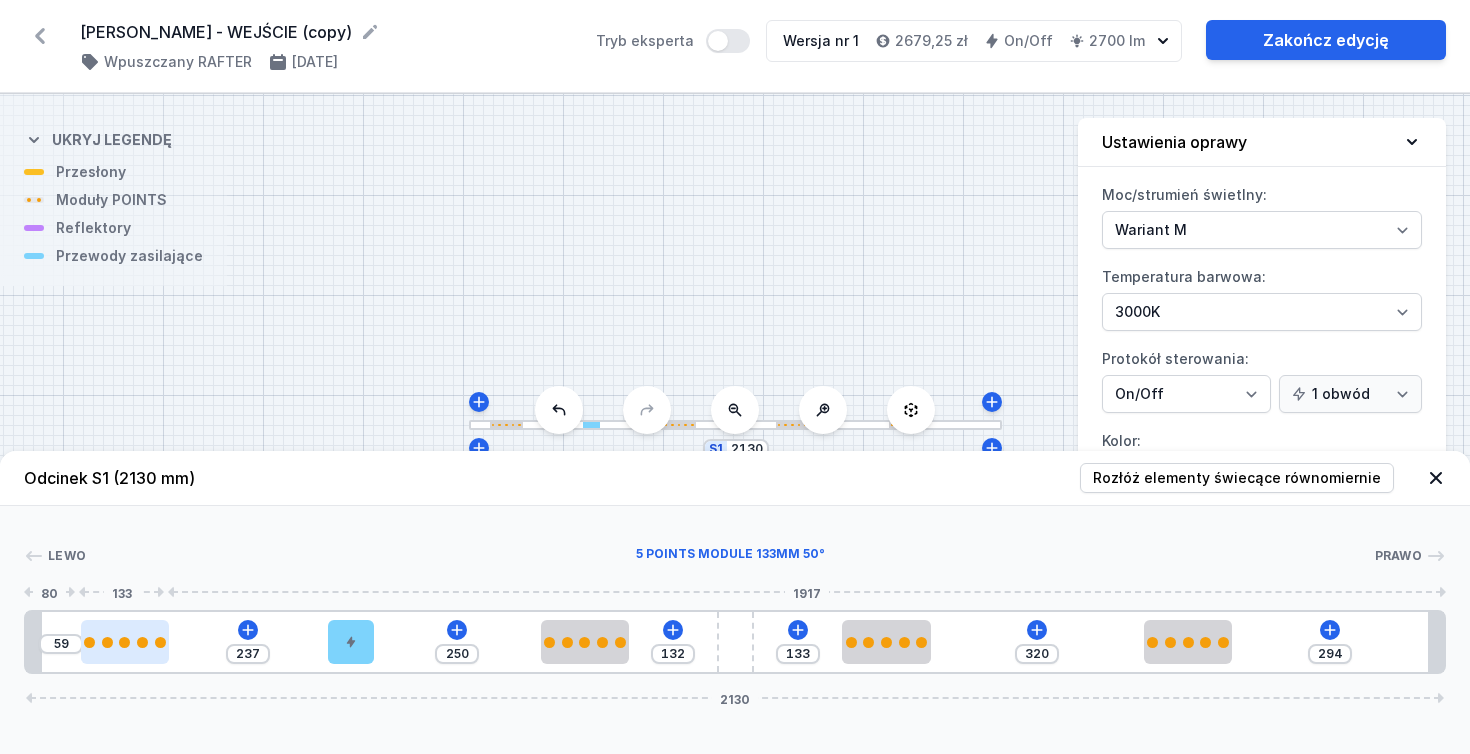 type on "235" 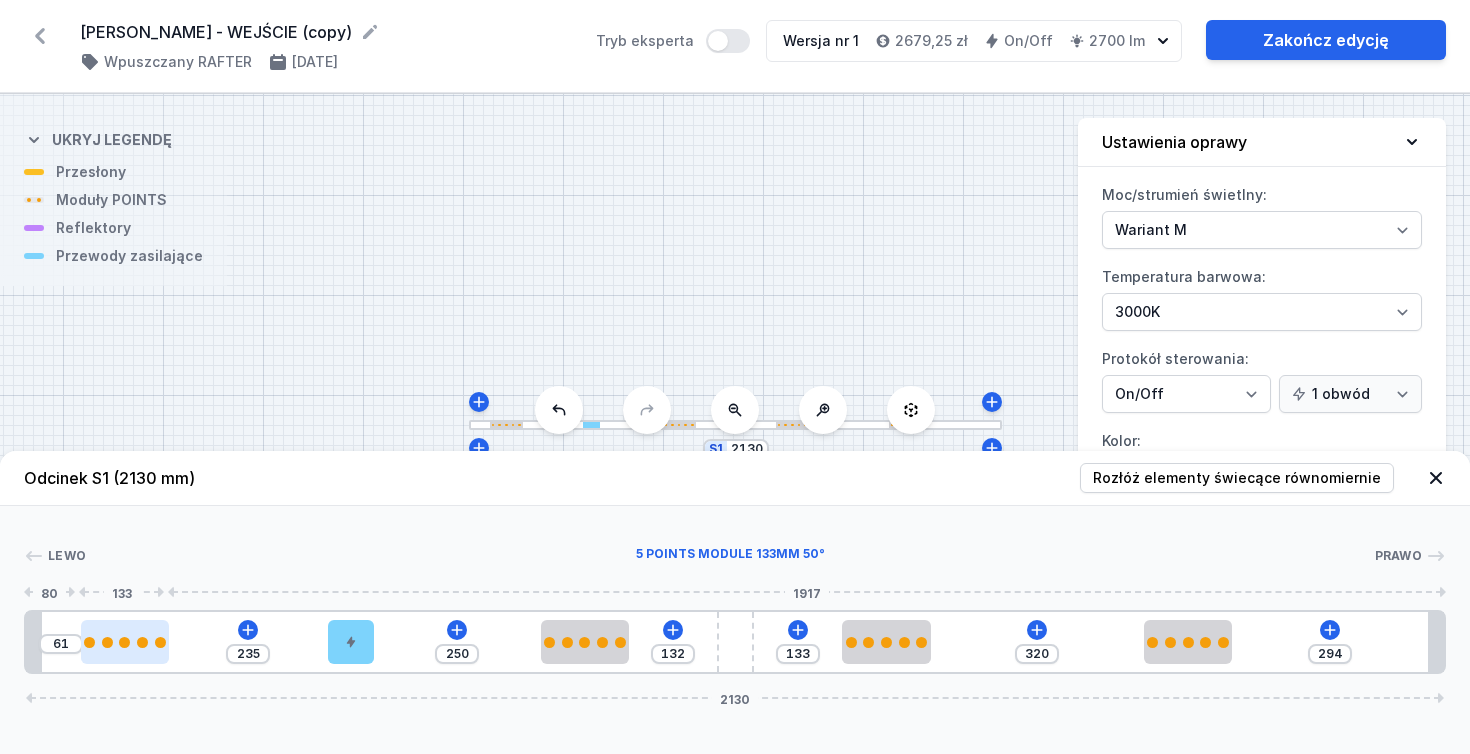 type on "234" 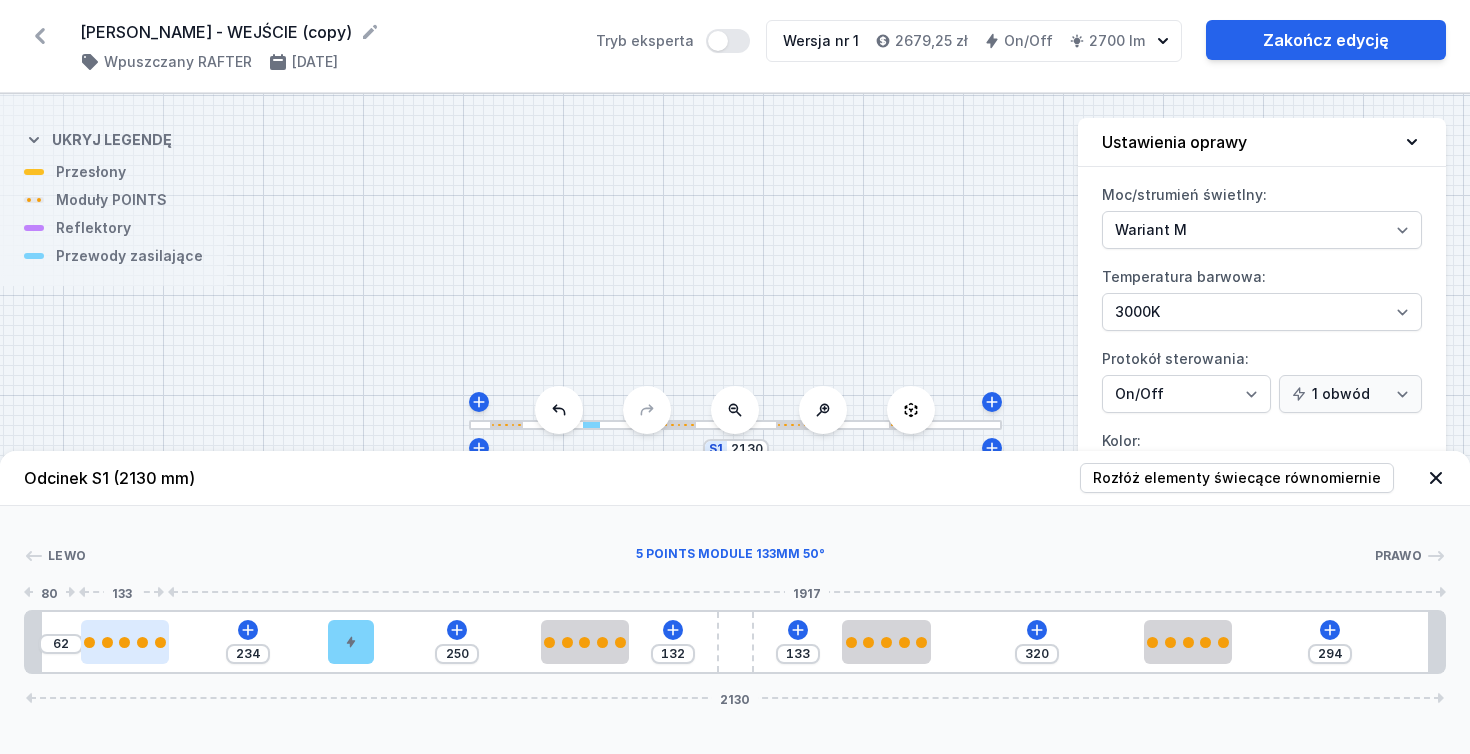 type on "231" 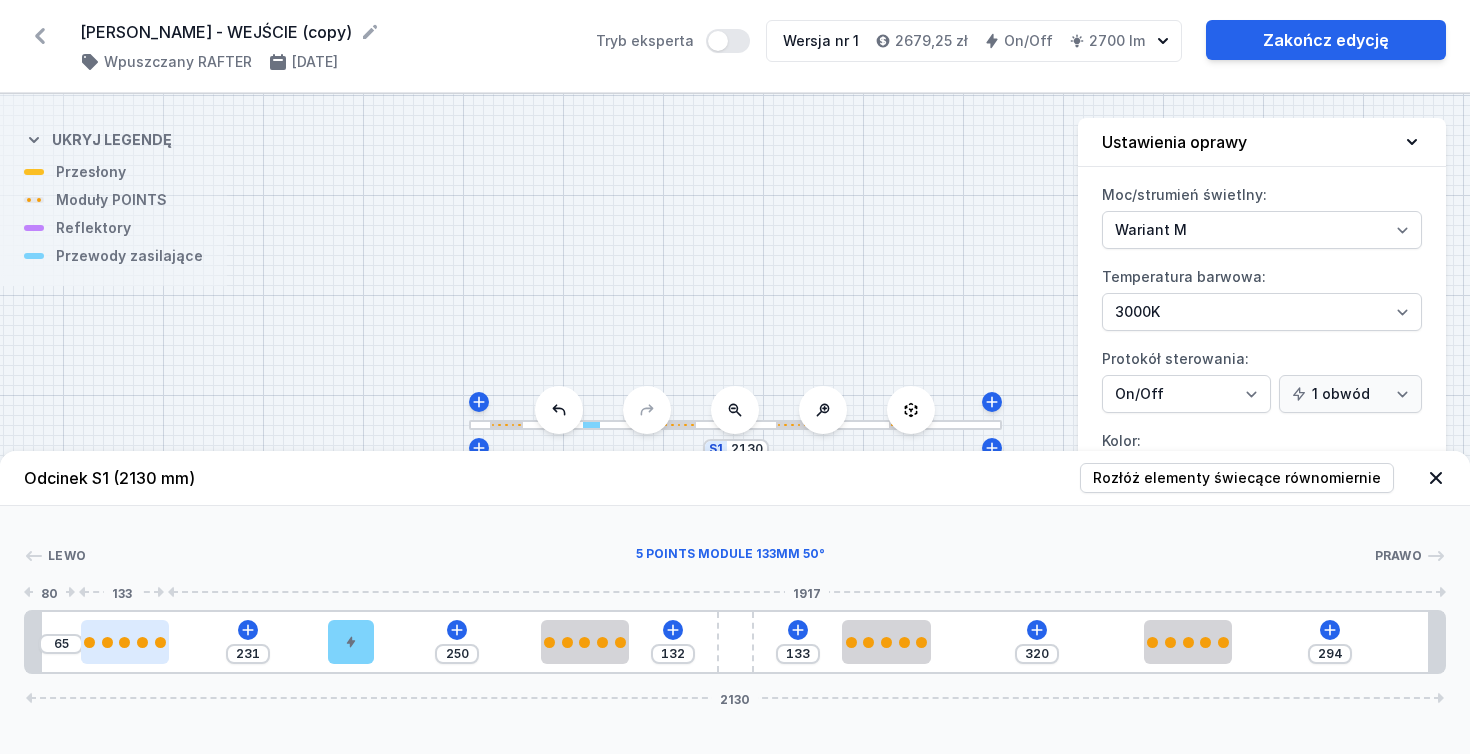 type on "228" 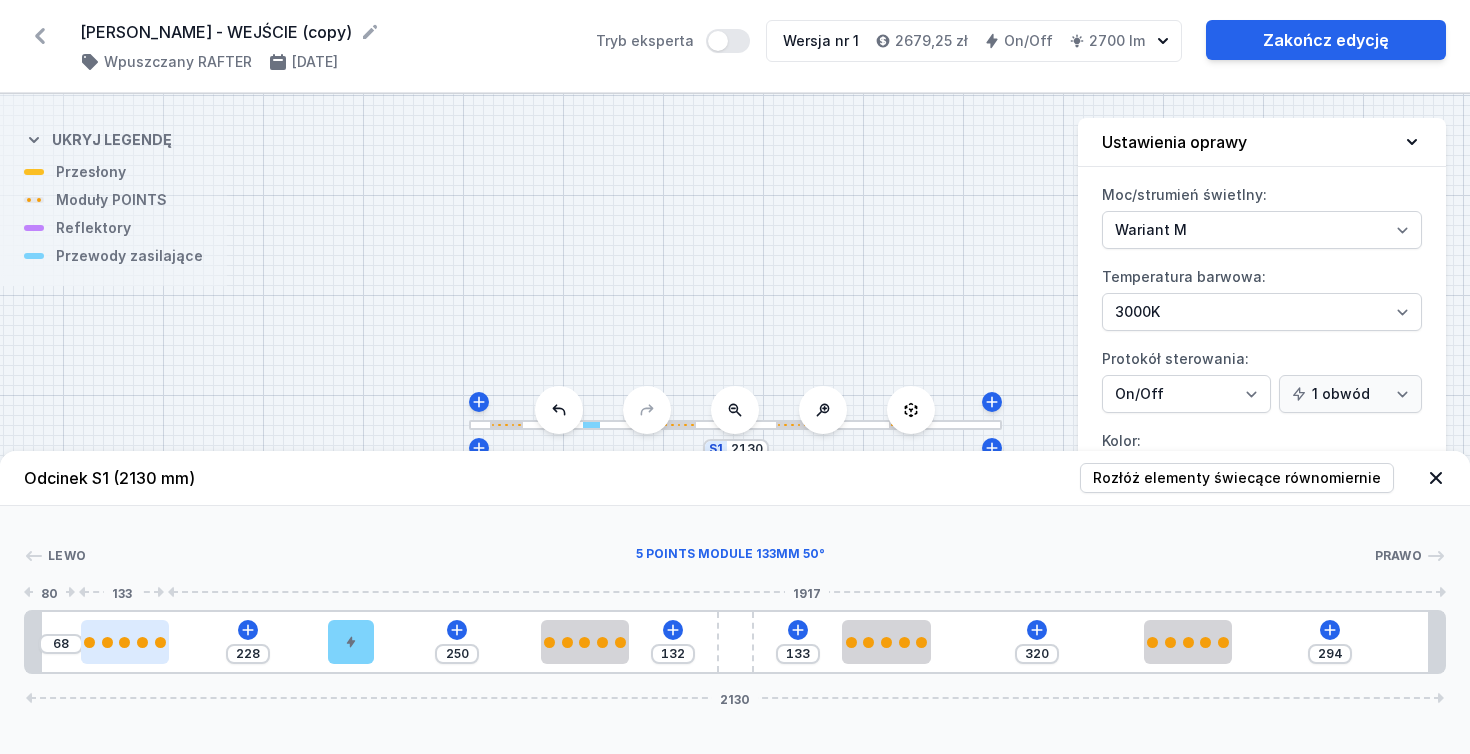 type on "225" 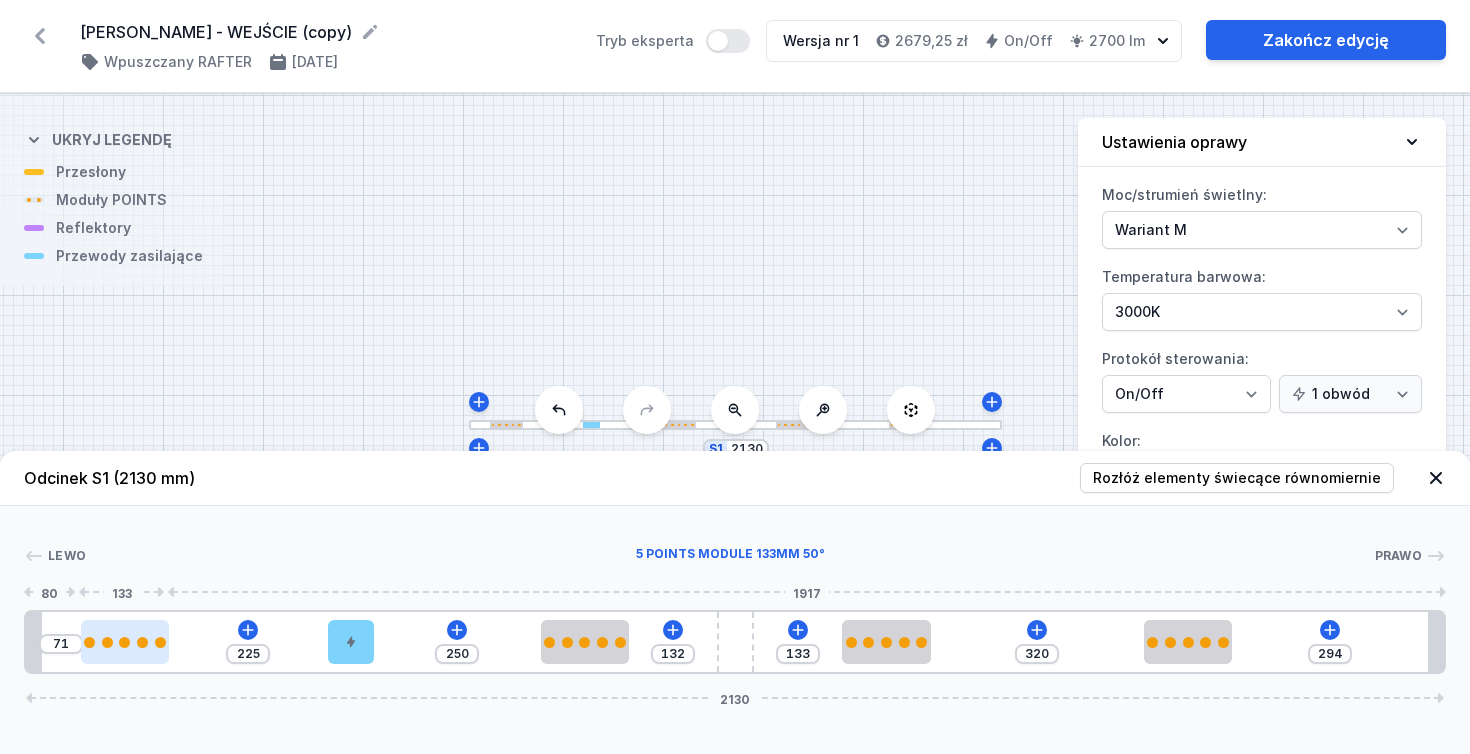 type on "224" 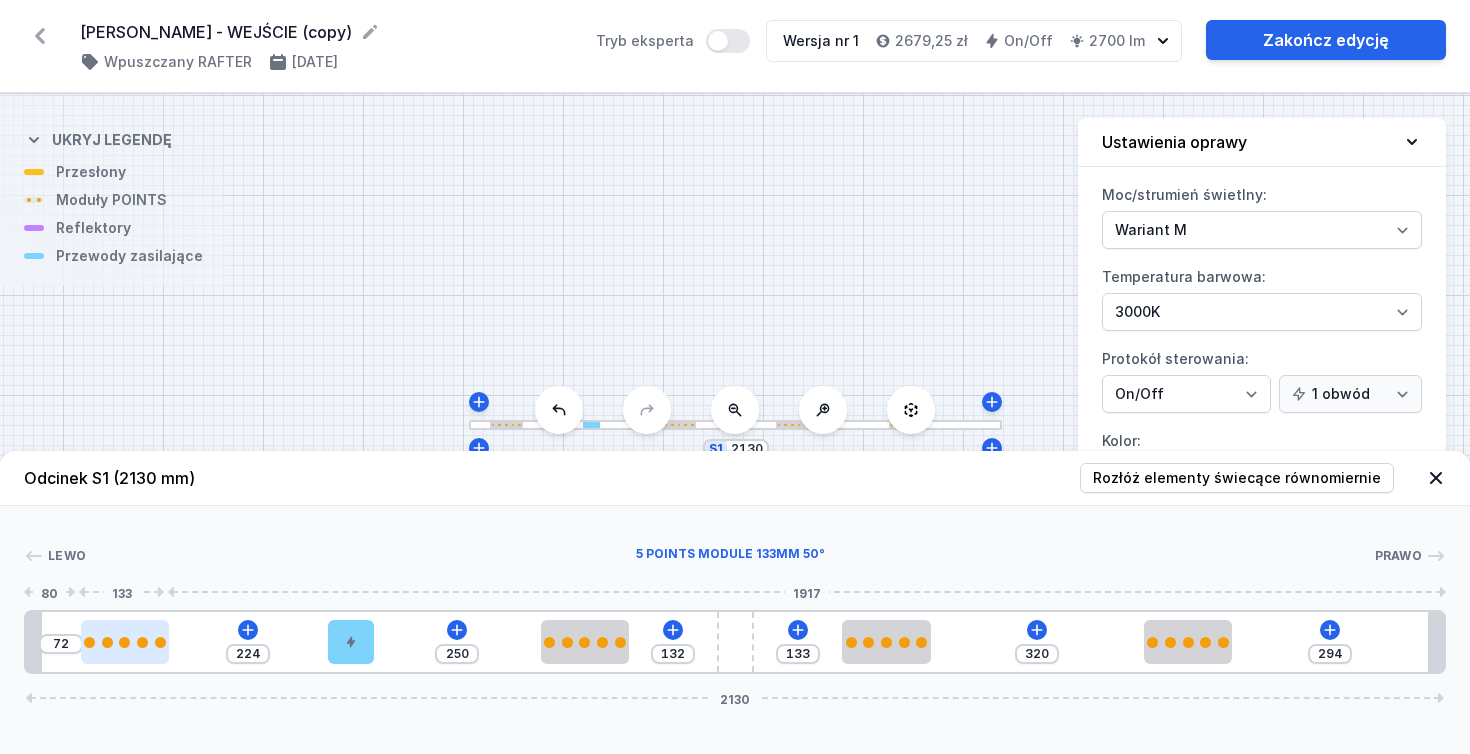 type on "221" 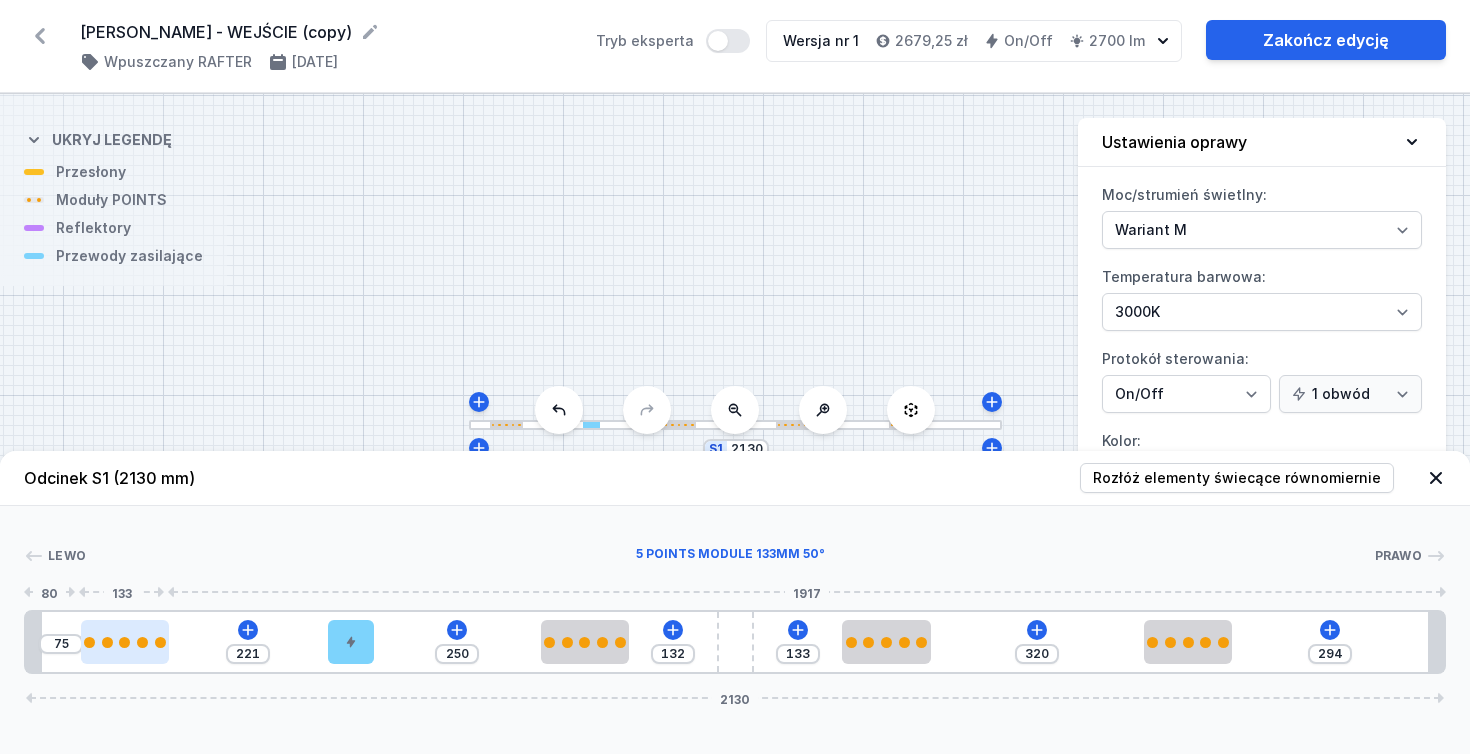 type on "218" 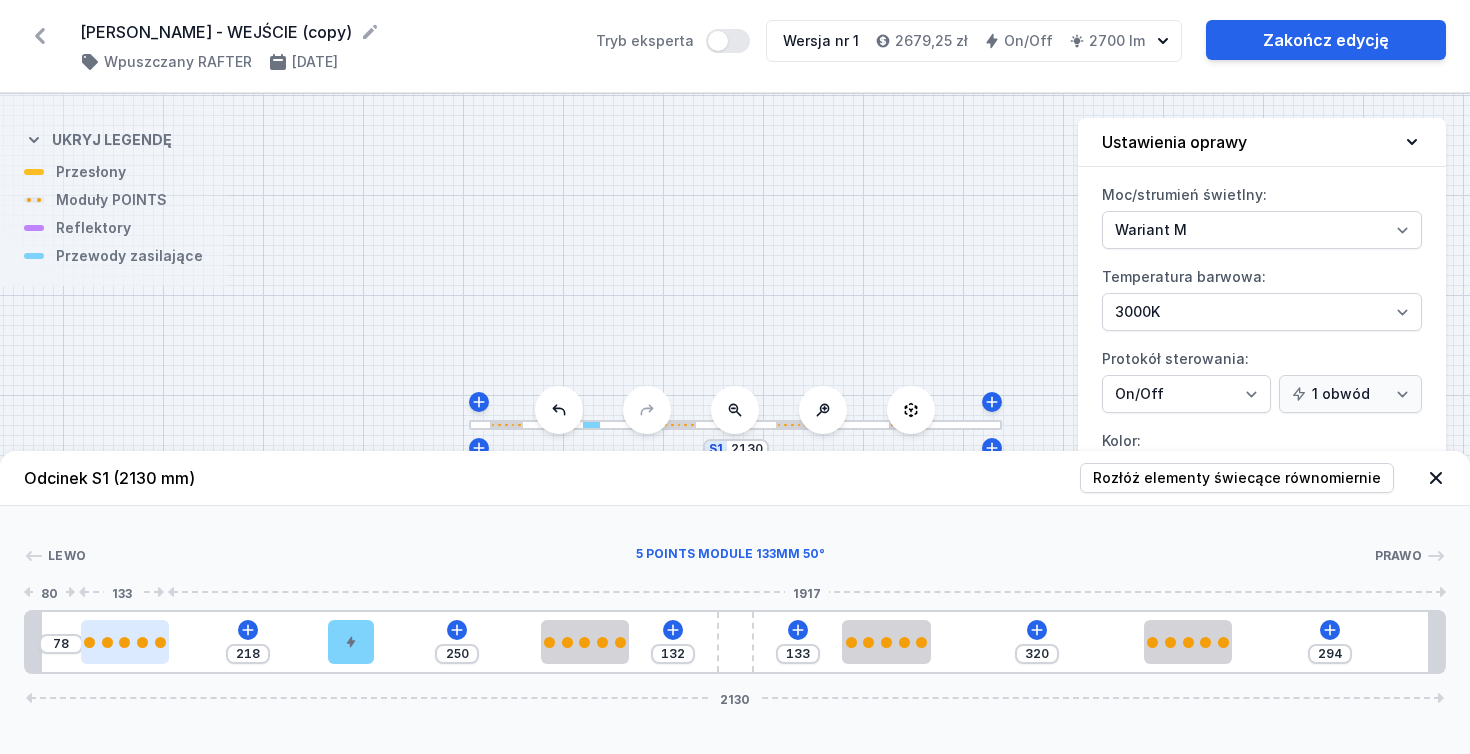 type on "216" 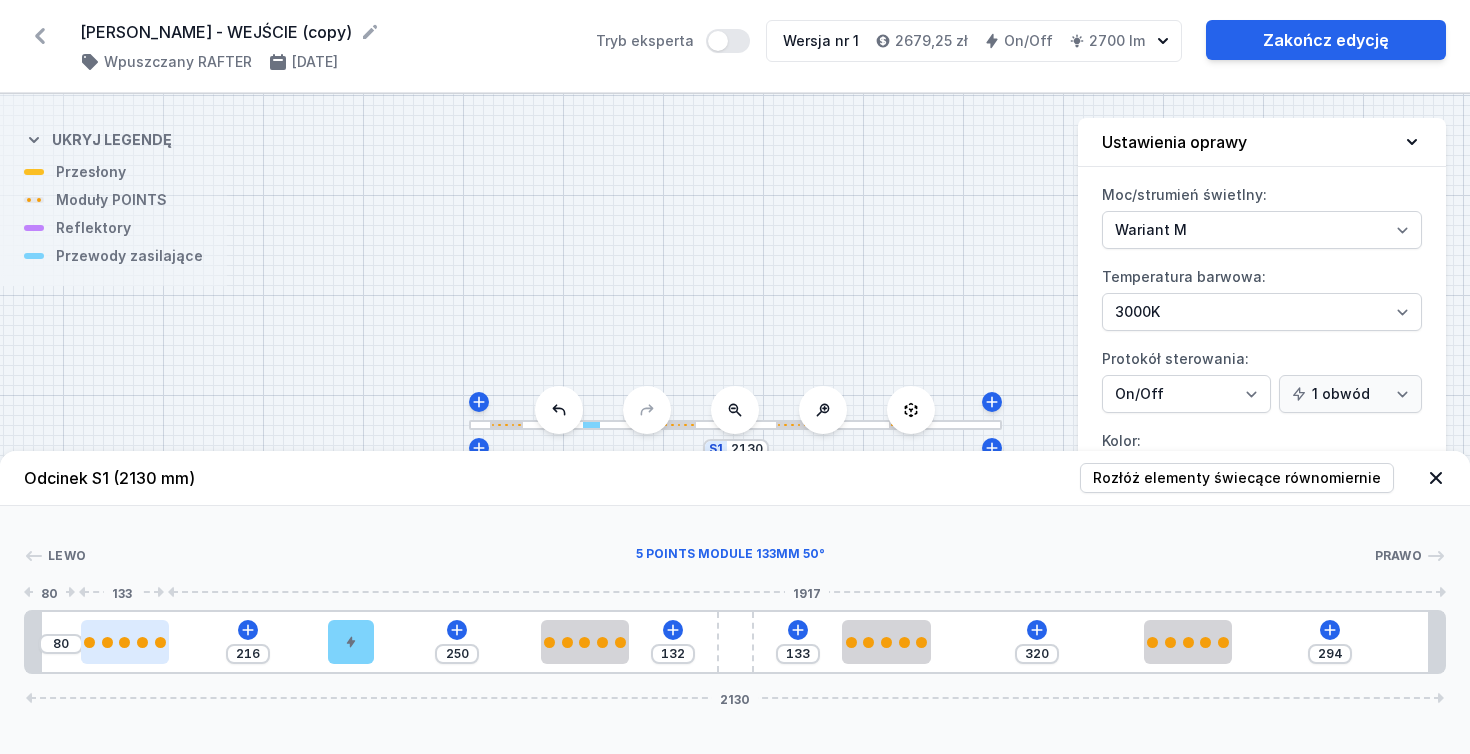type on "215" 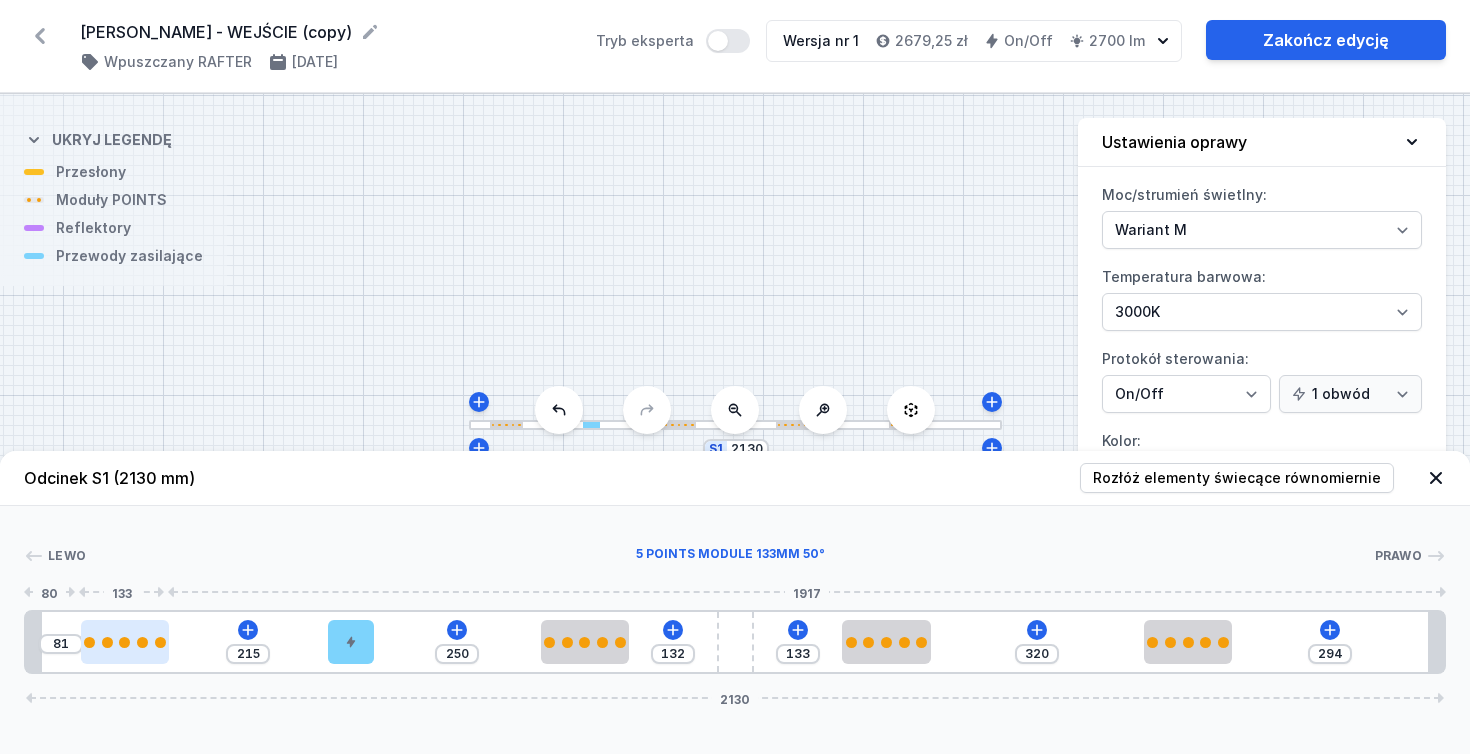 type on "213" 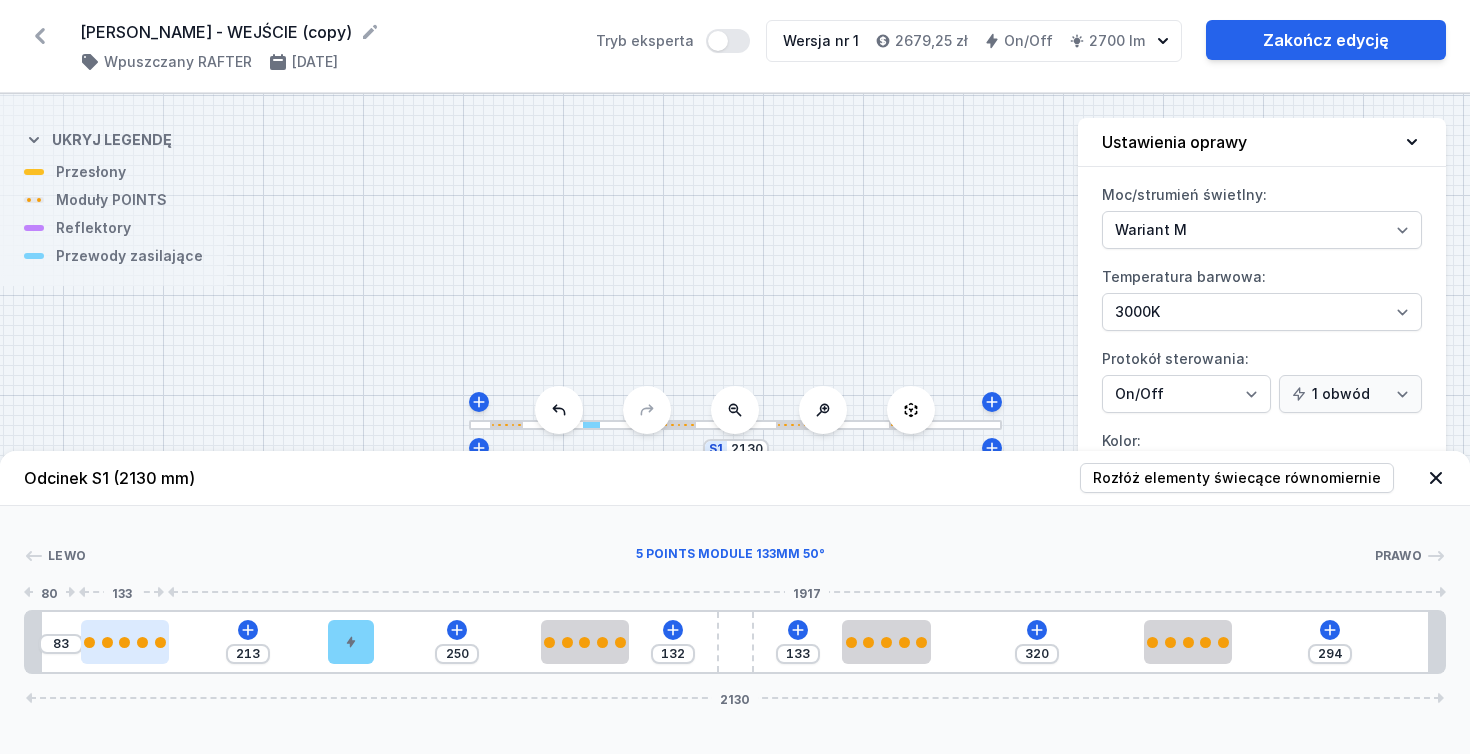 type on "212" 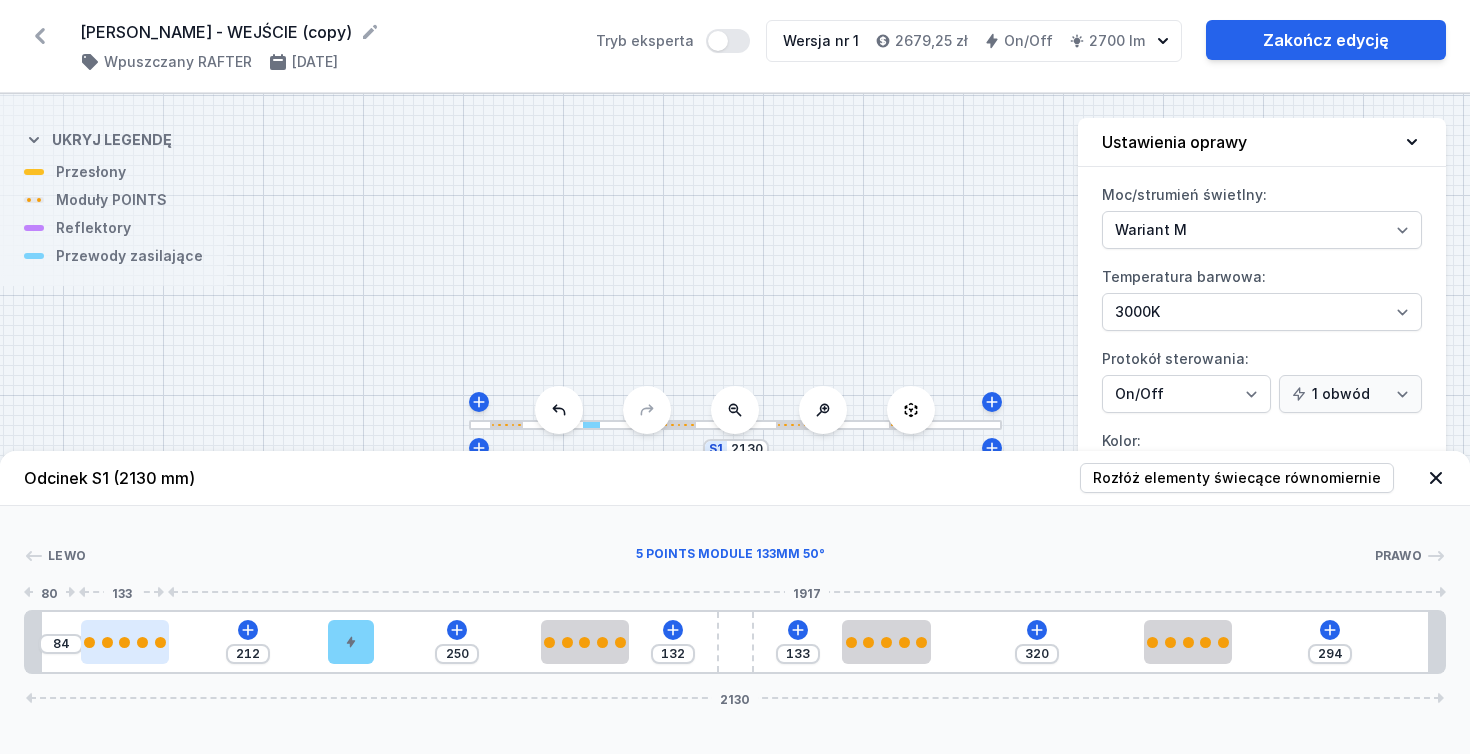 type on "213" 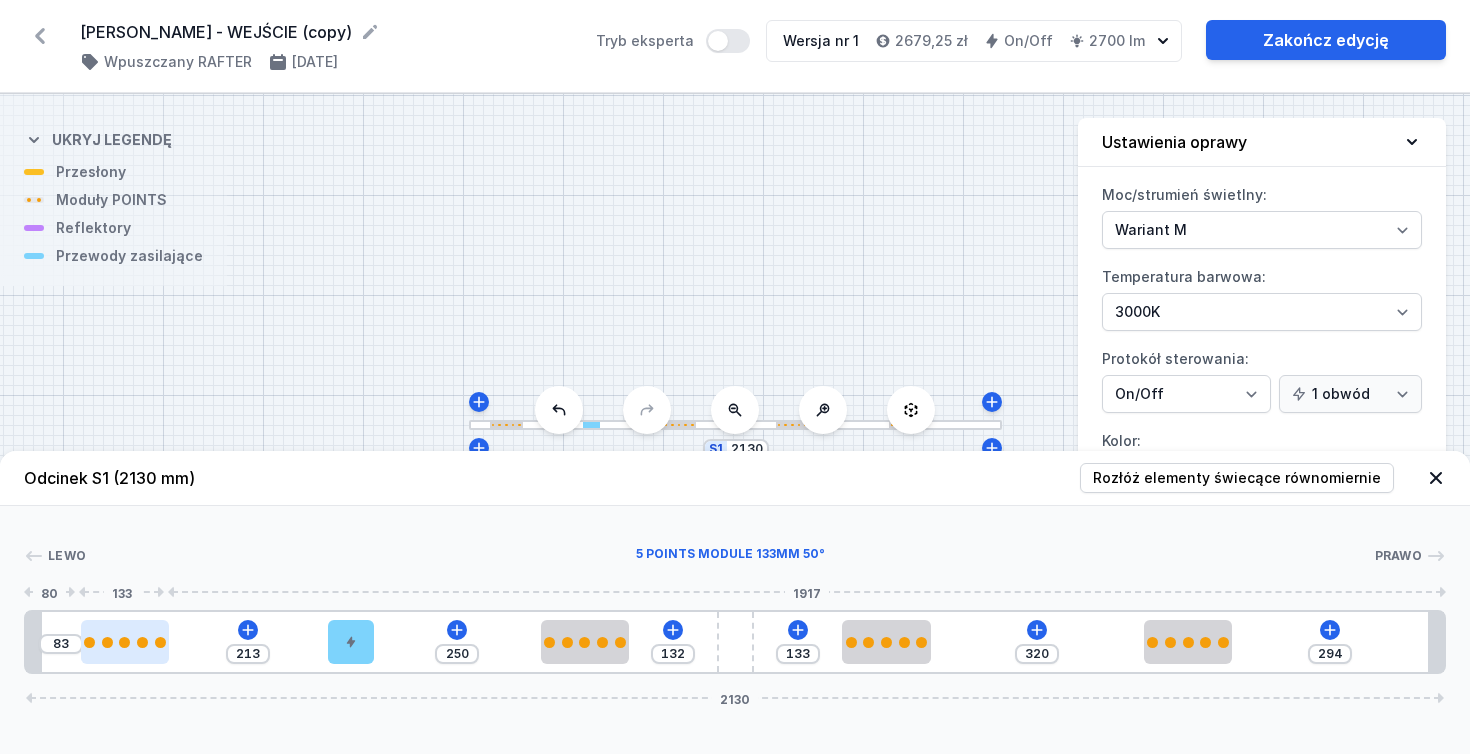 type on "215" 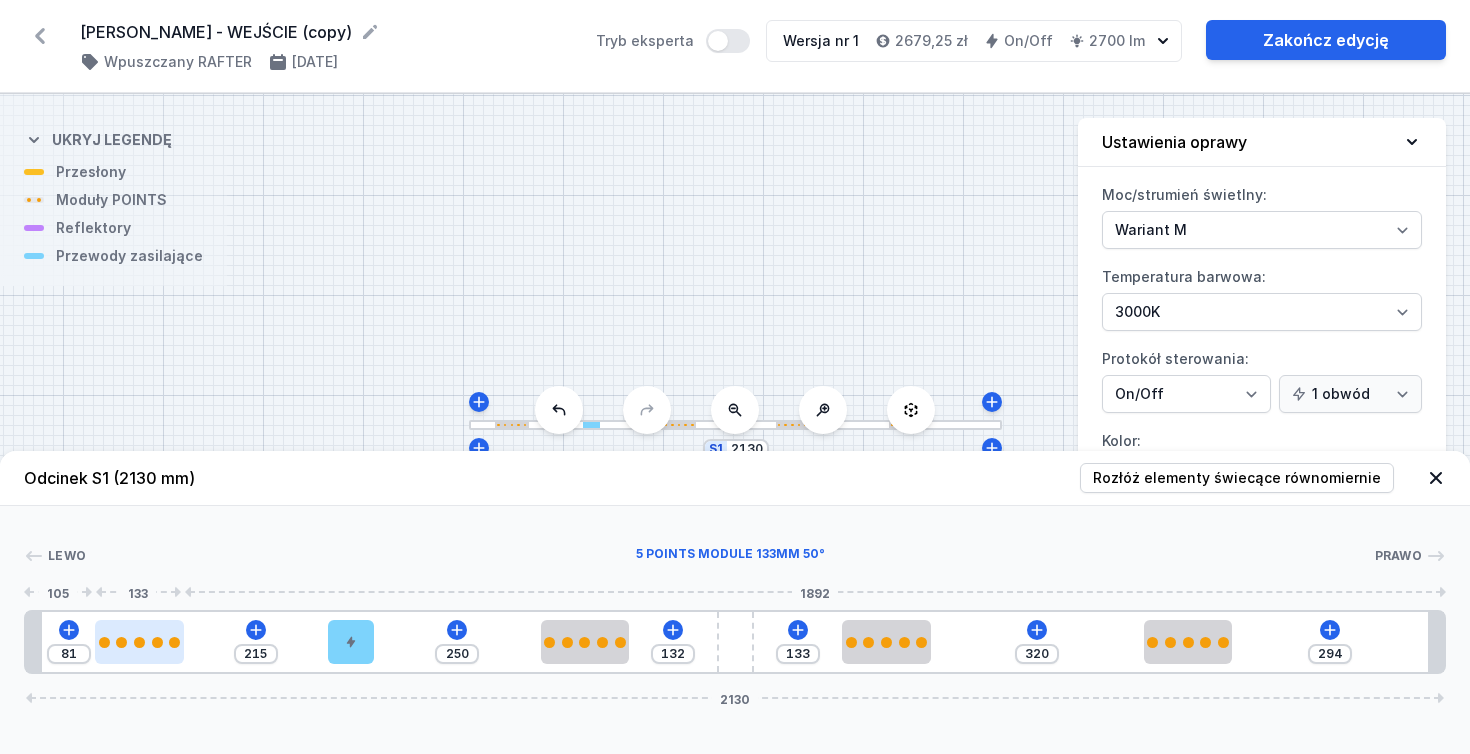 type on "216" 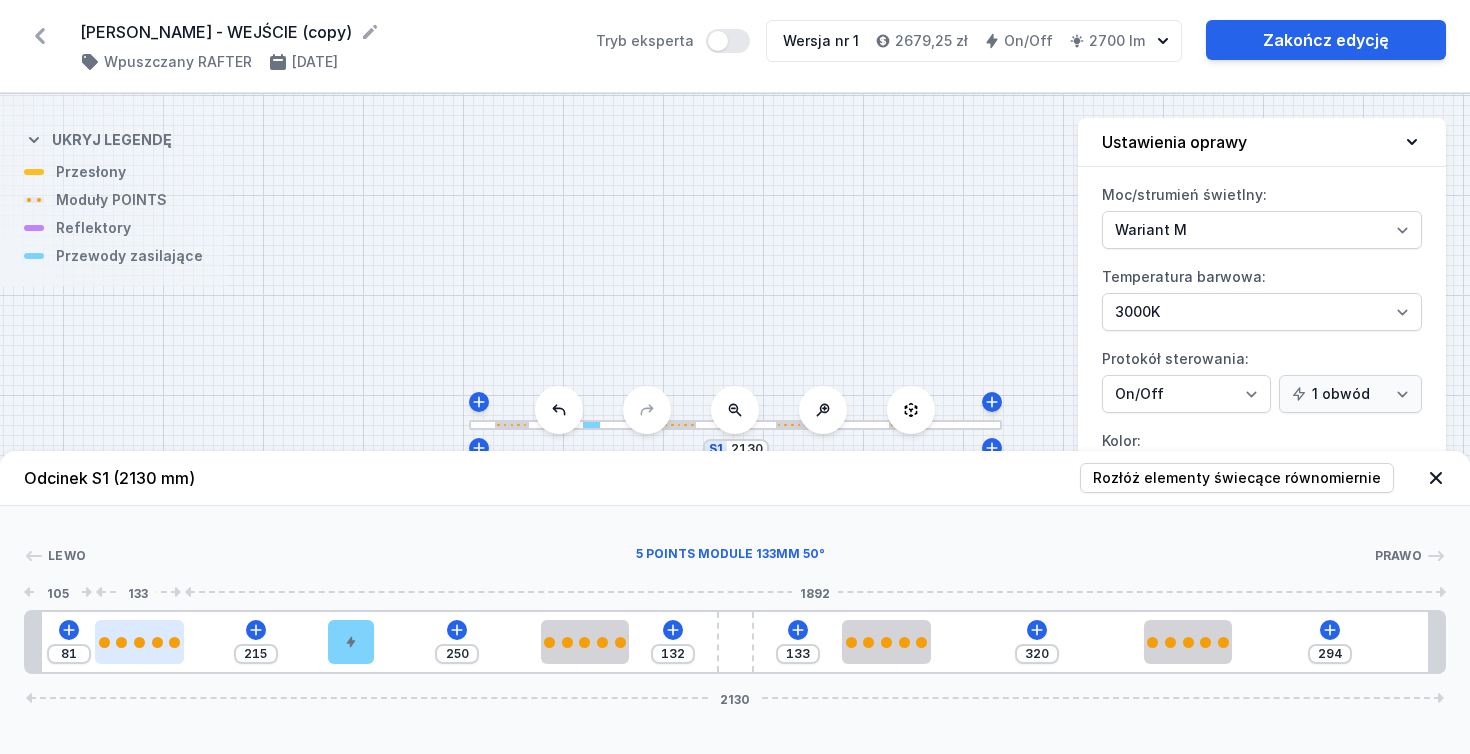 type on "80" 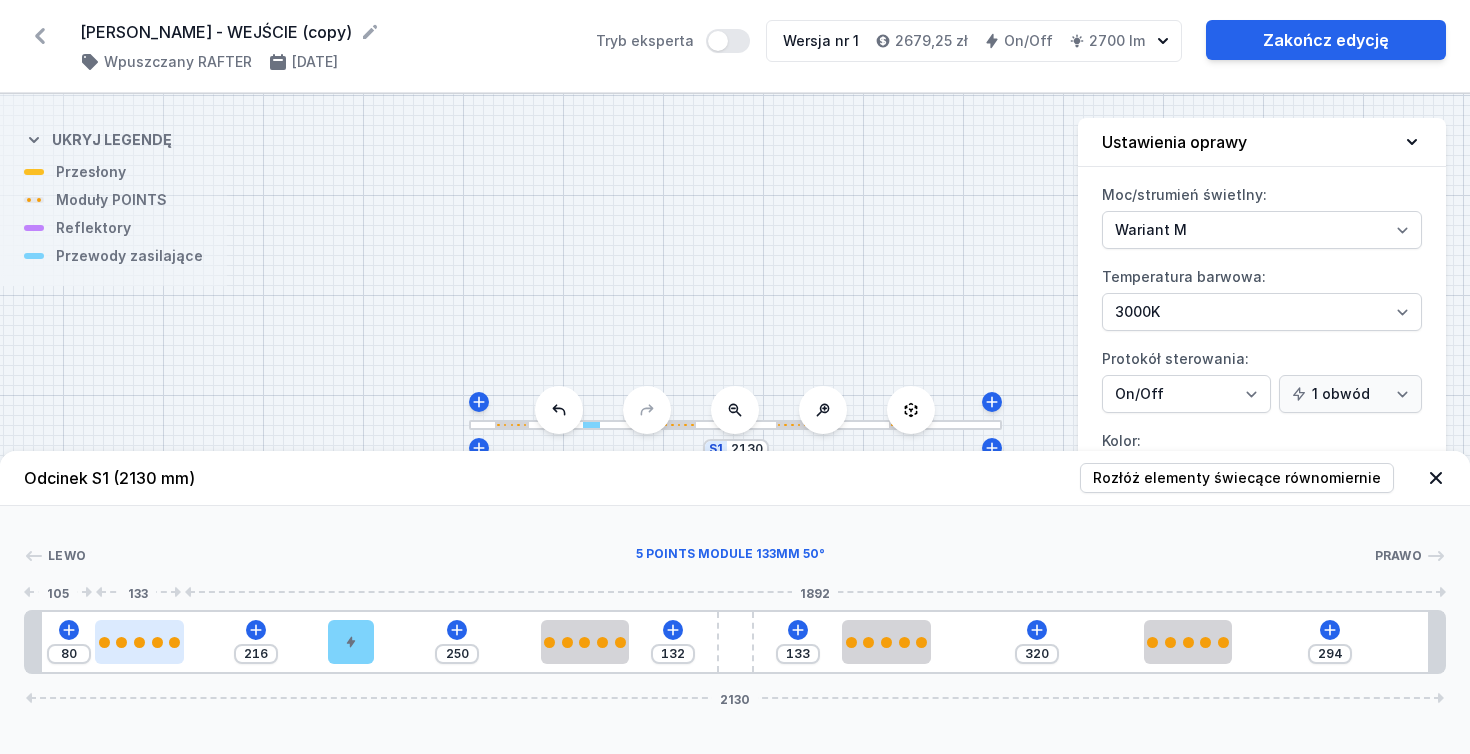 type on "218" 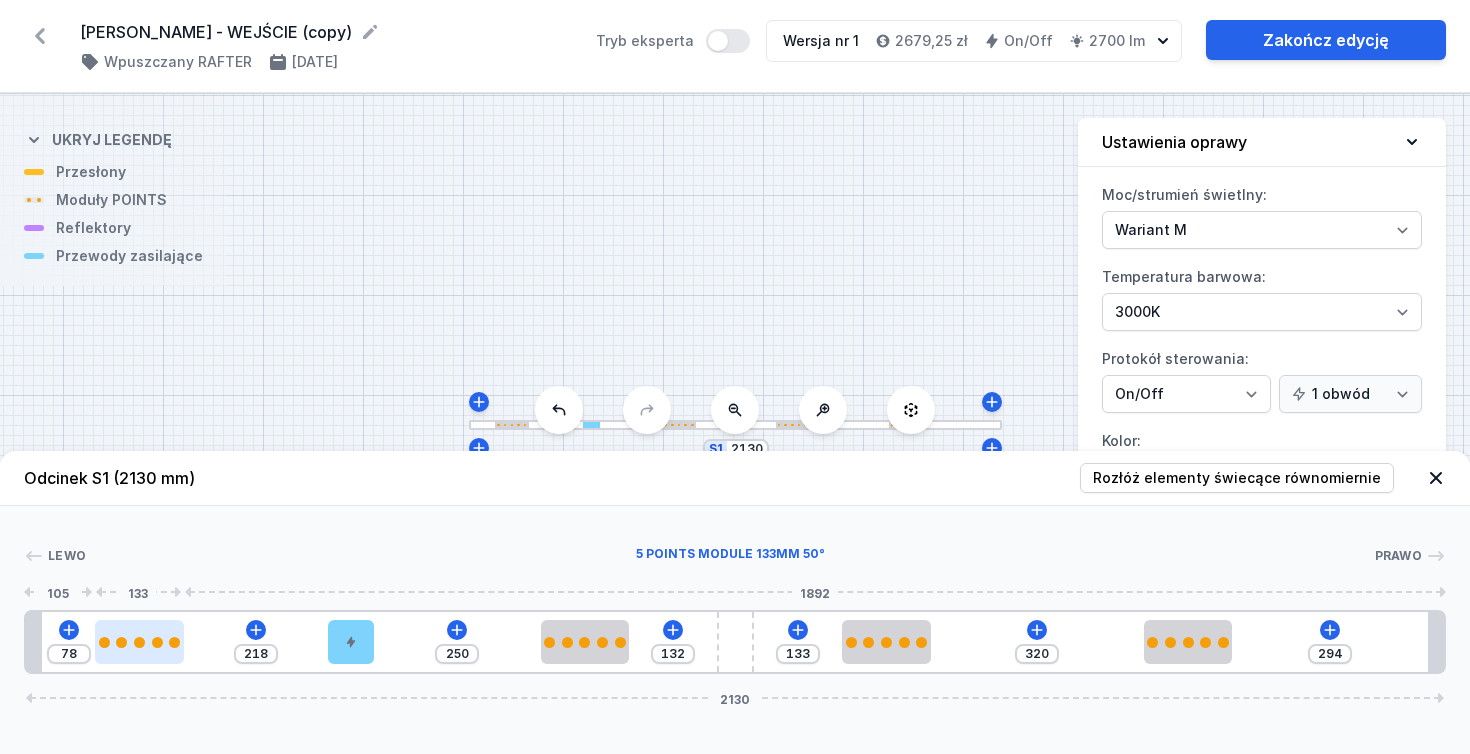 type on "219" 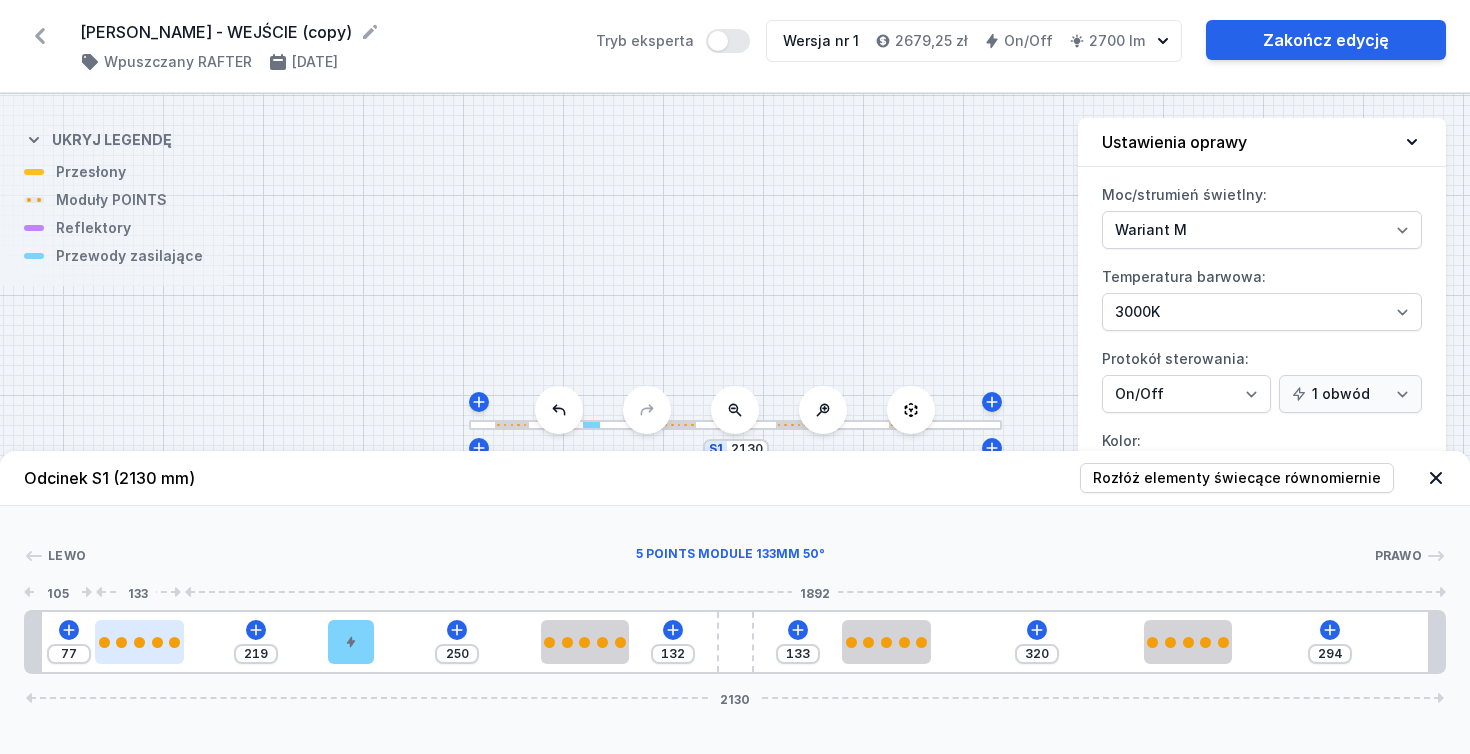type on "221" 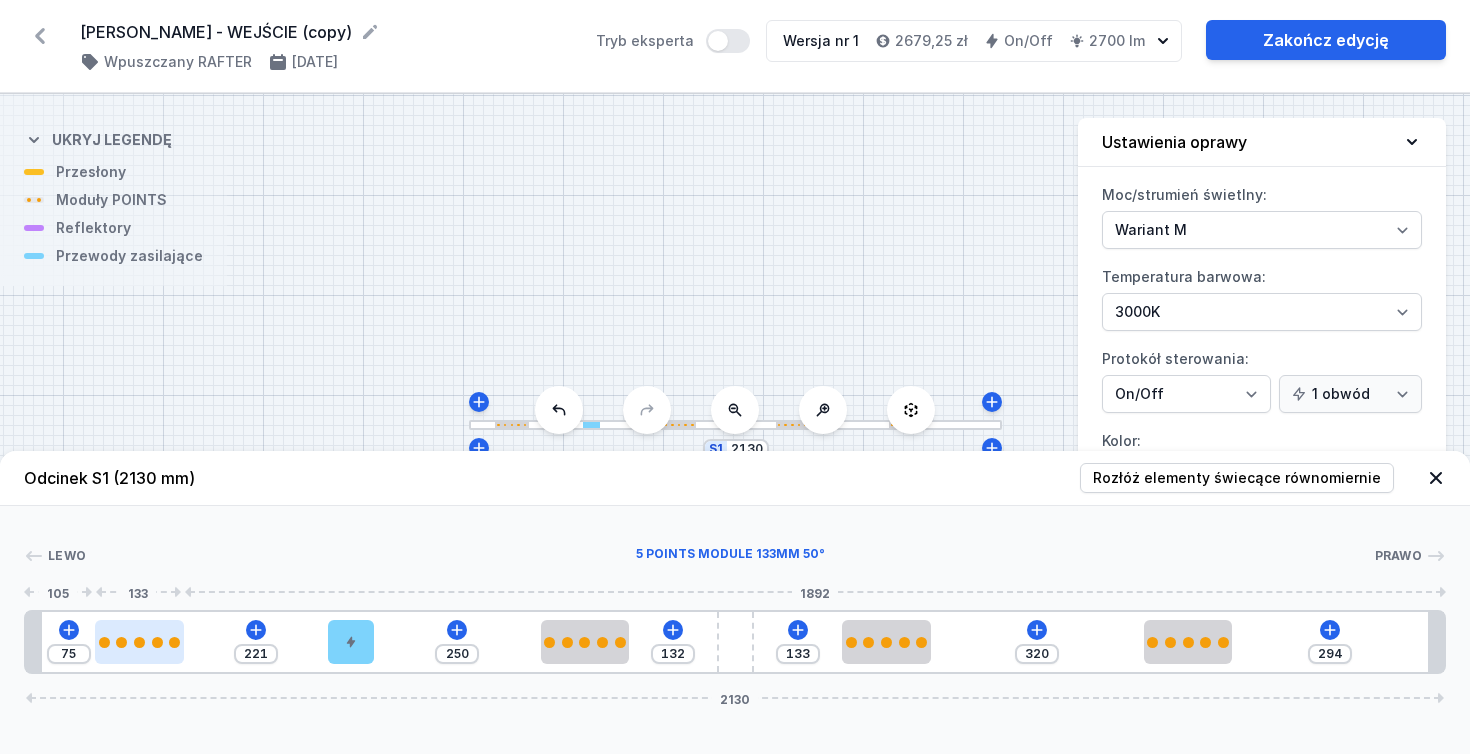 type on "222" 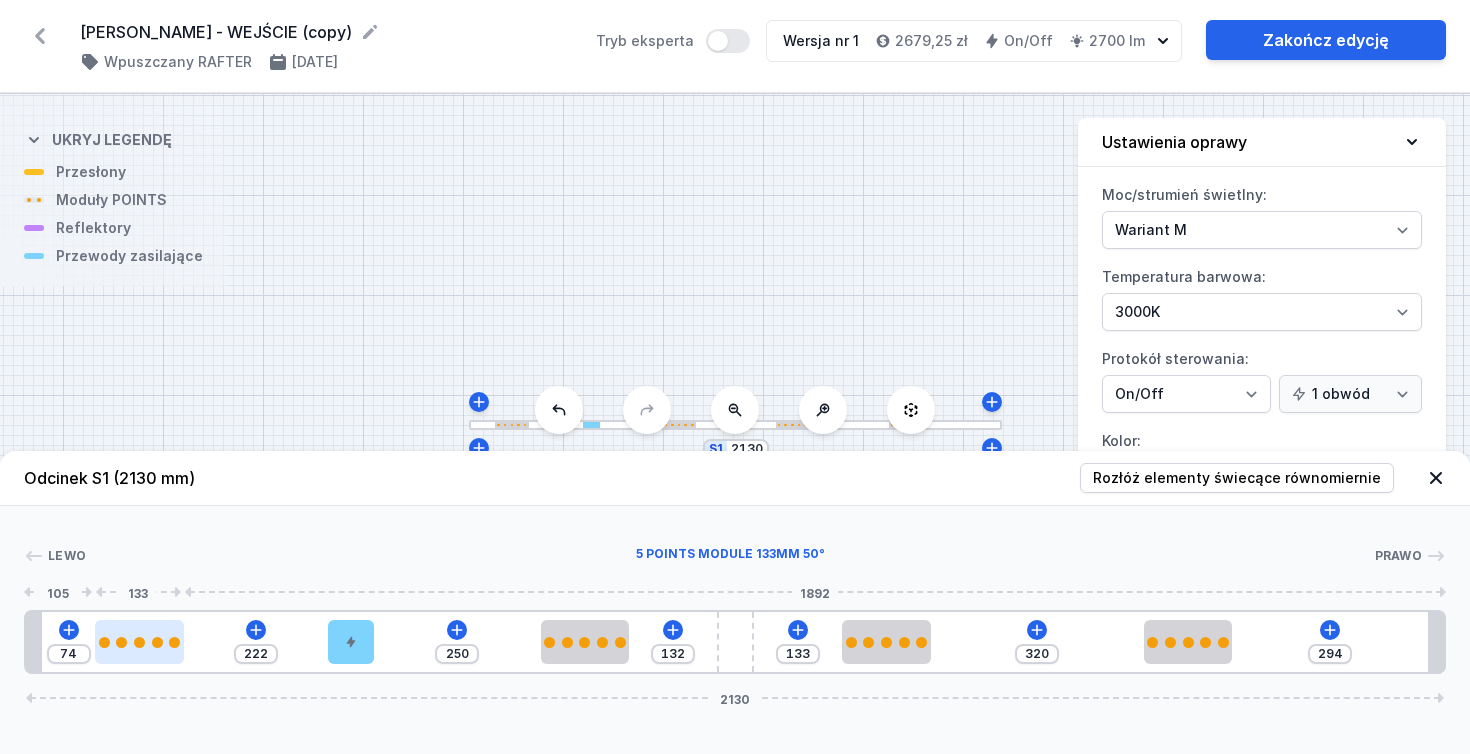 type on "224" 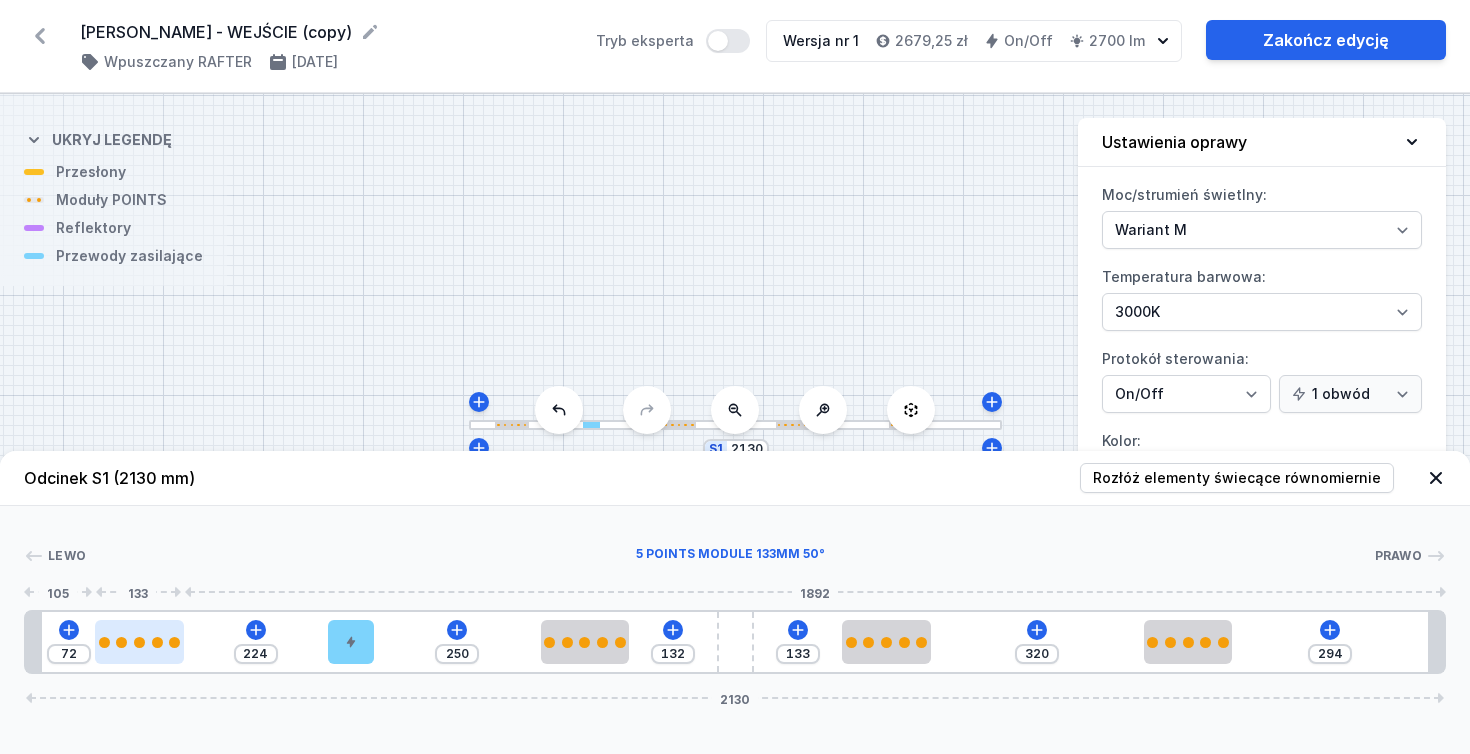 type on "225" 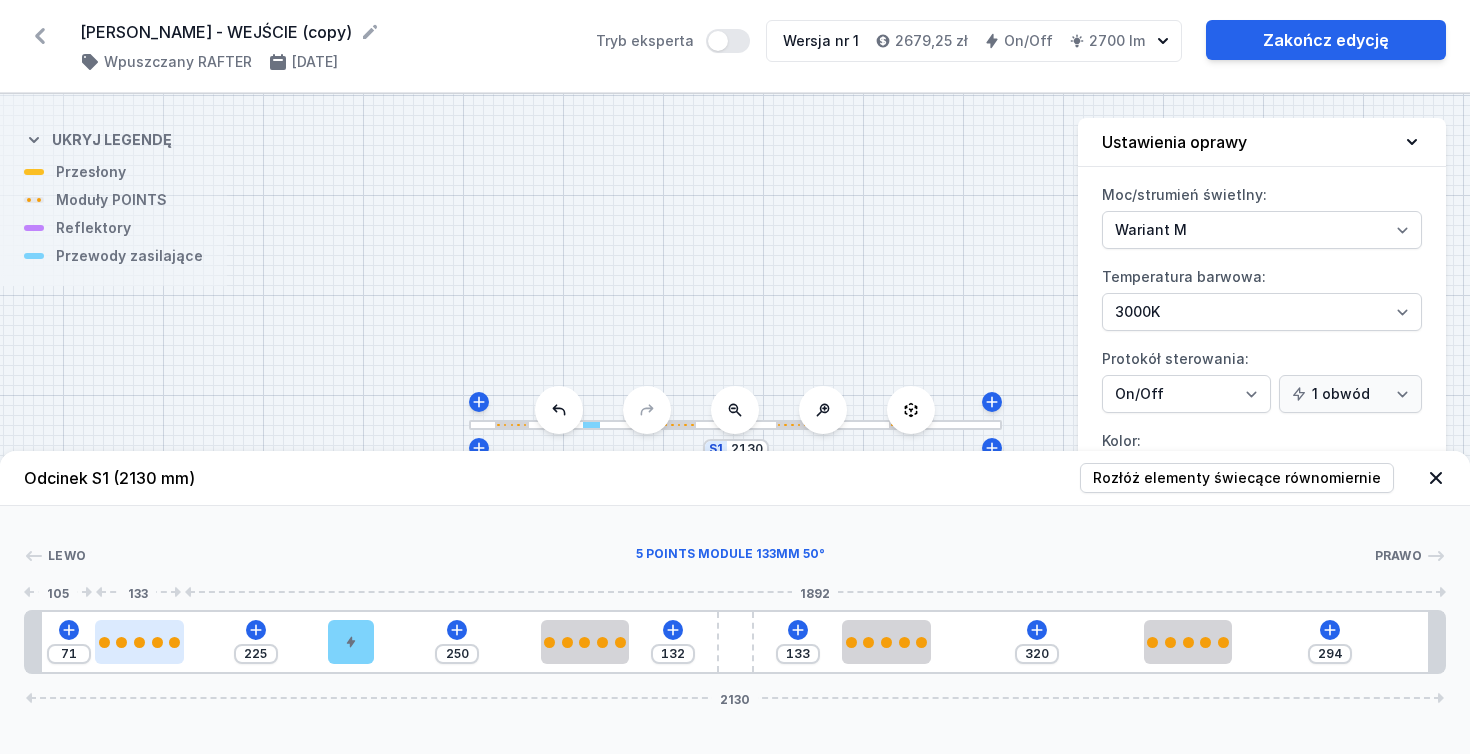 type on "226" 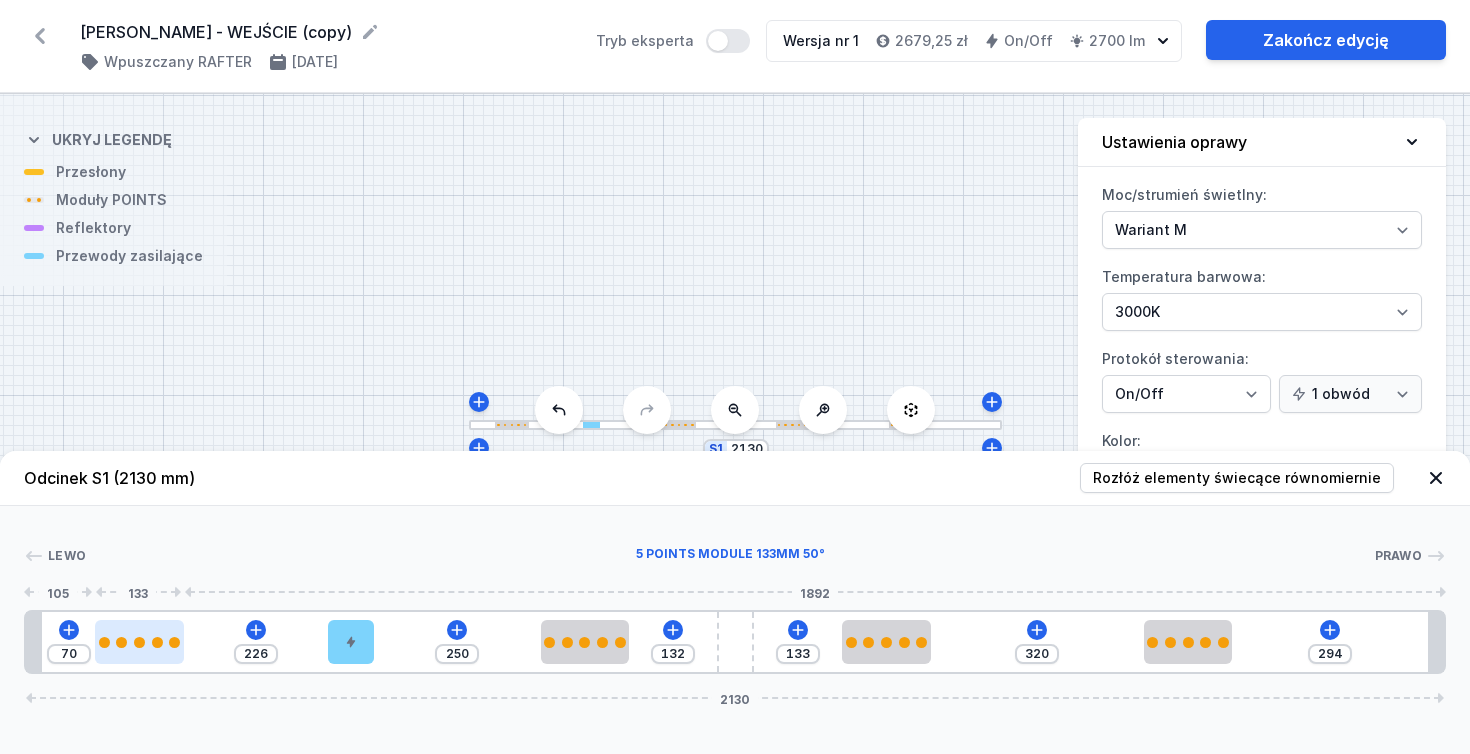 type on "228" 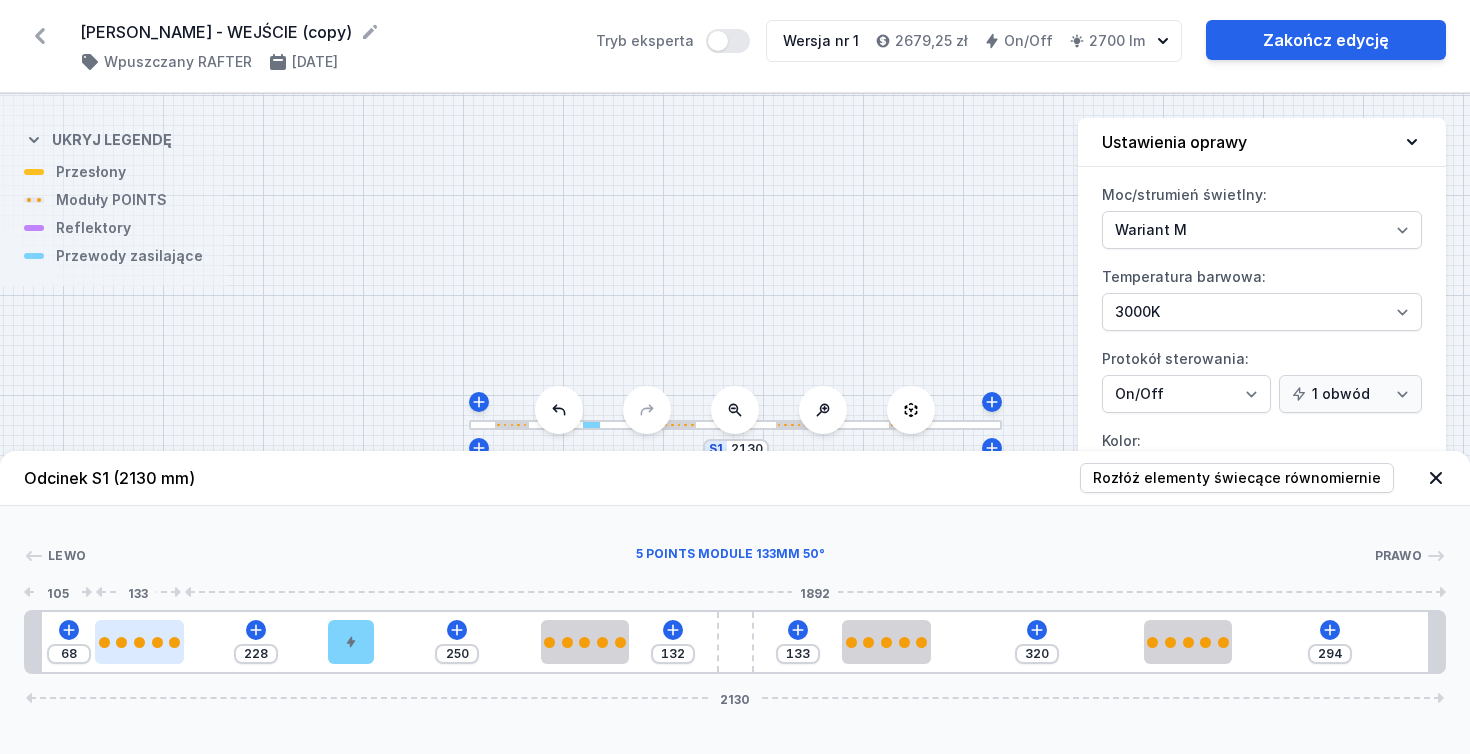type on "229" 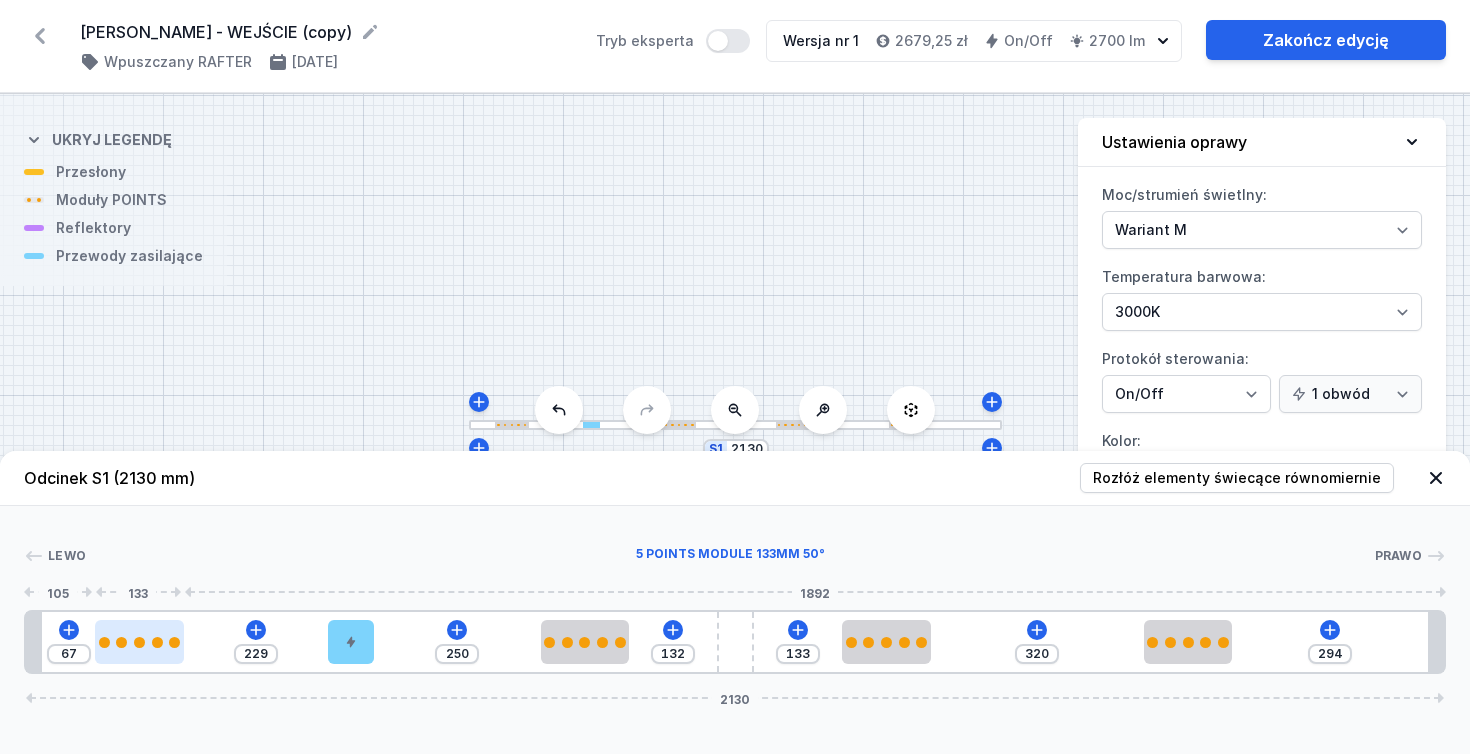 type on "231" 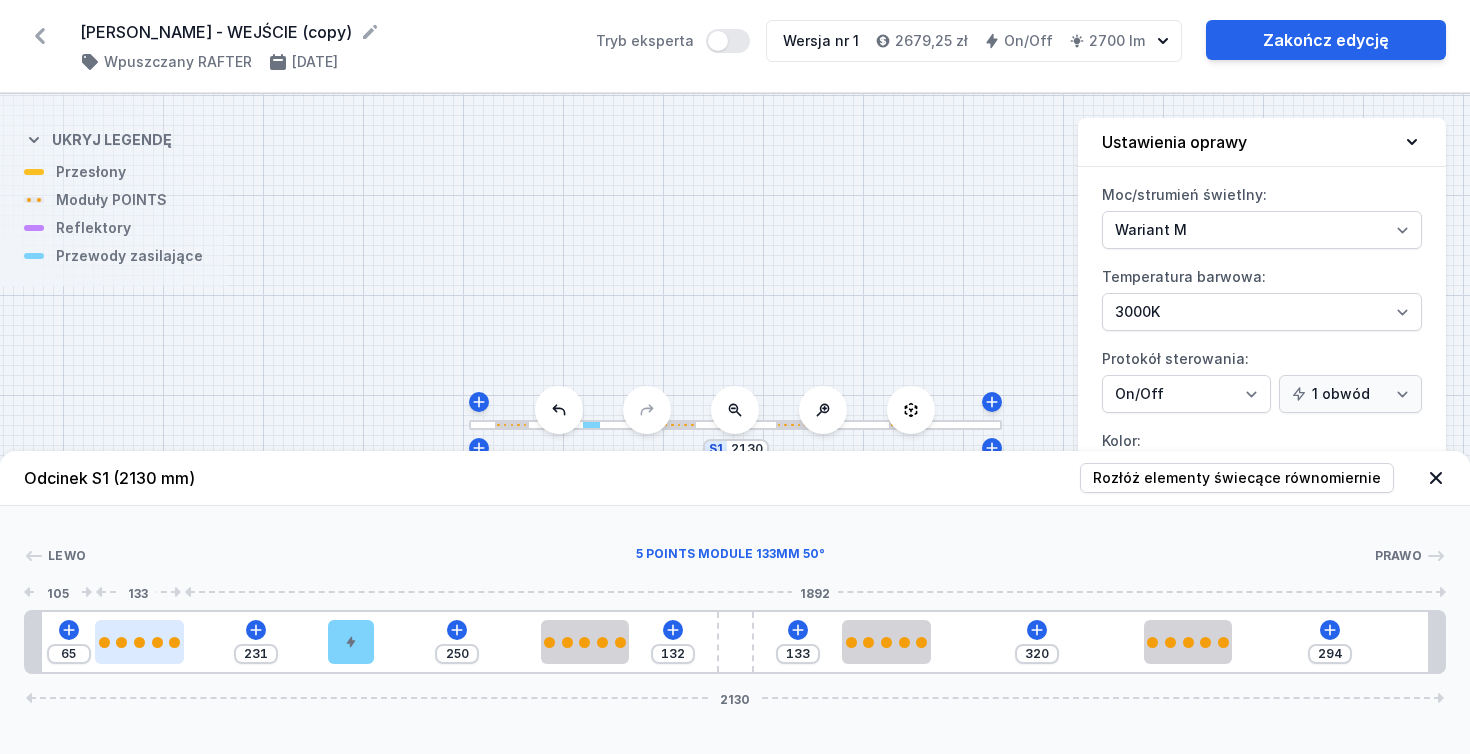 type on "232" 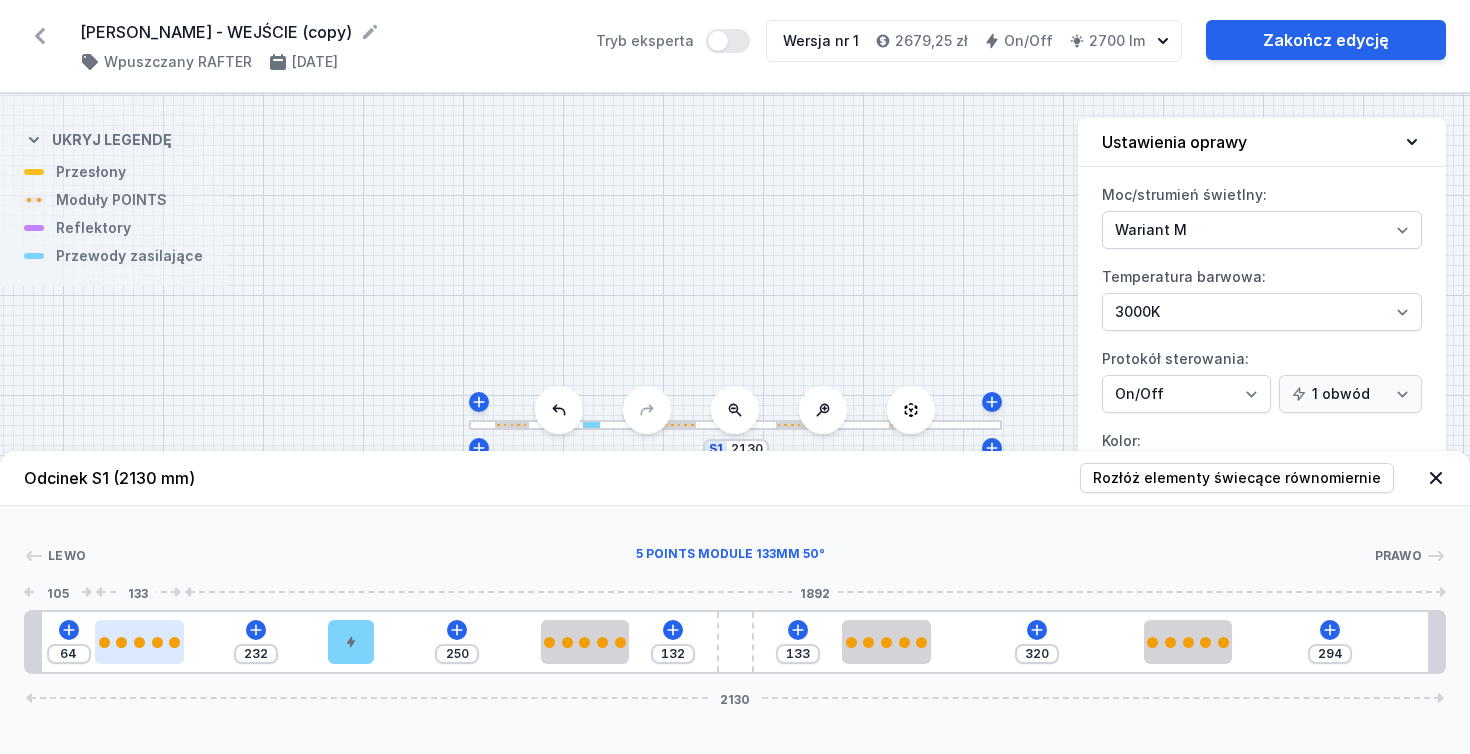 type on "234" 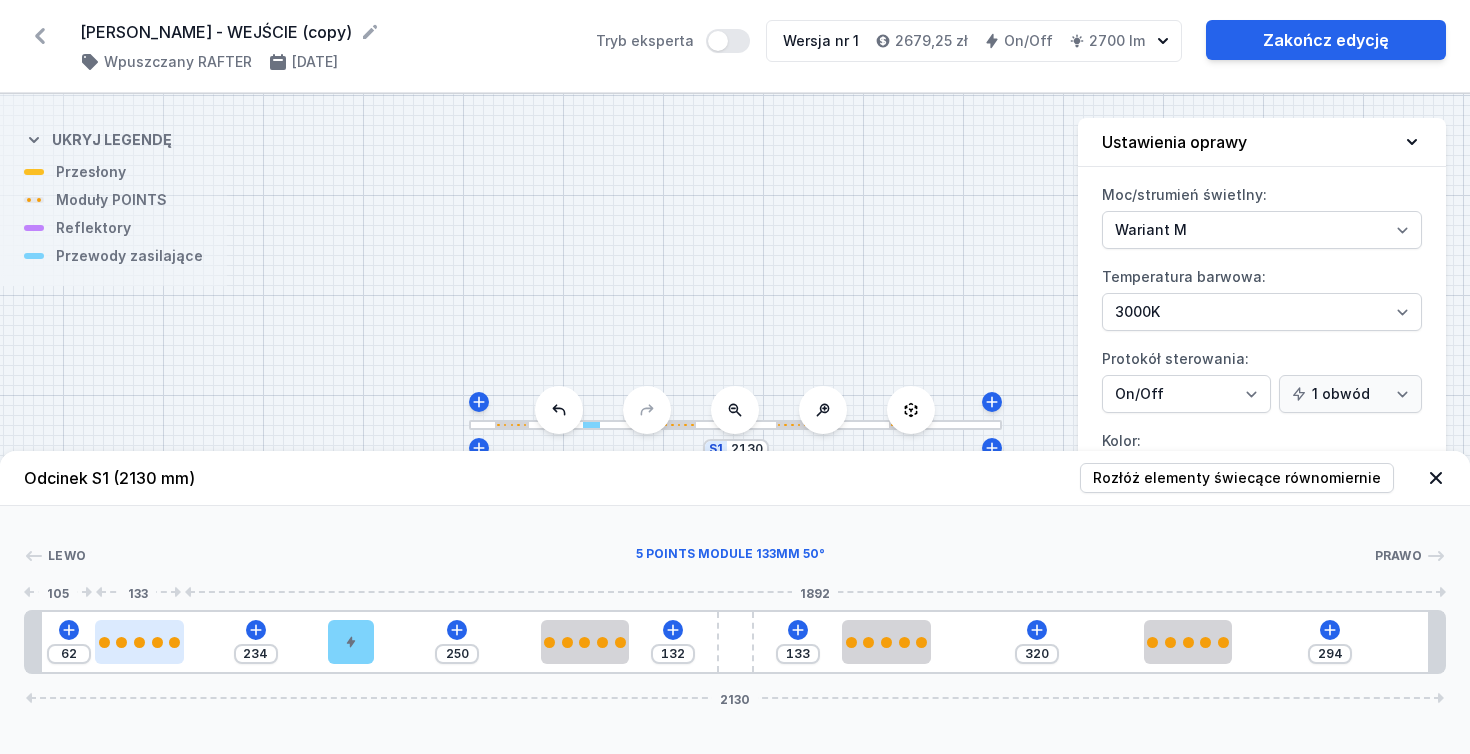 type on "235" 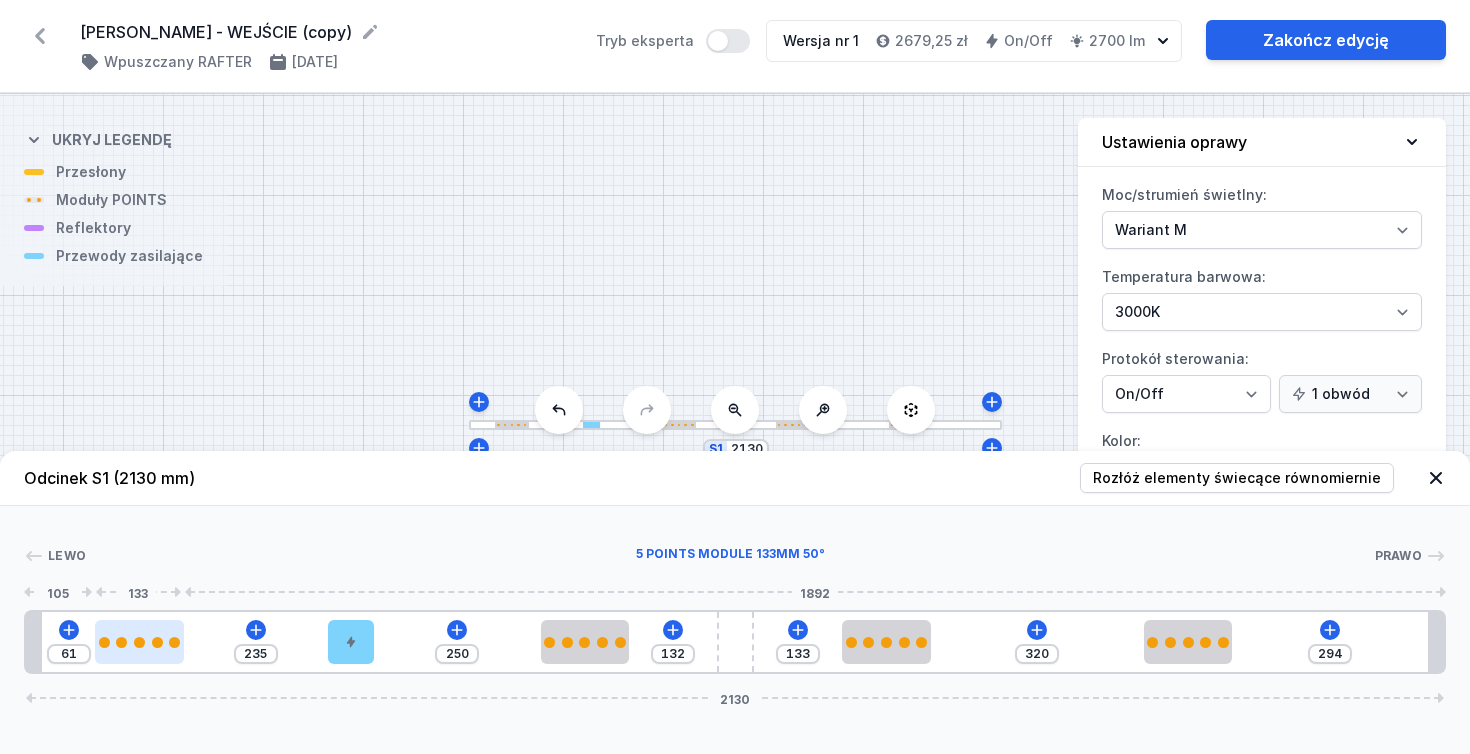 type on "237" 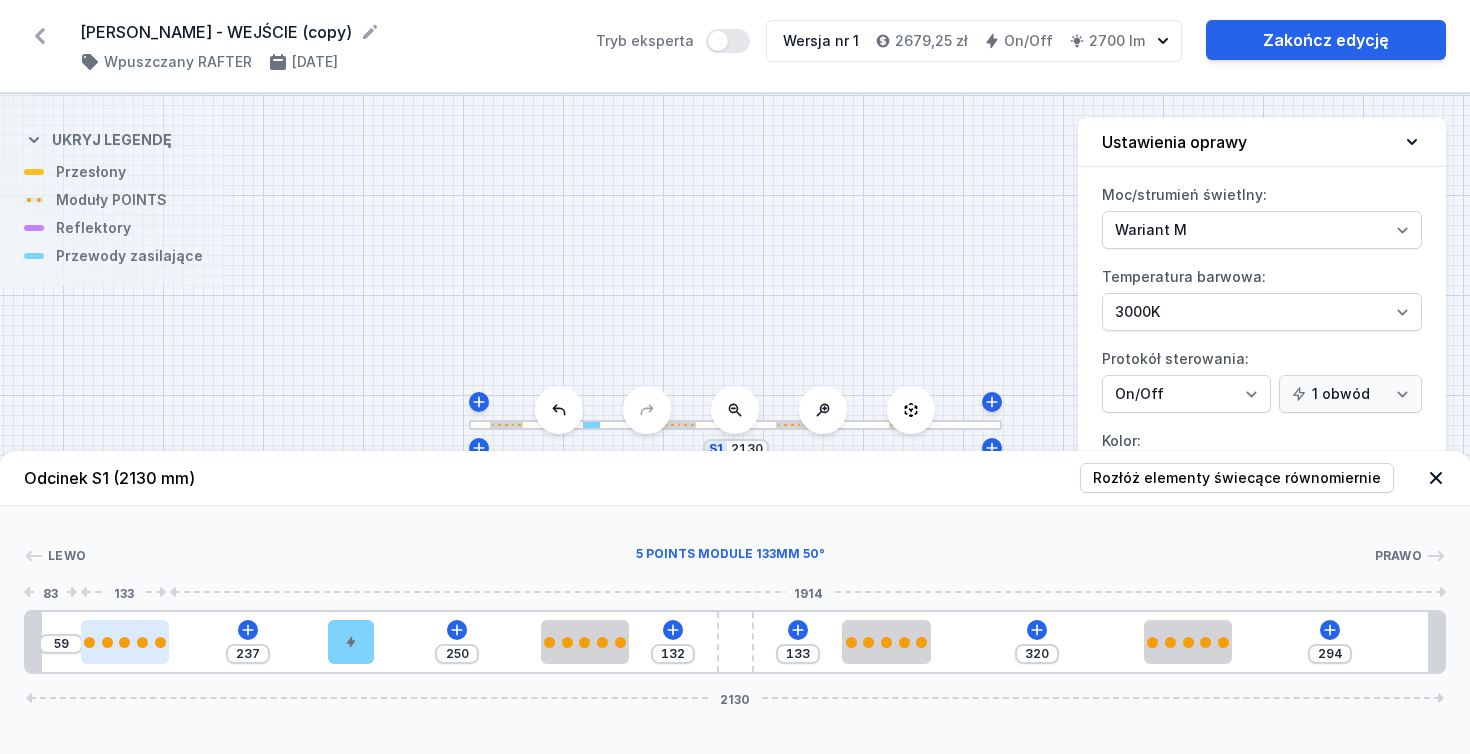 type on "238" 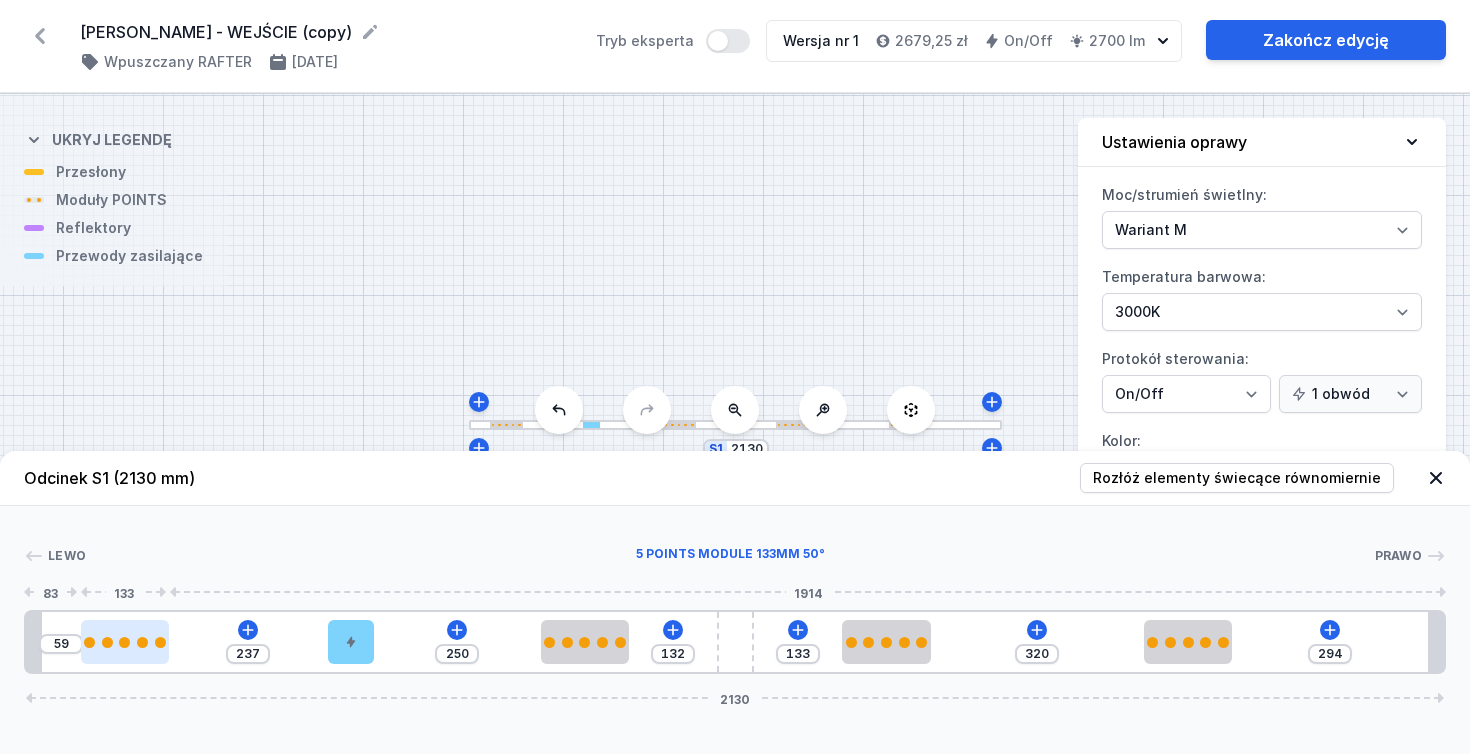 type on "58" 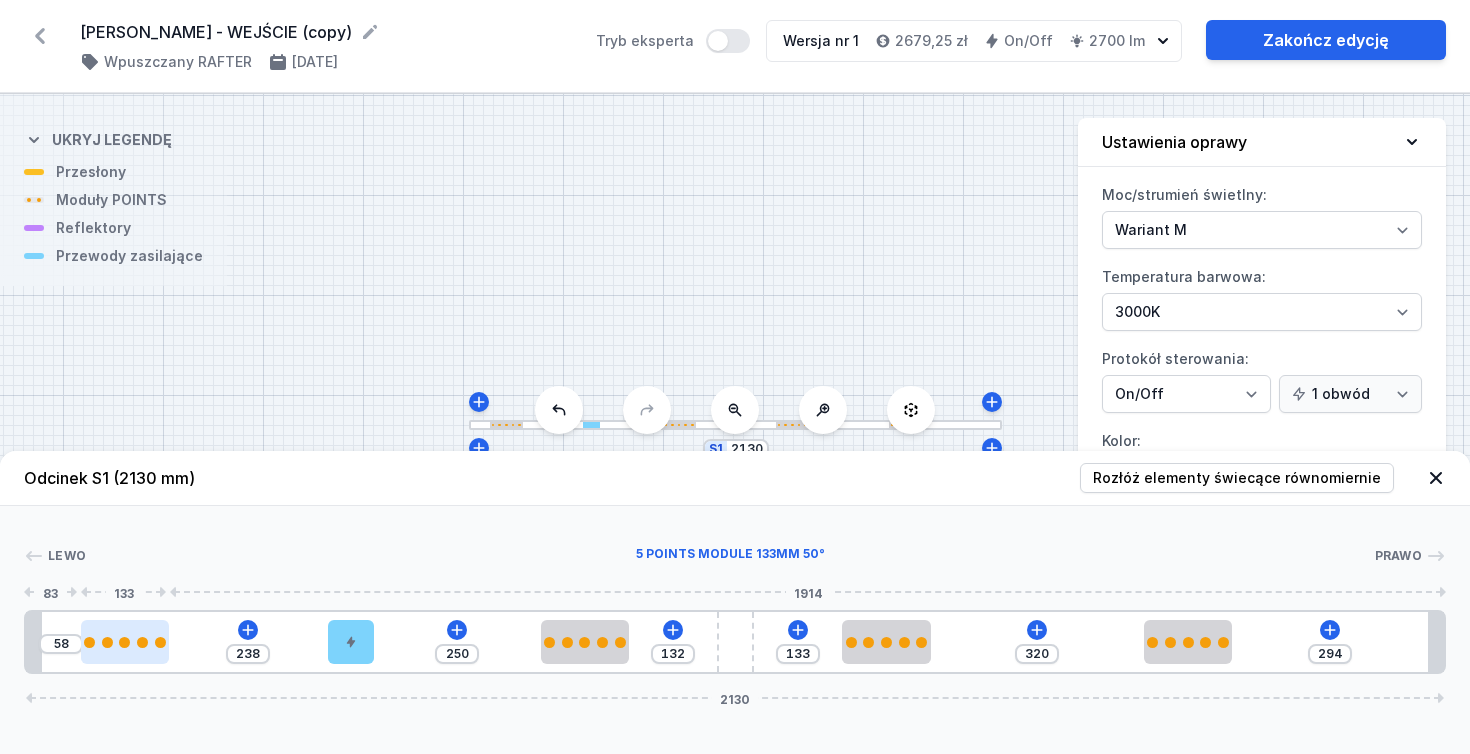 type on "240" 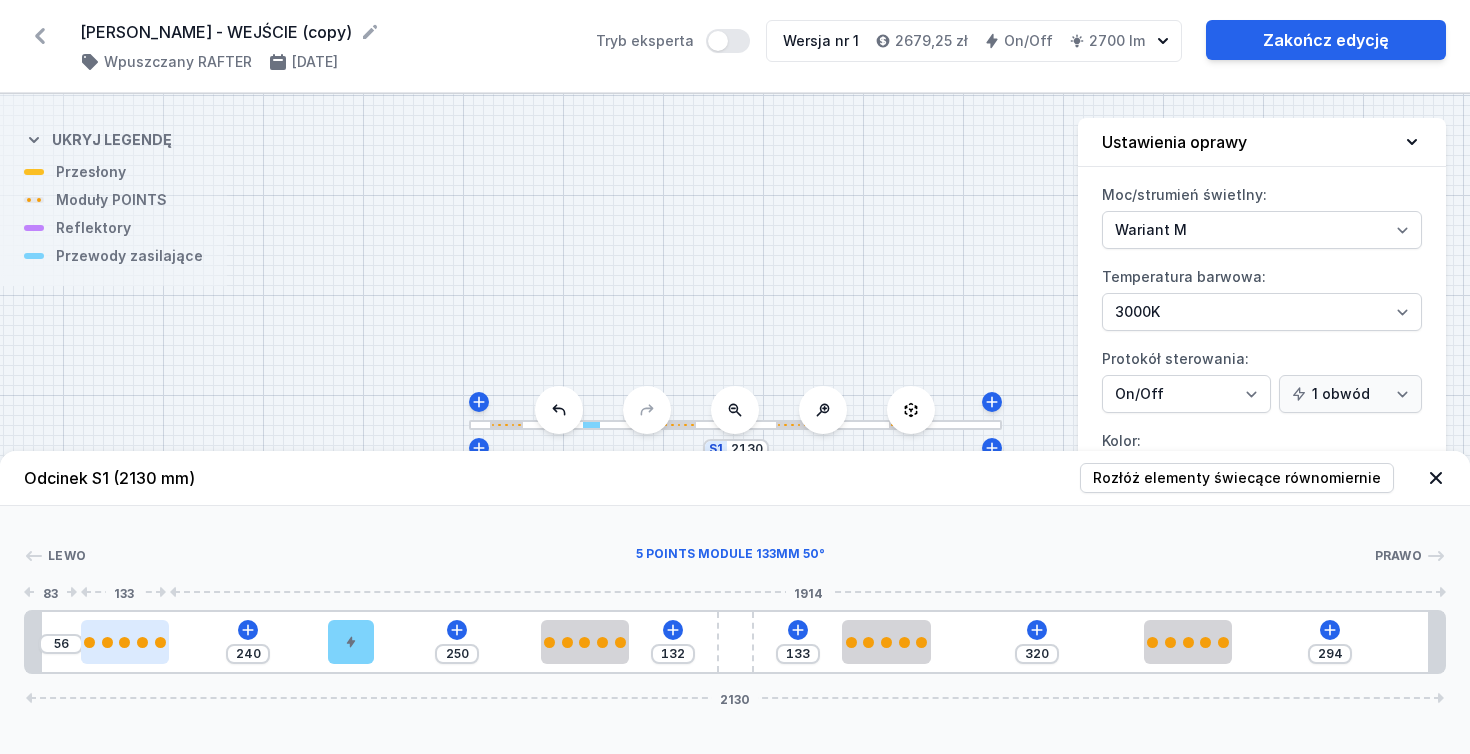 type on "241" 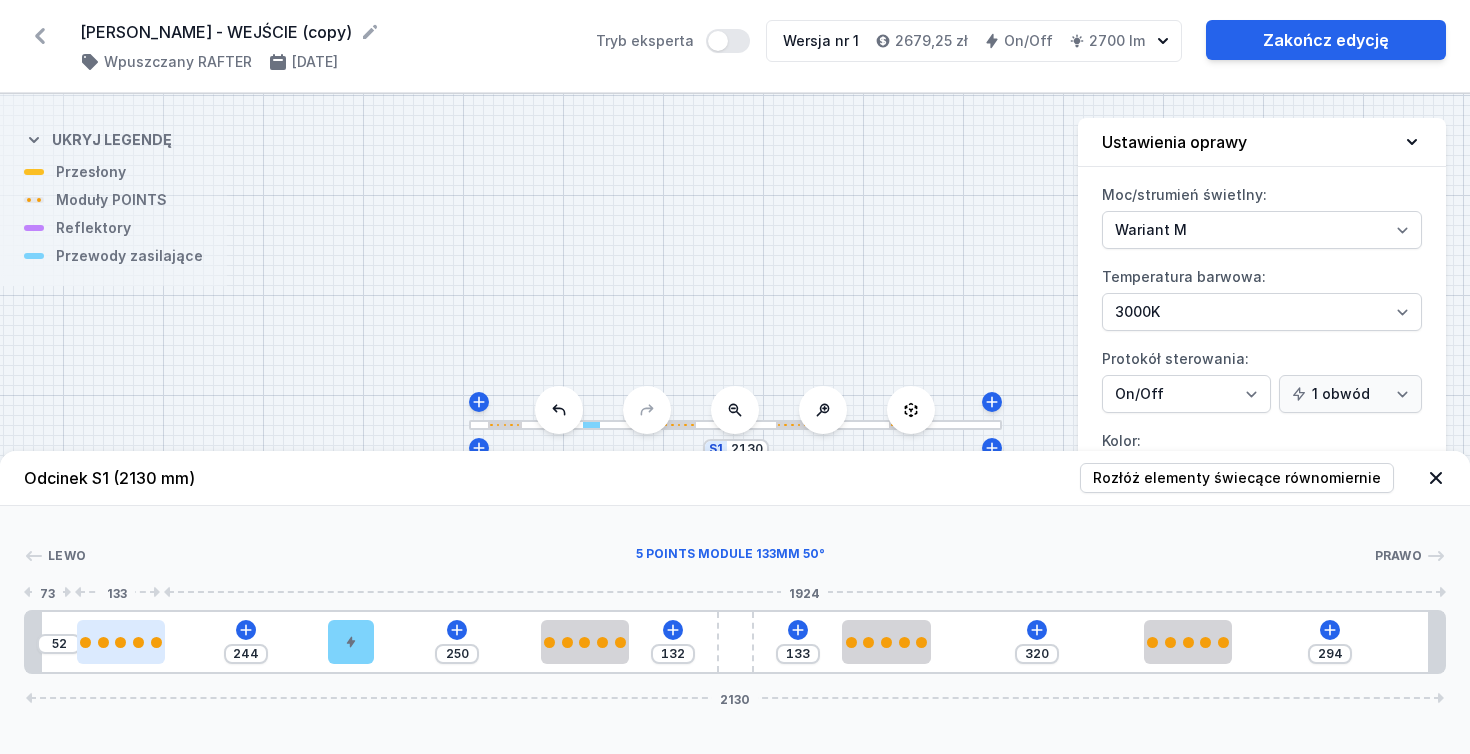 type on "240" 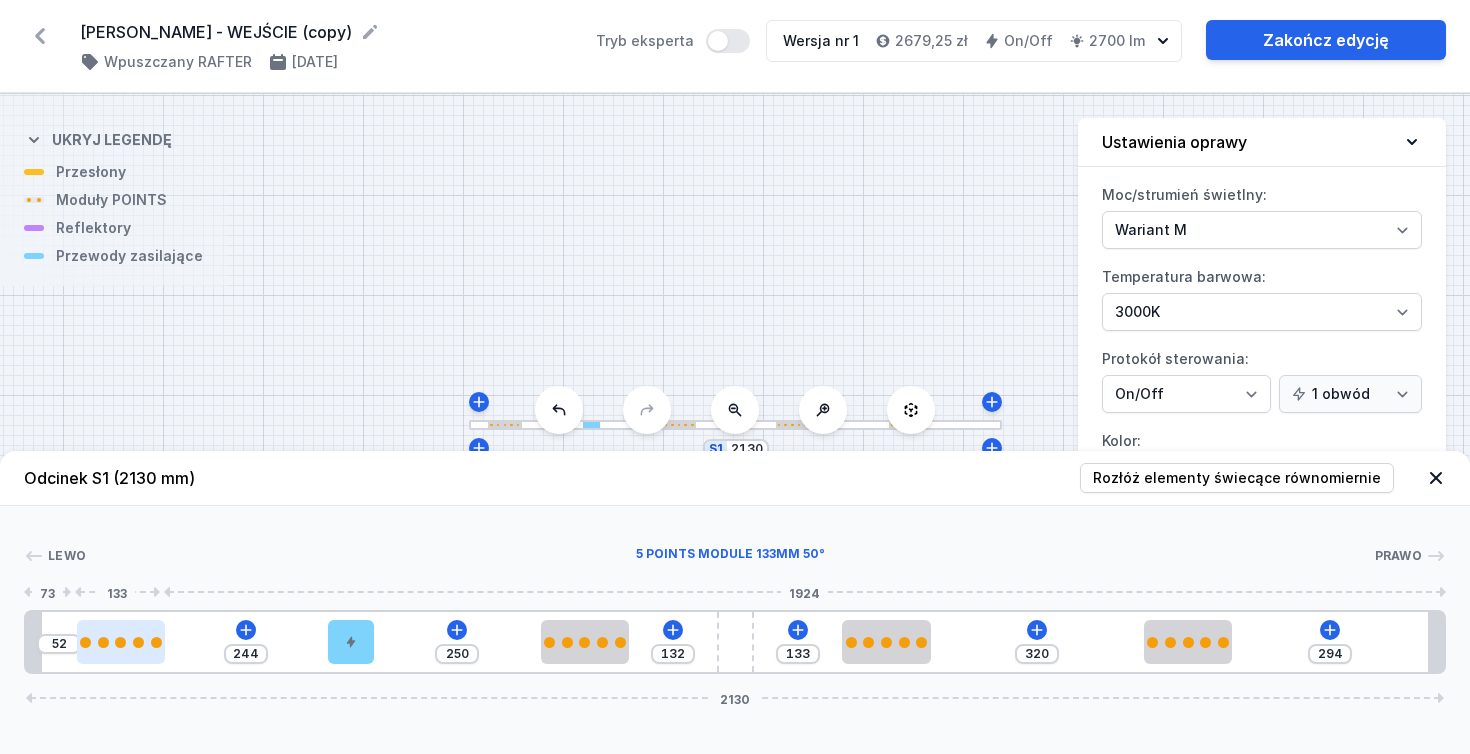 type on "56" 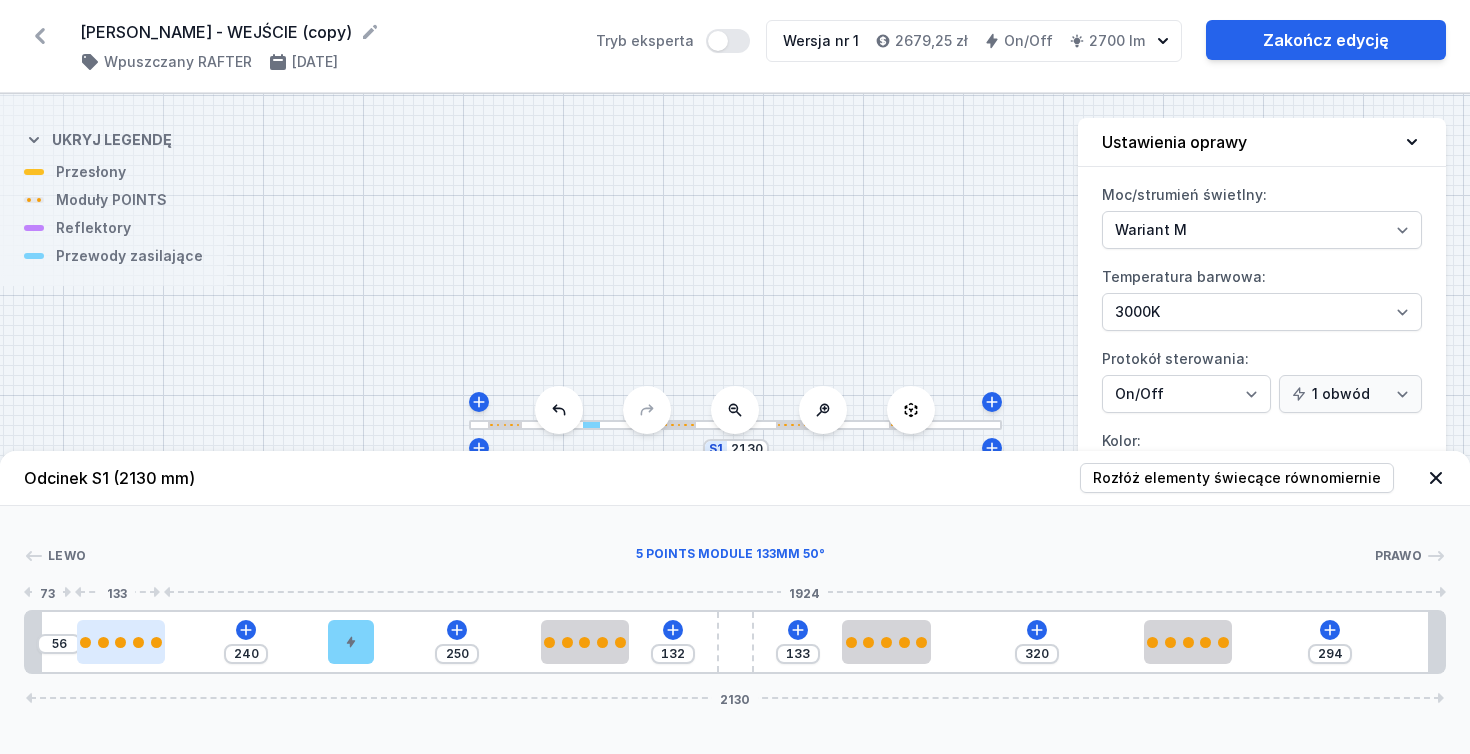 type on "235" 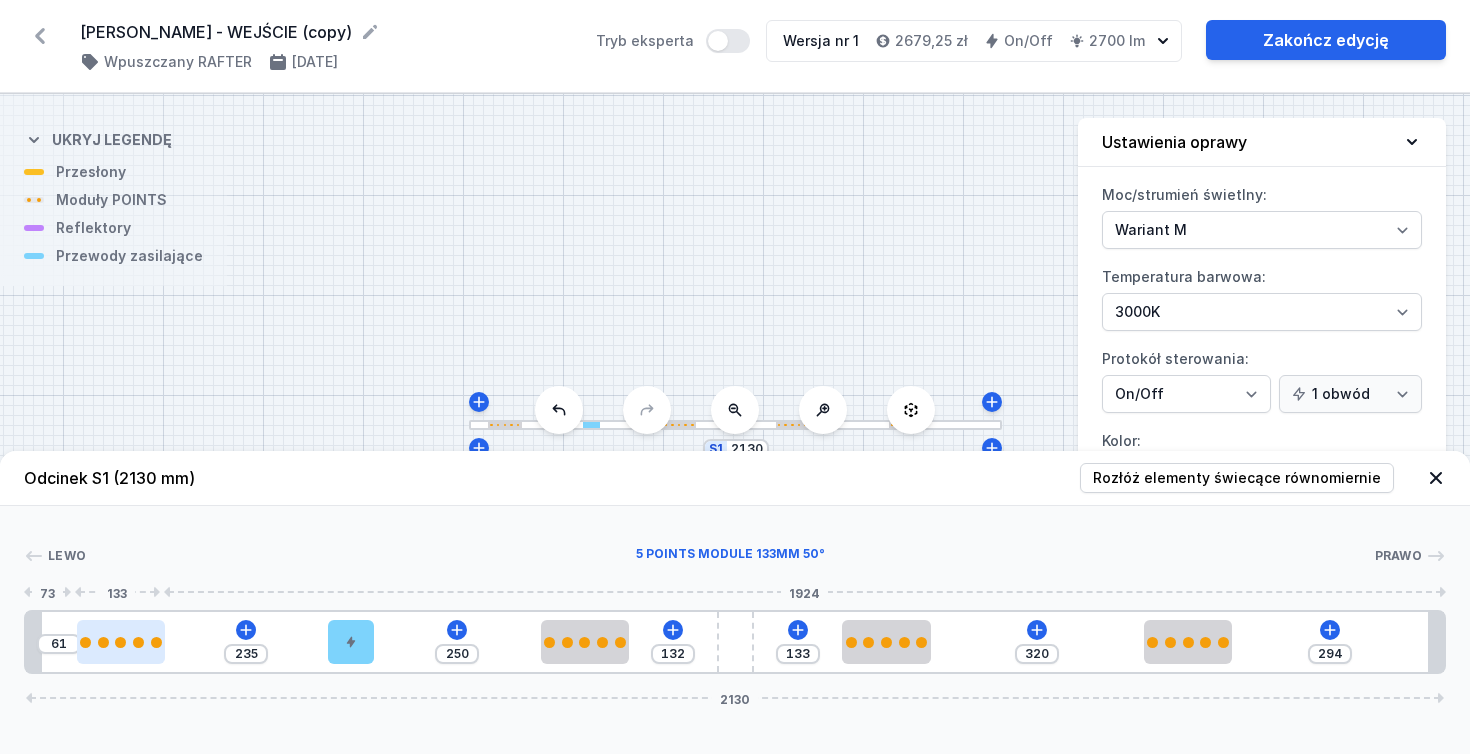 type on "232" 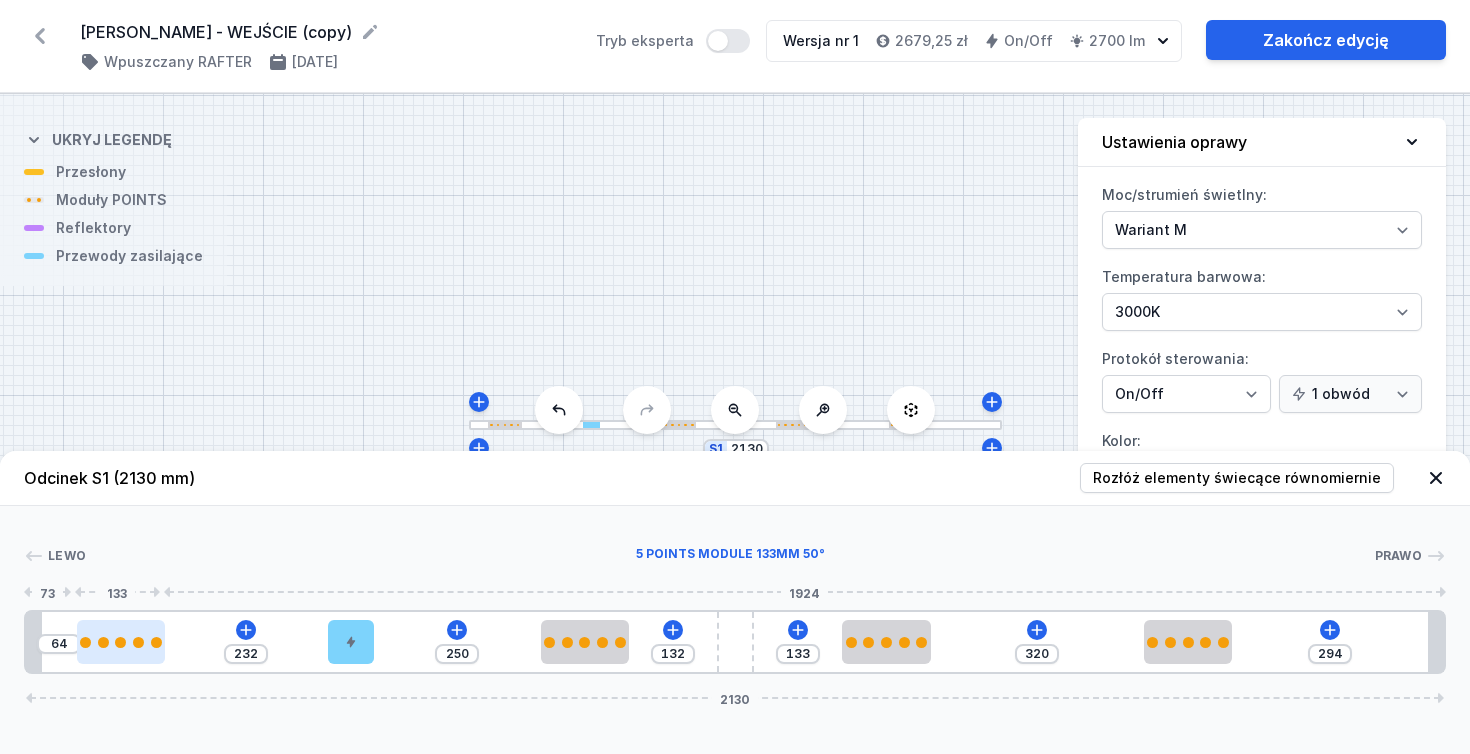 type on "229" 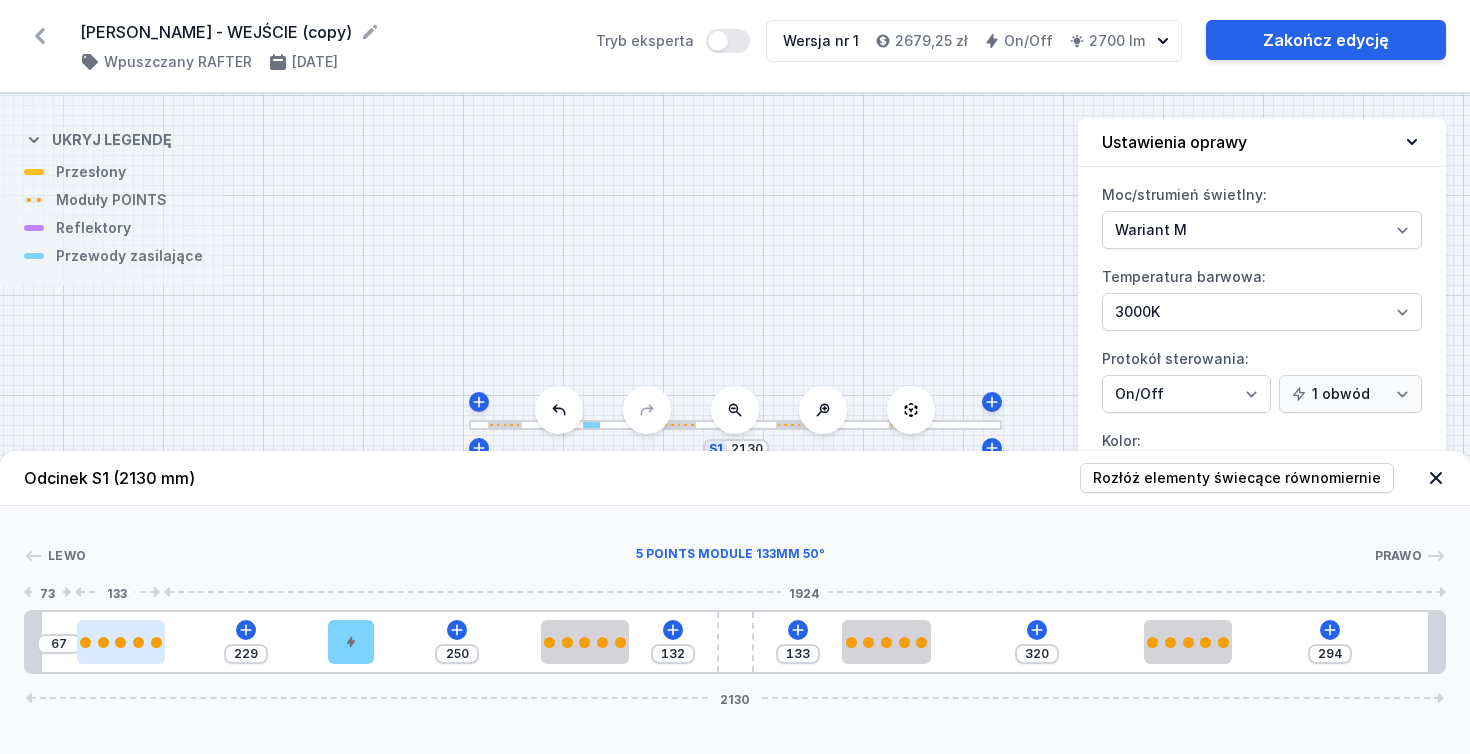 type on "228" 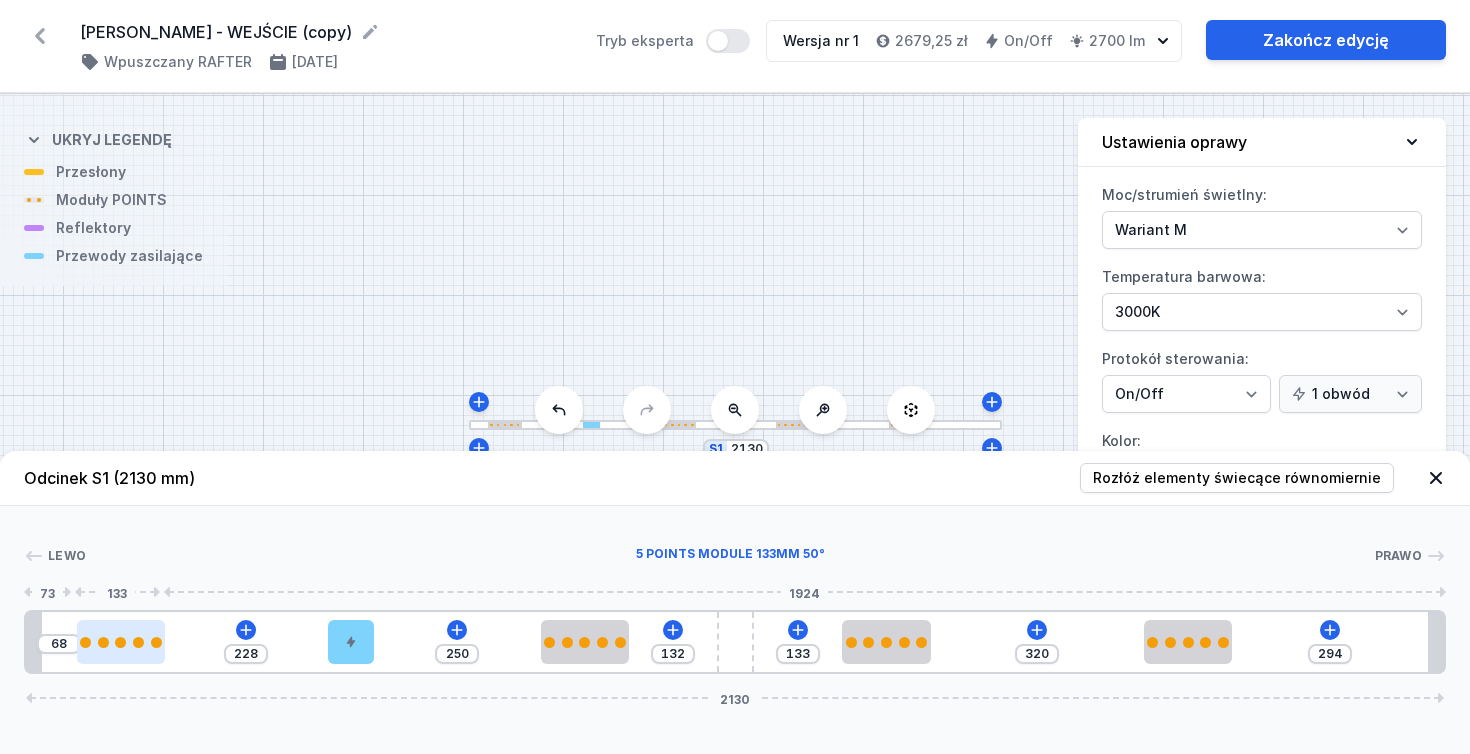 type on "226" 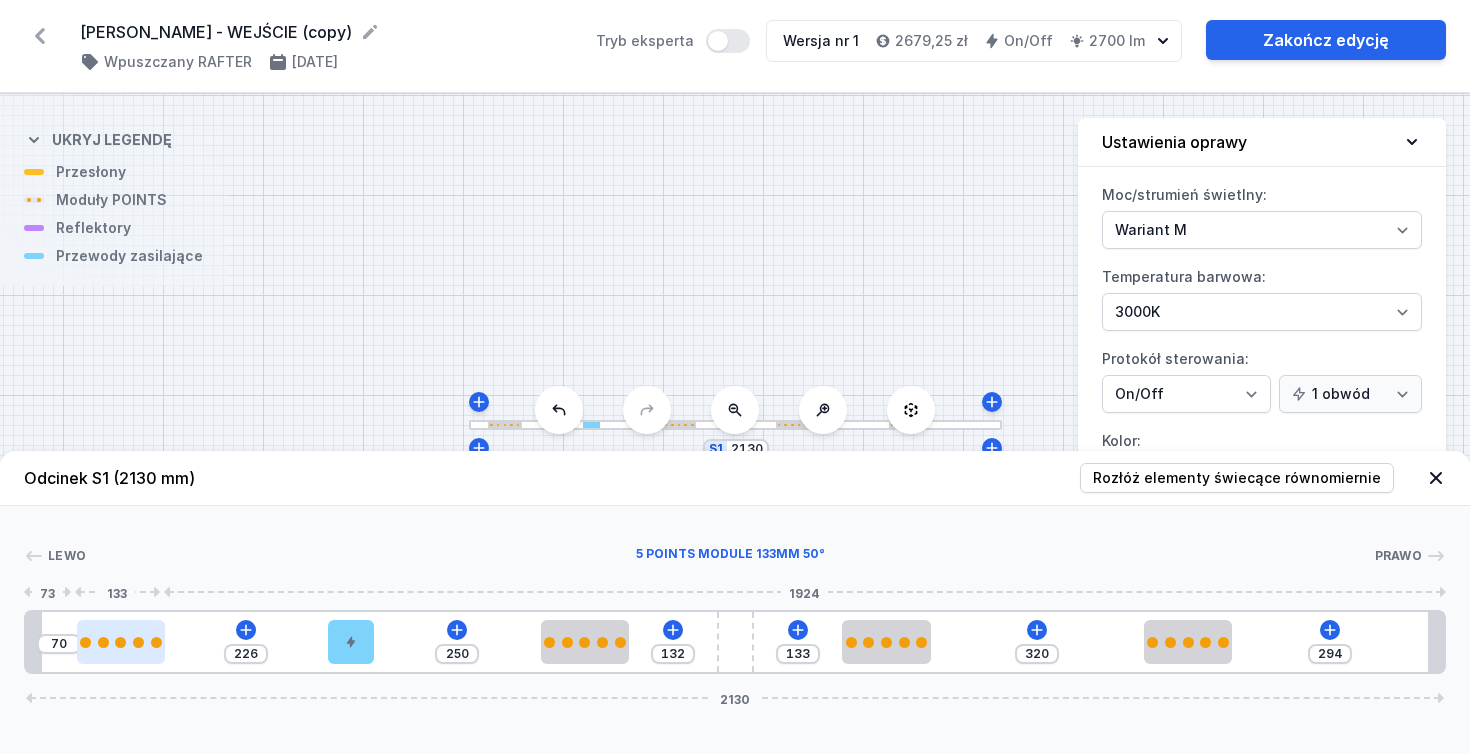 type on "225" 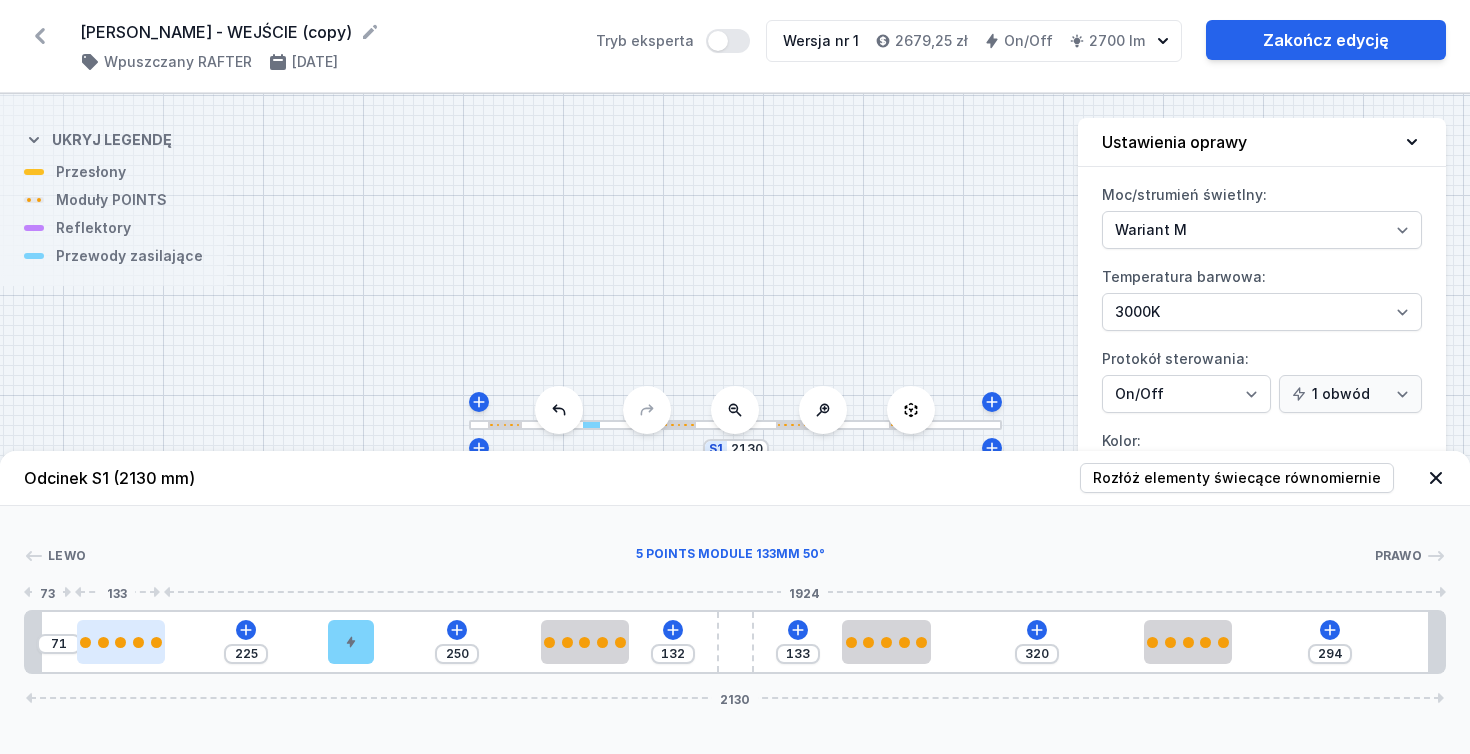 type on "224" 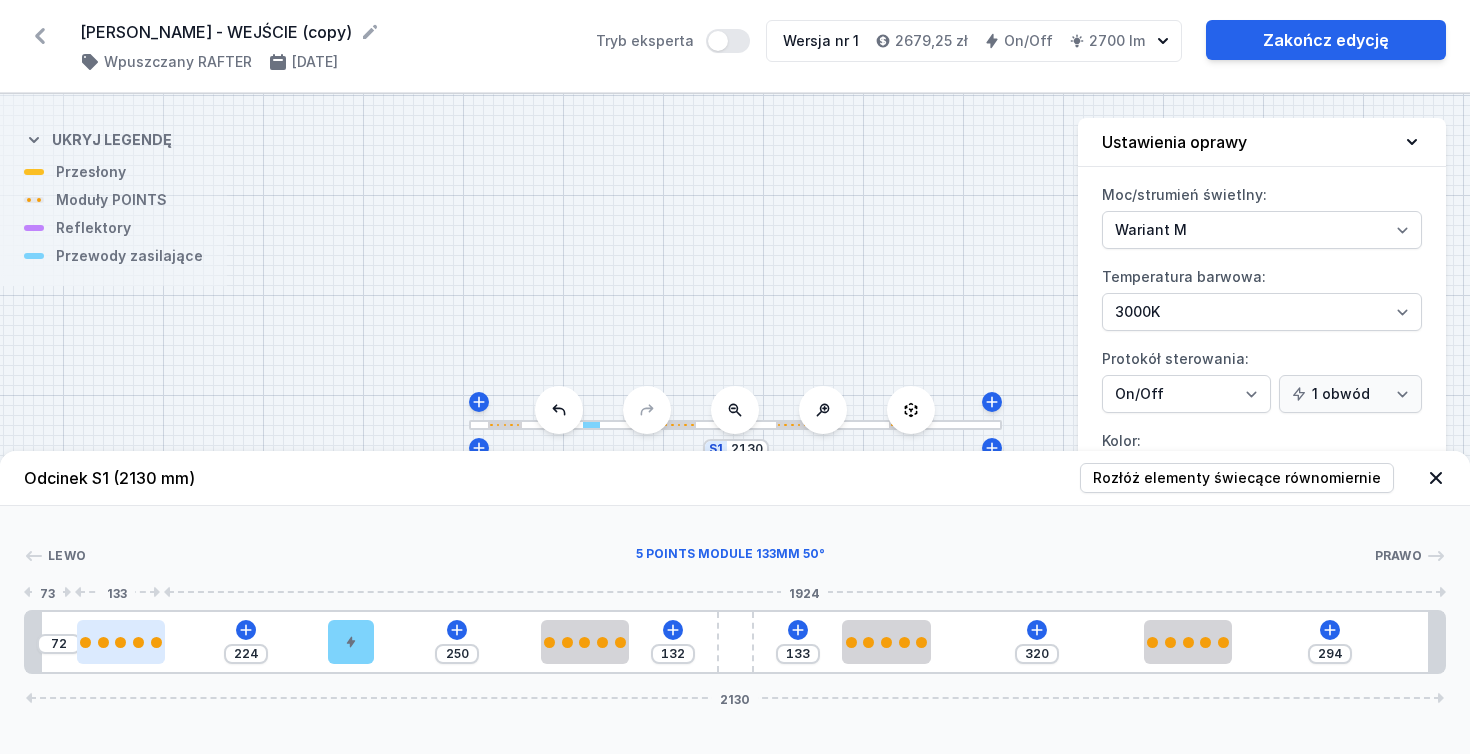 type on "222" 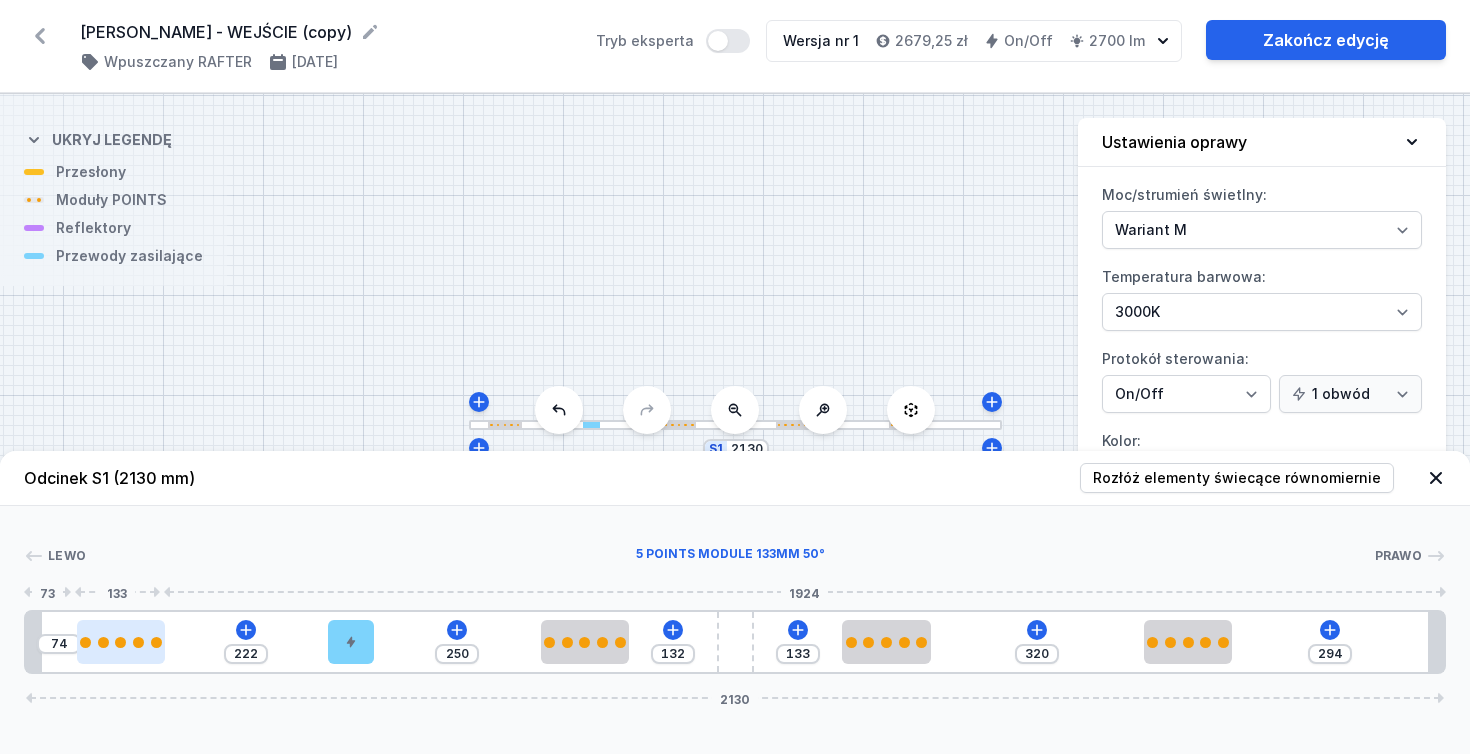 type on "221" 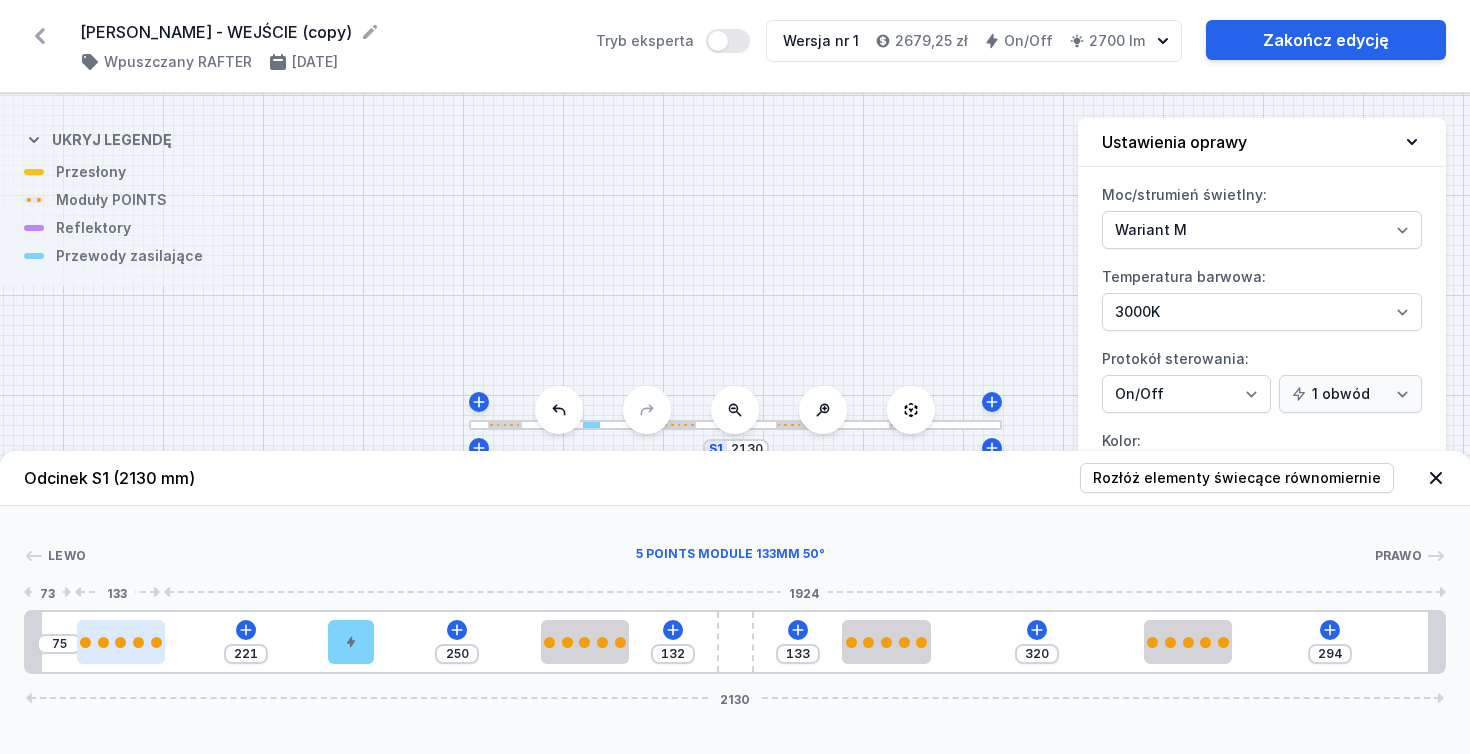 type on "219" 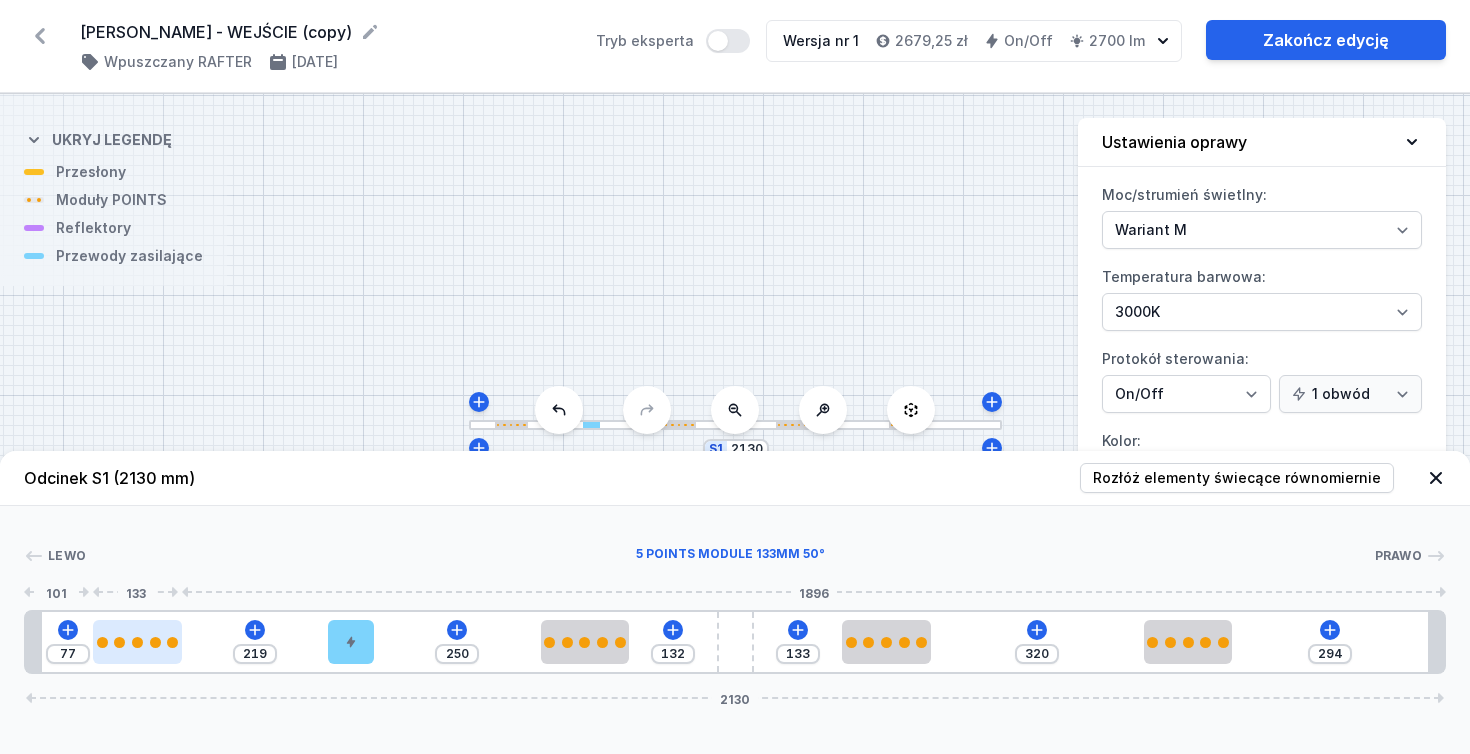 type on "221" 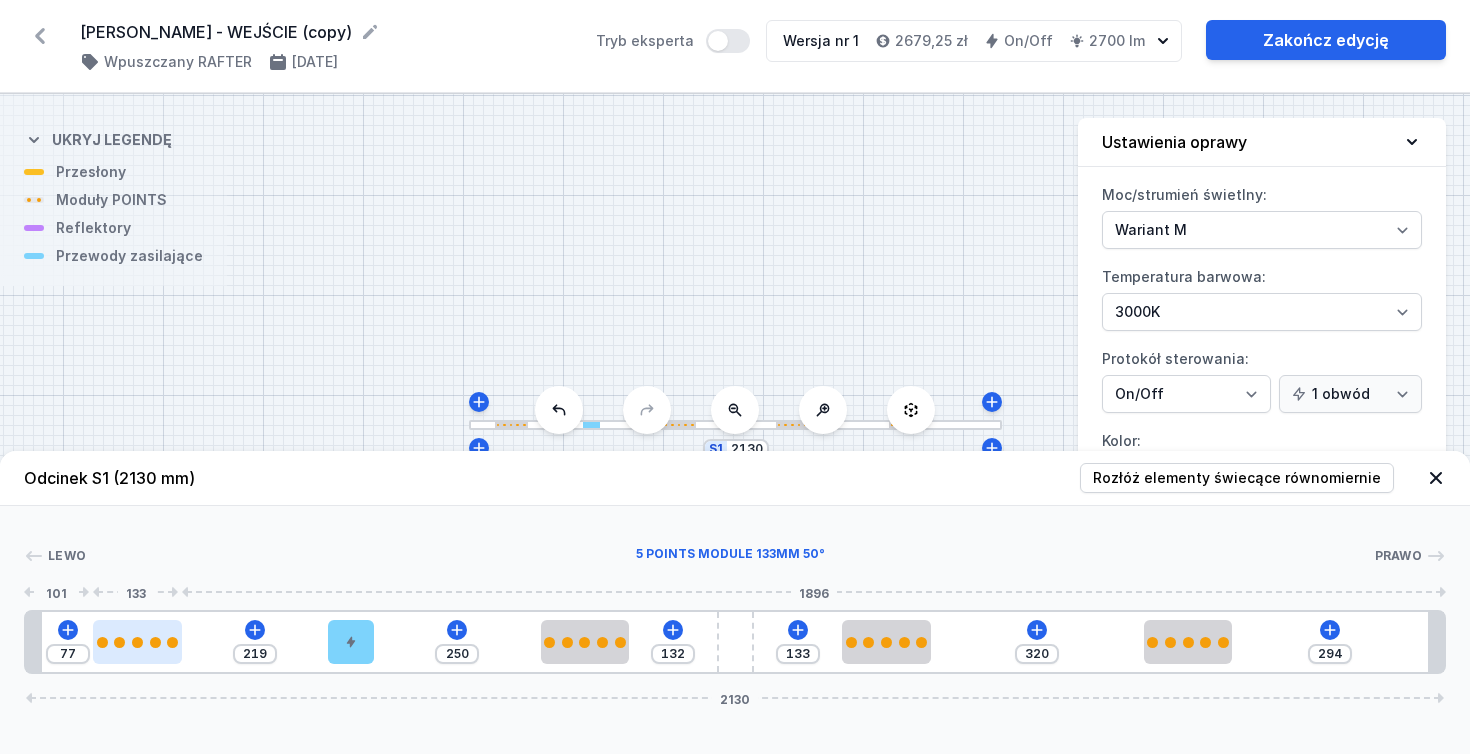 type on "75" 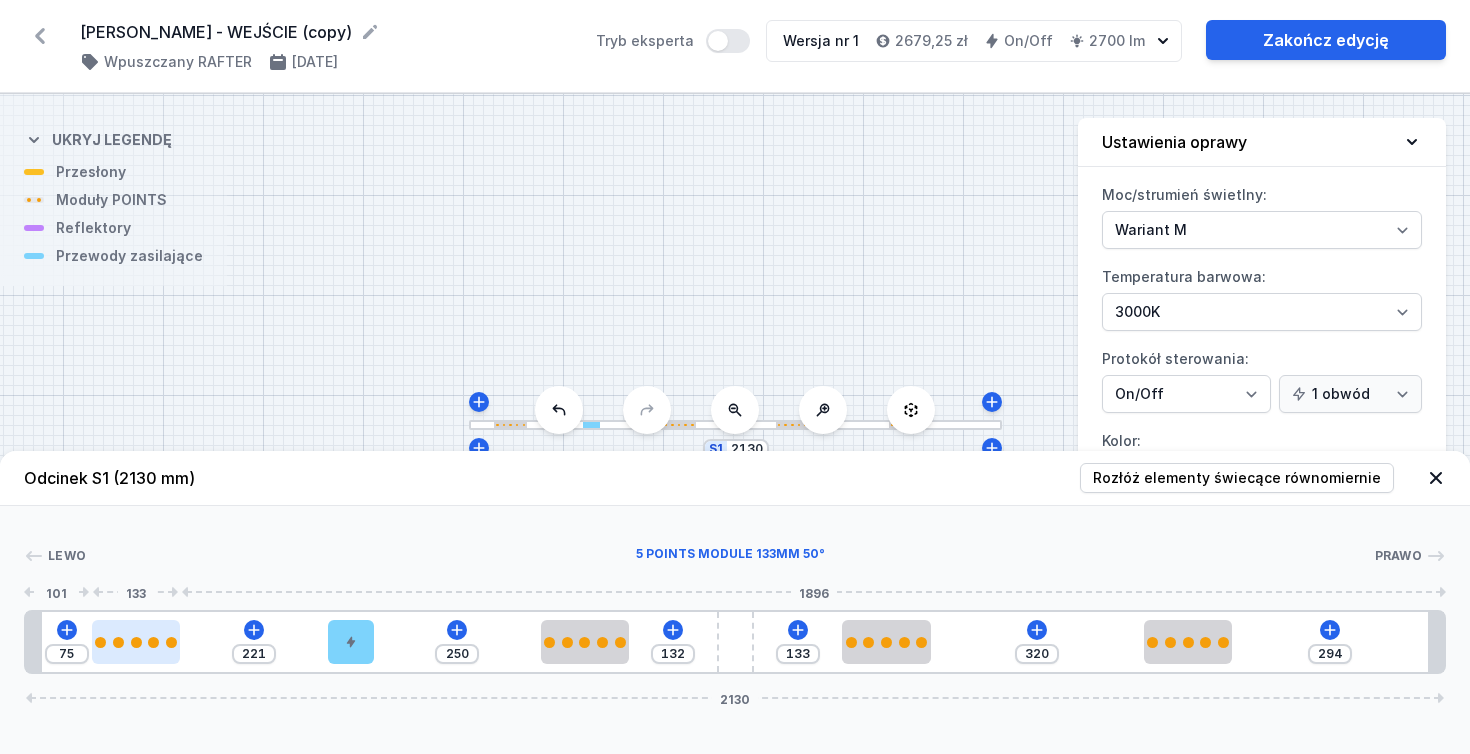 type on "222" 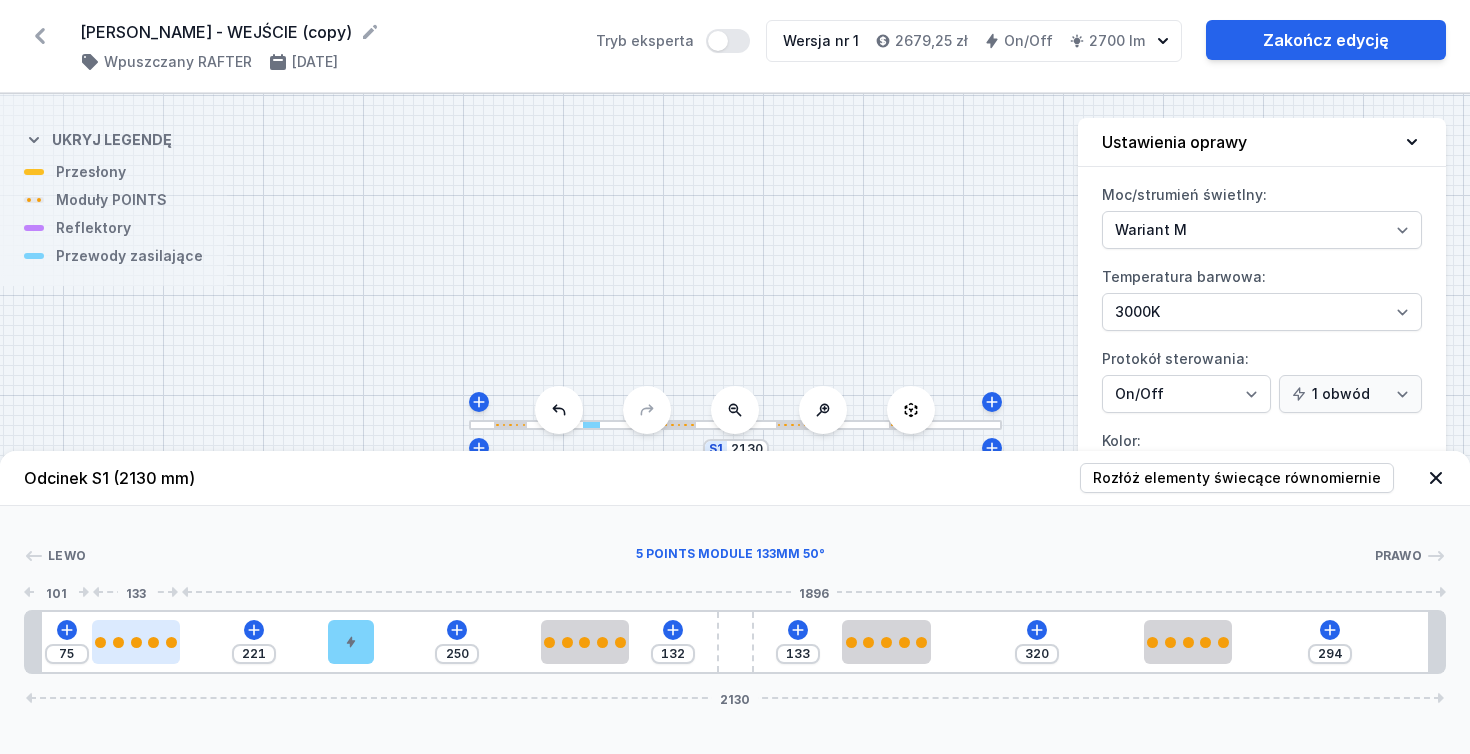 type on "74" 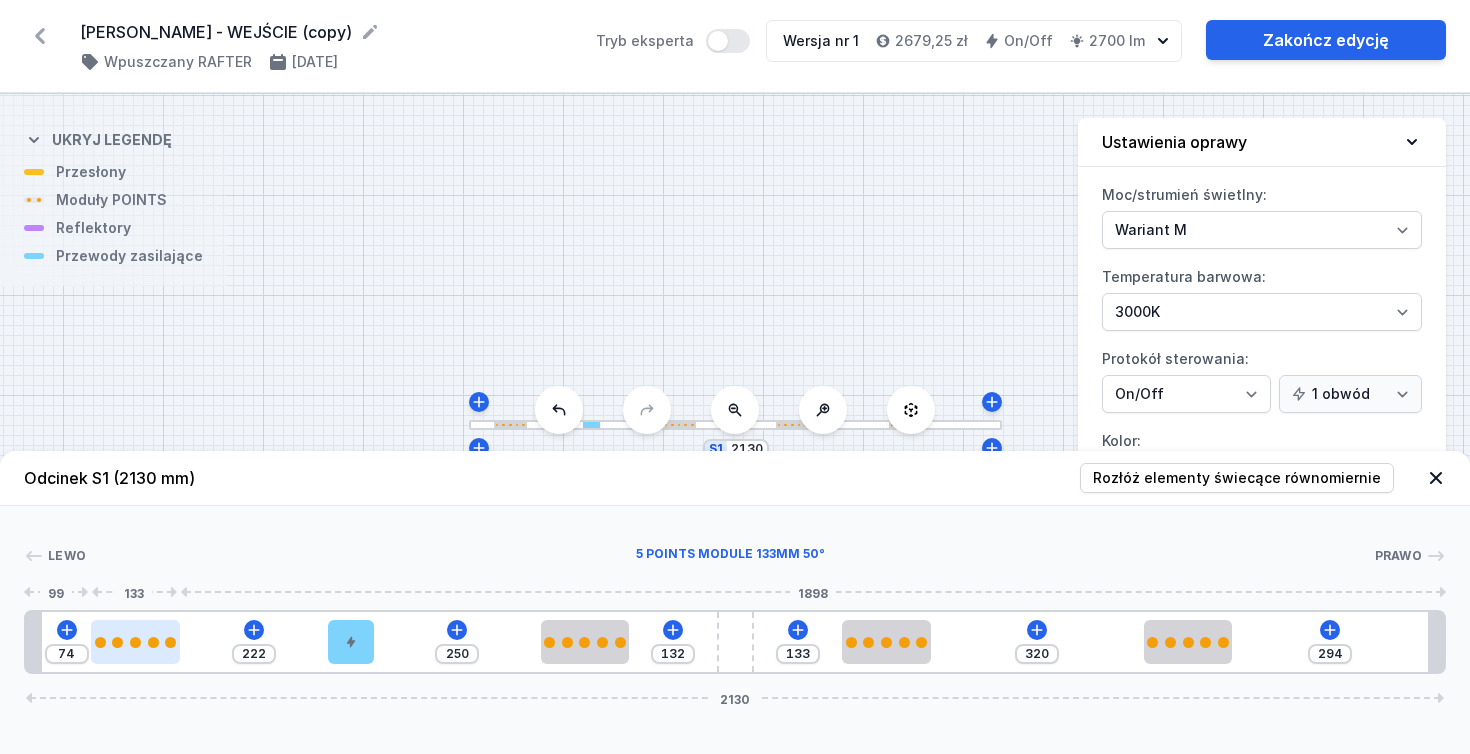type on "224" 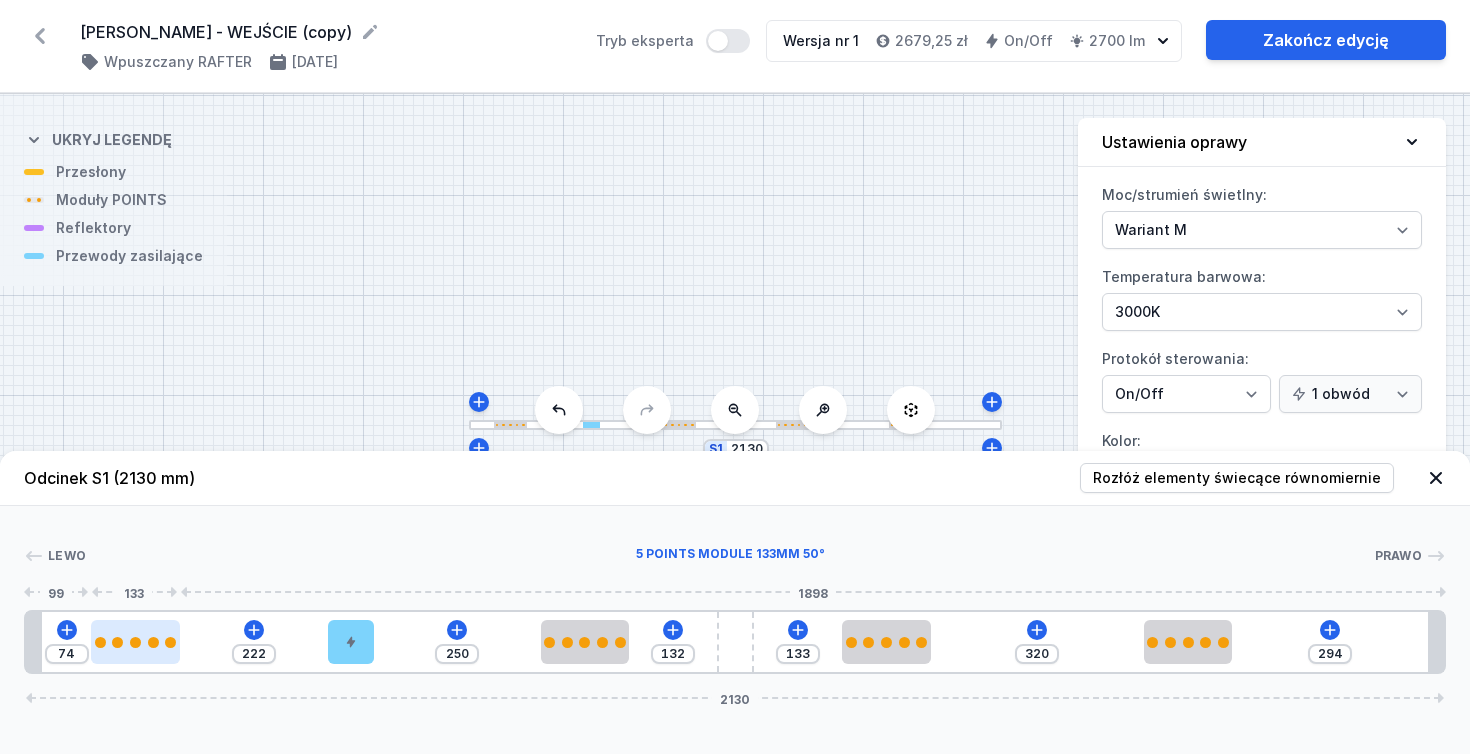 type on "72" 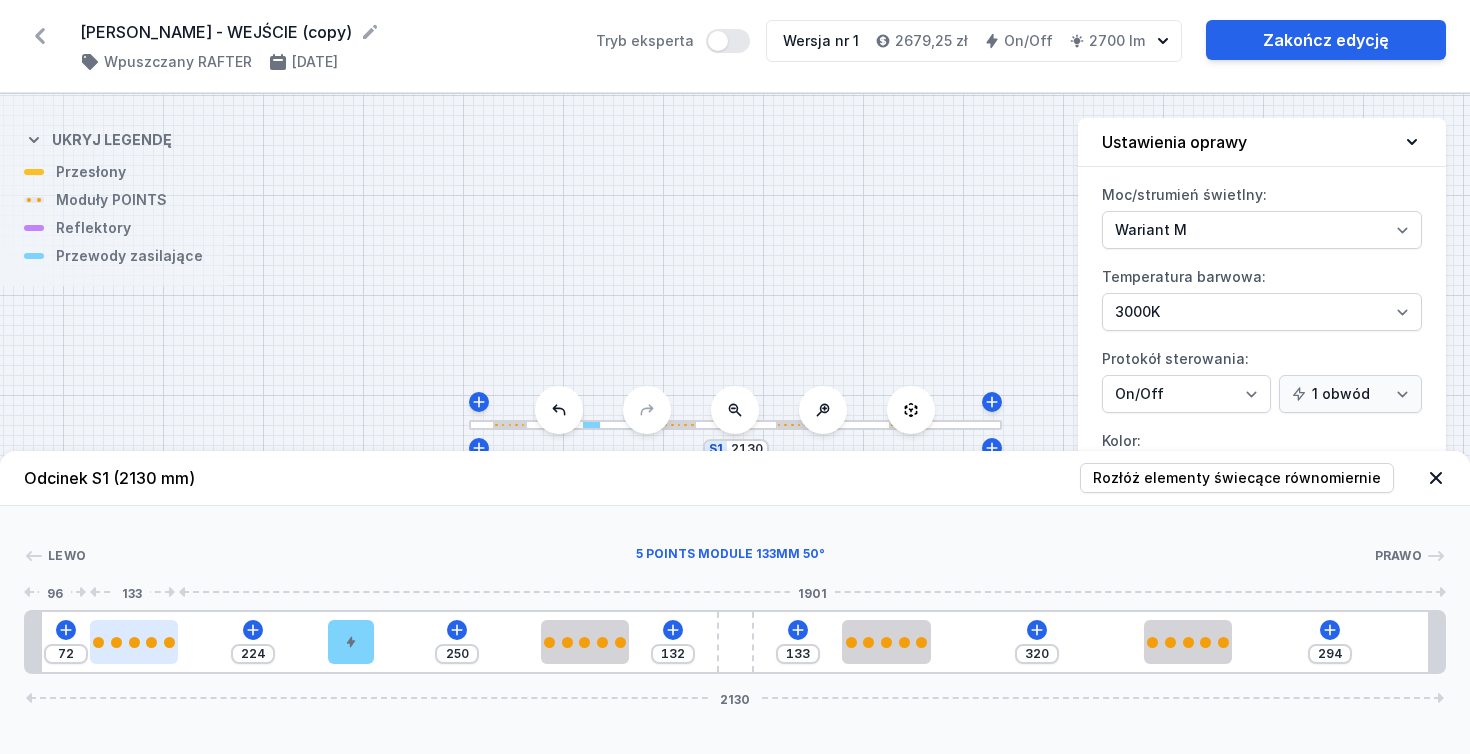 type on "225" 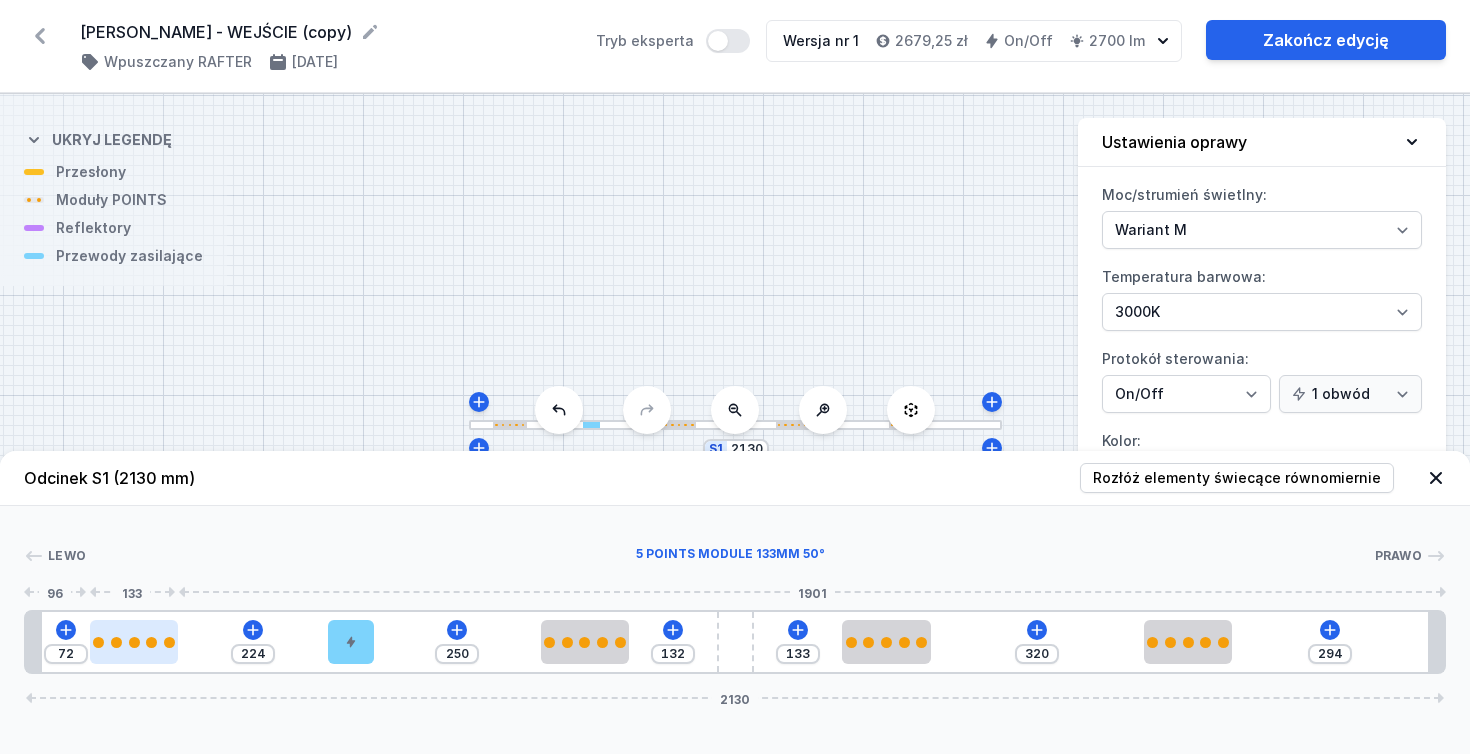 type on "71" 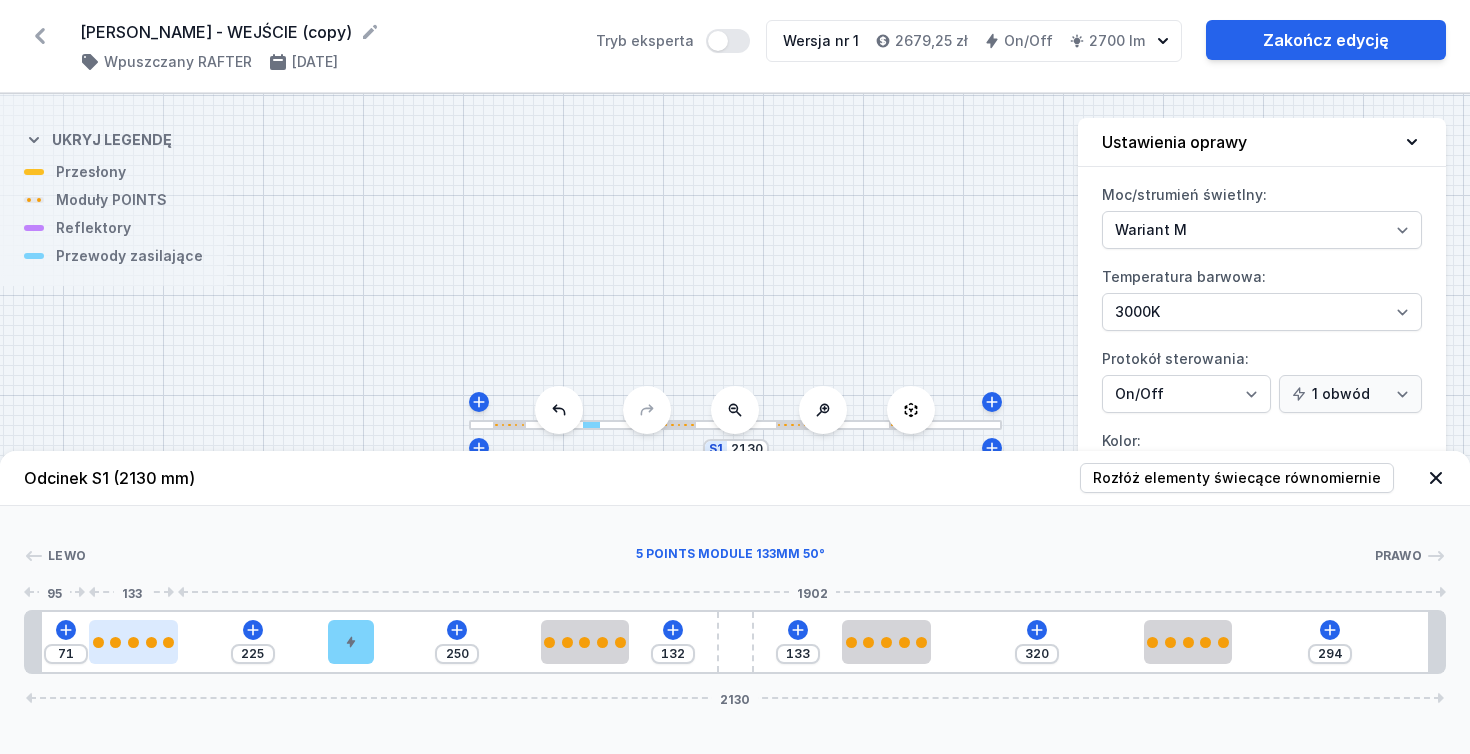 type on "226" 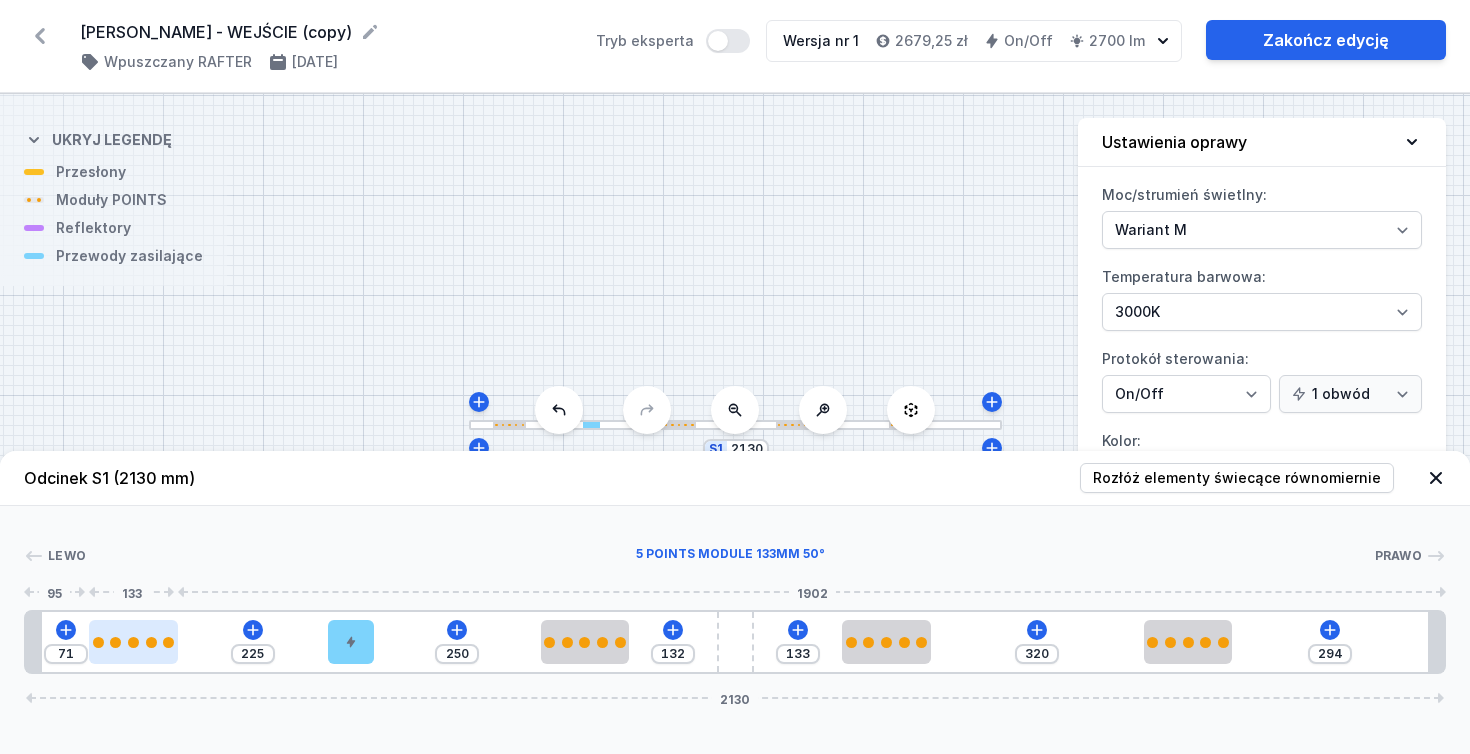 type on "70" 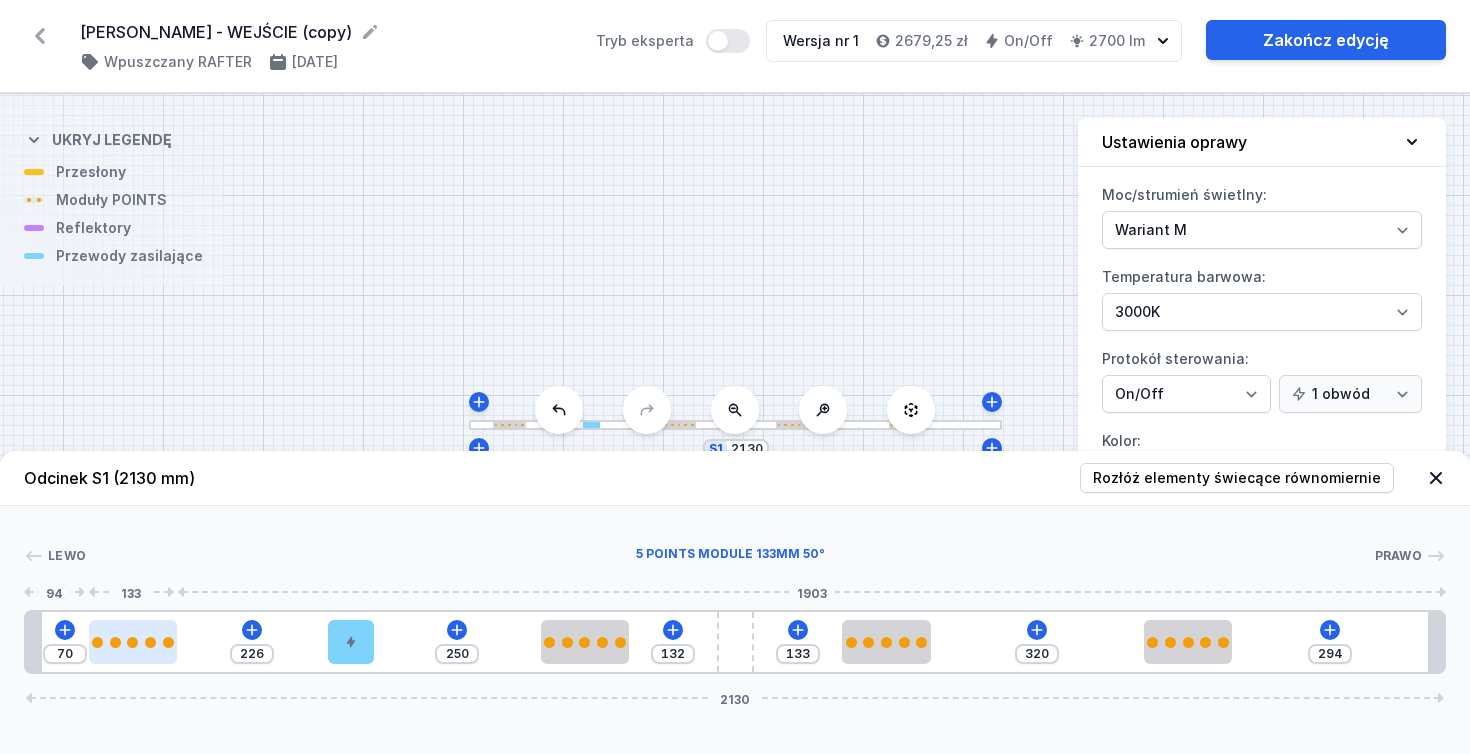type on "228" 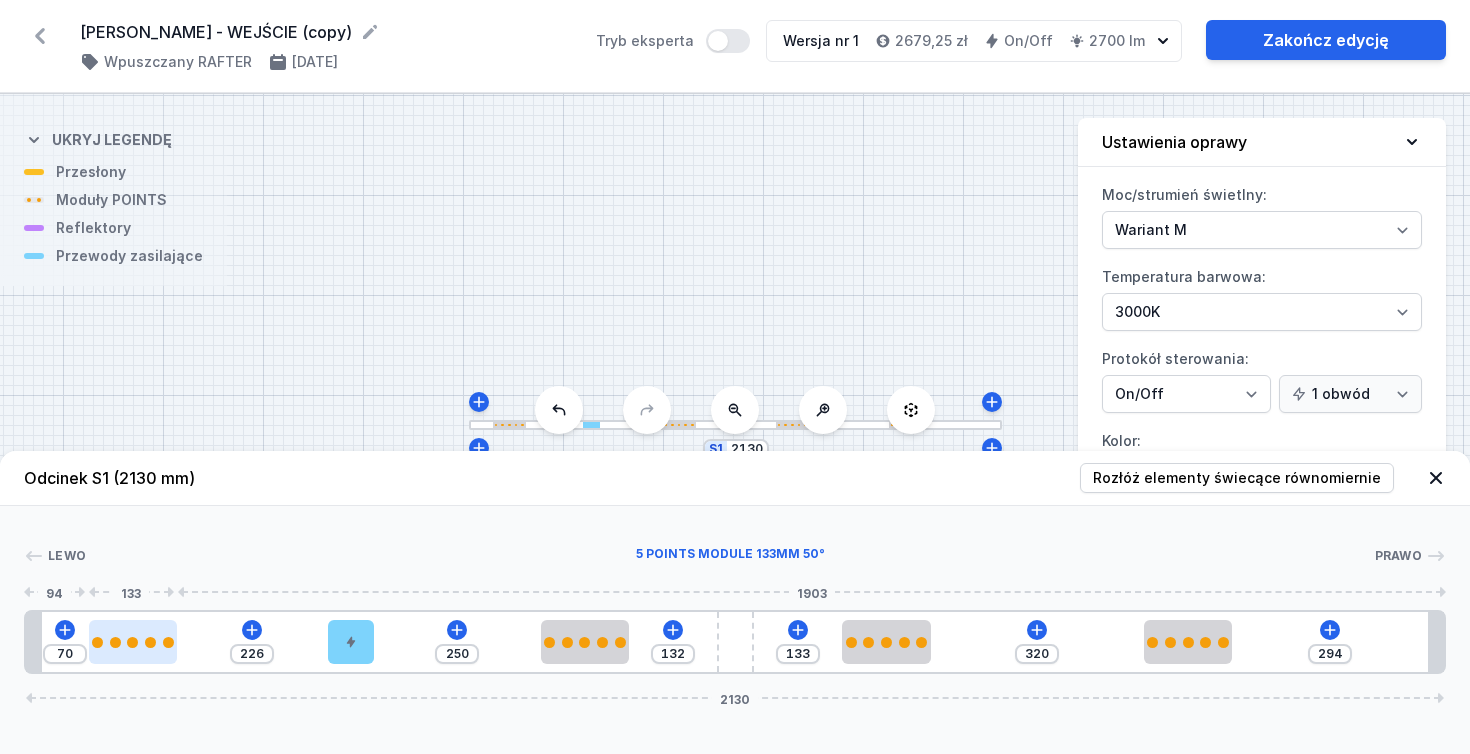type on "68" 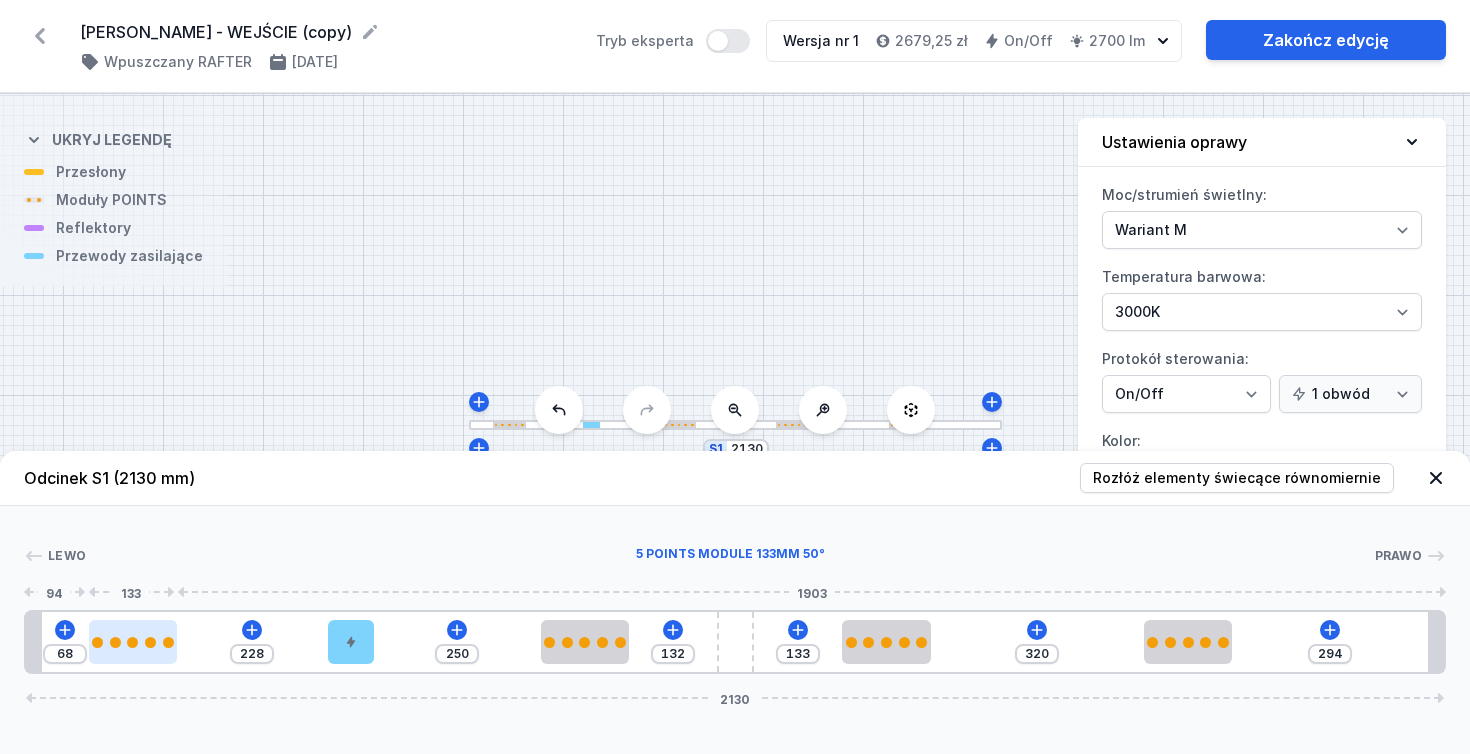 type on "229" 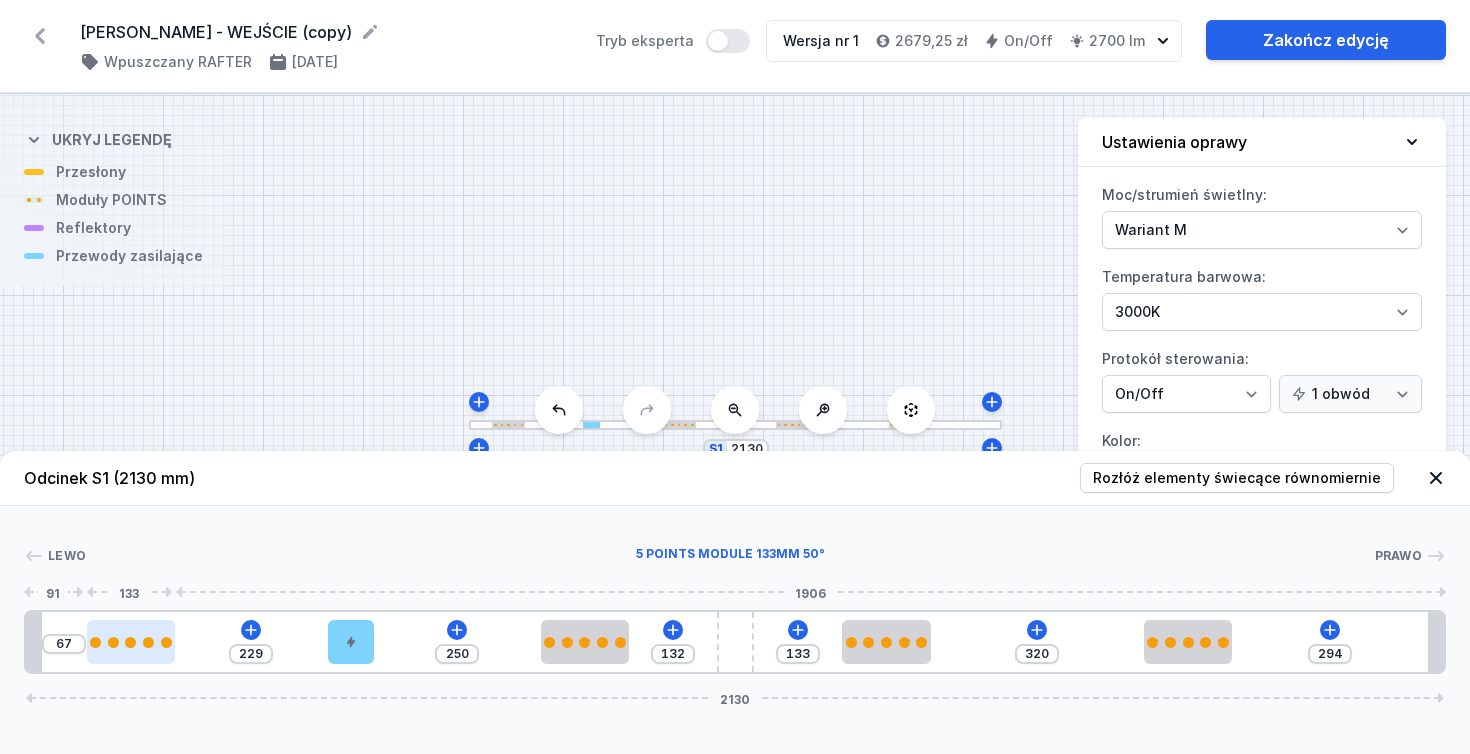 type on "228" 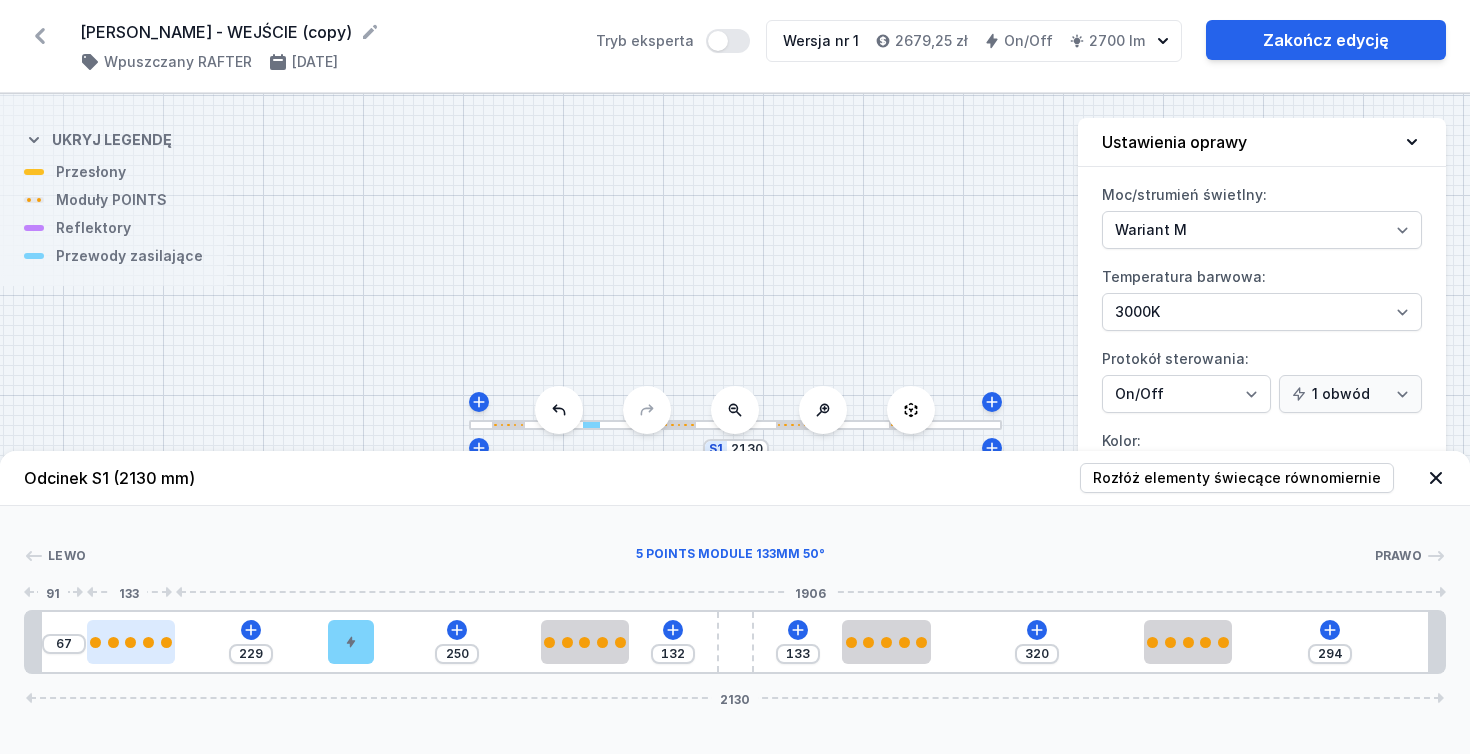 type on "68" 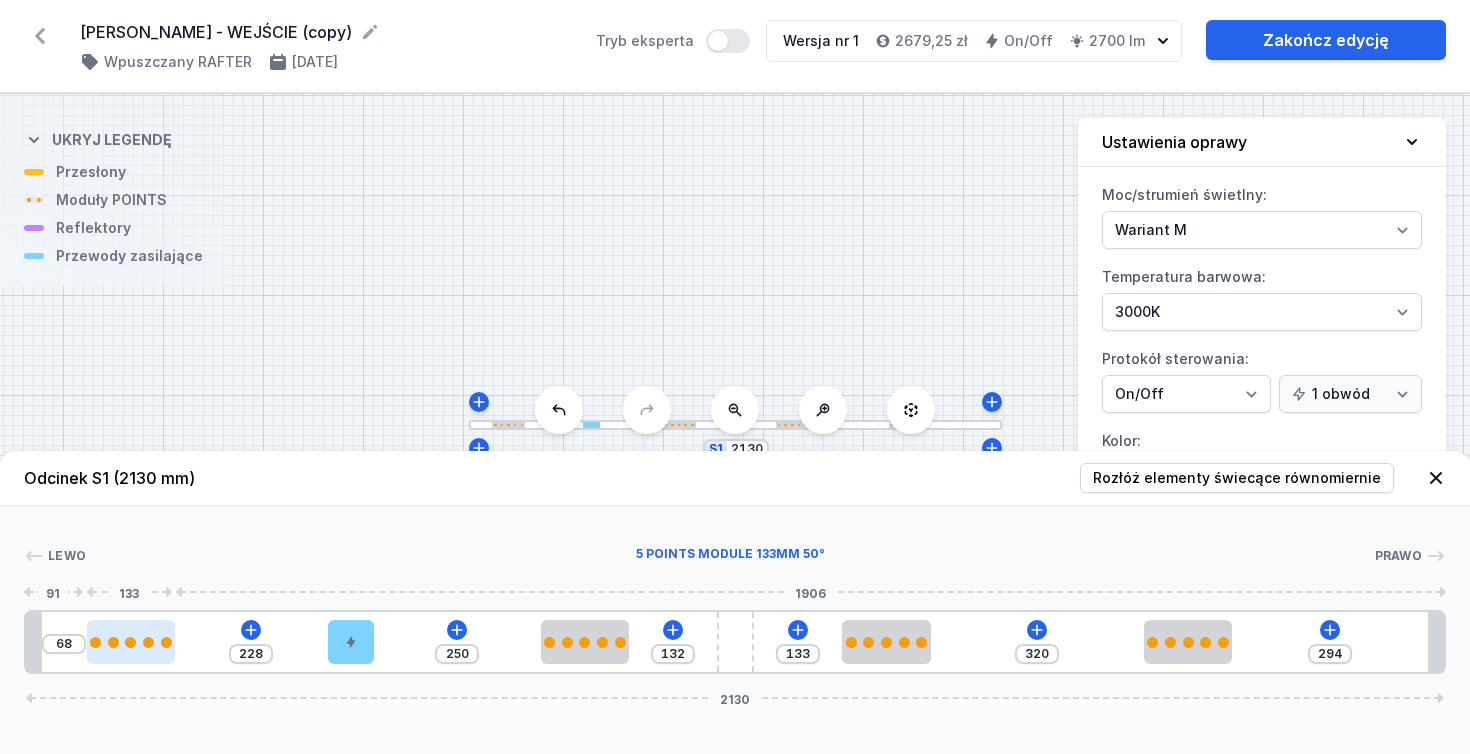 type on "226" 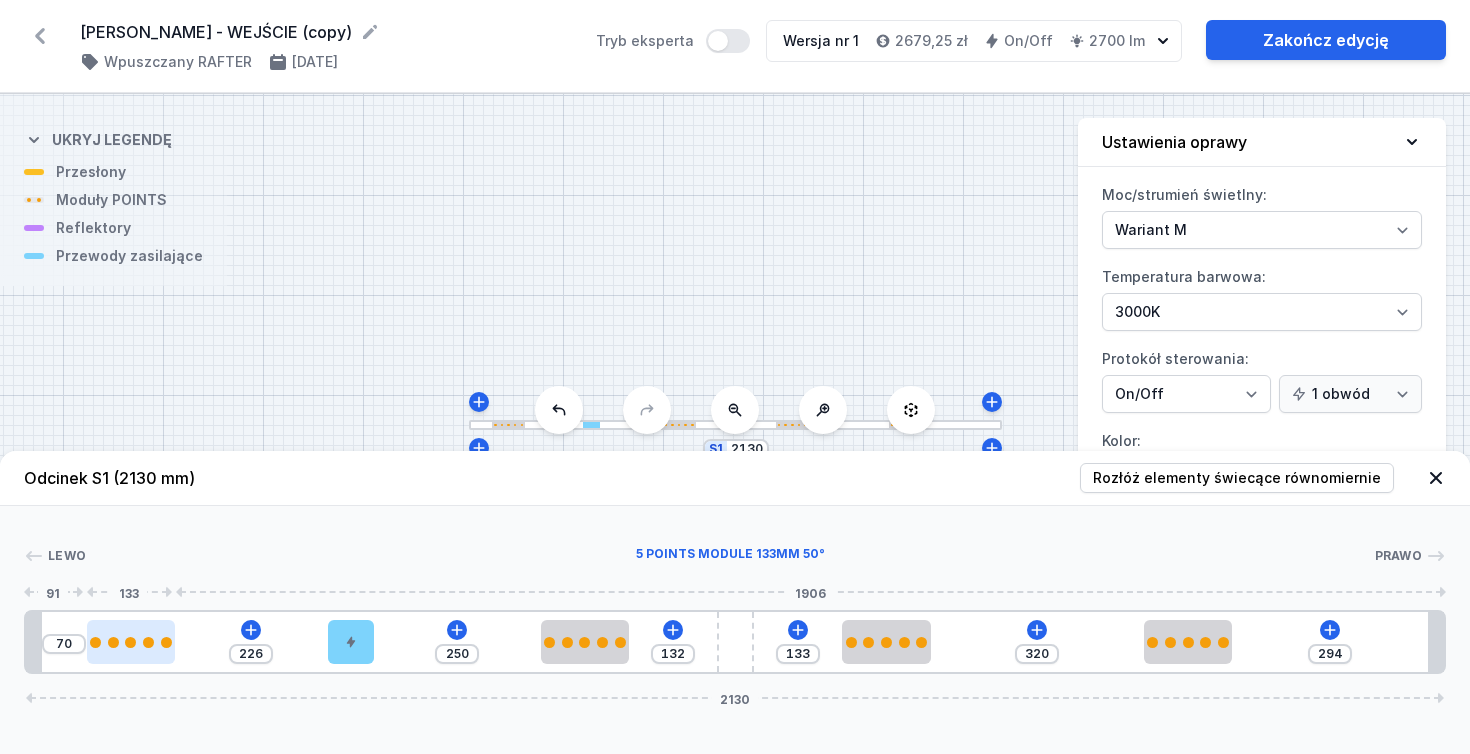 type on "225" 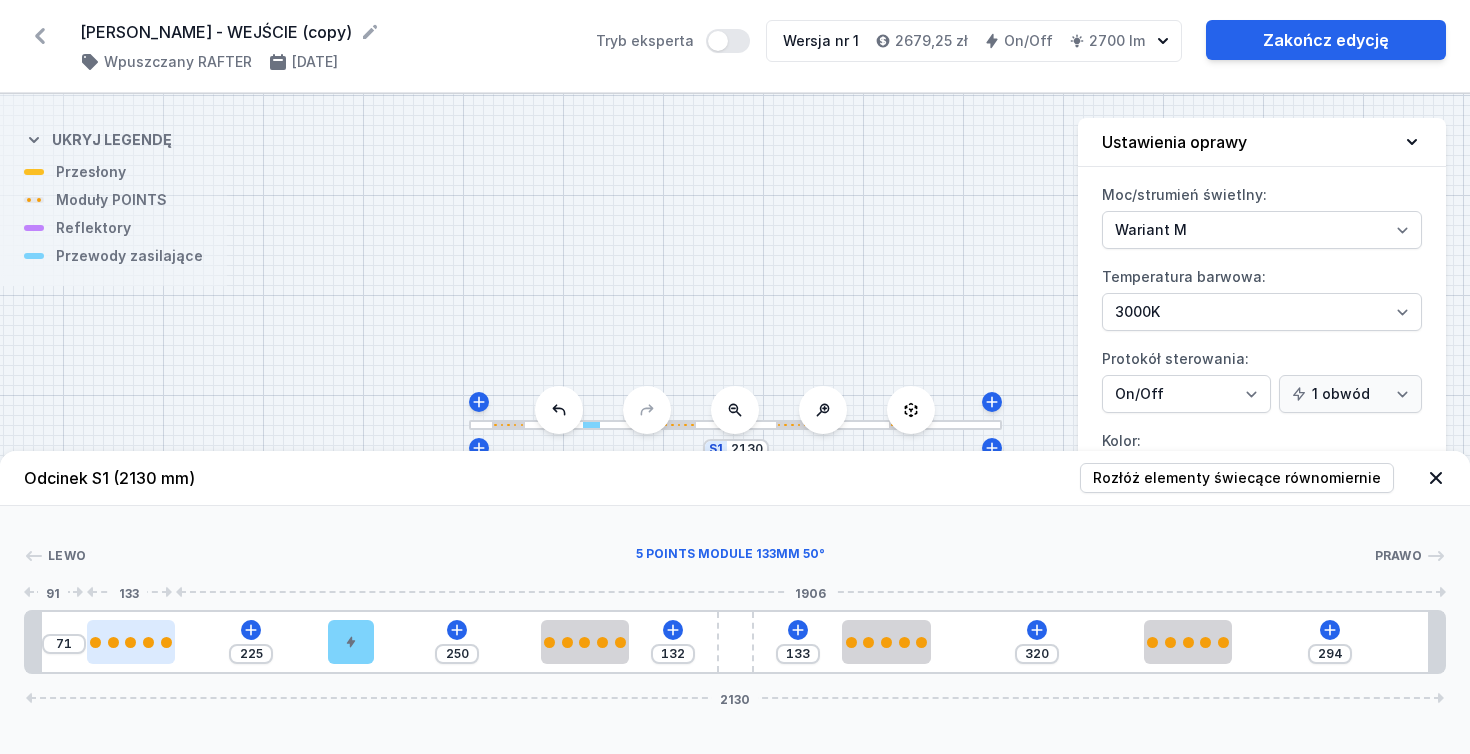 type on "224" 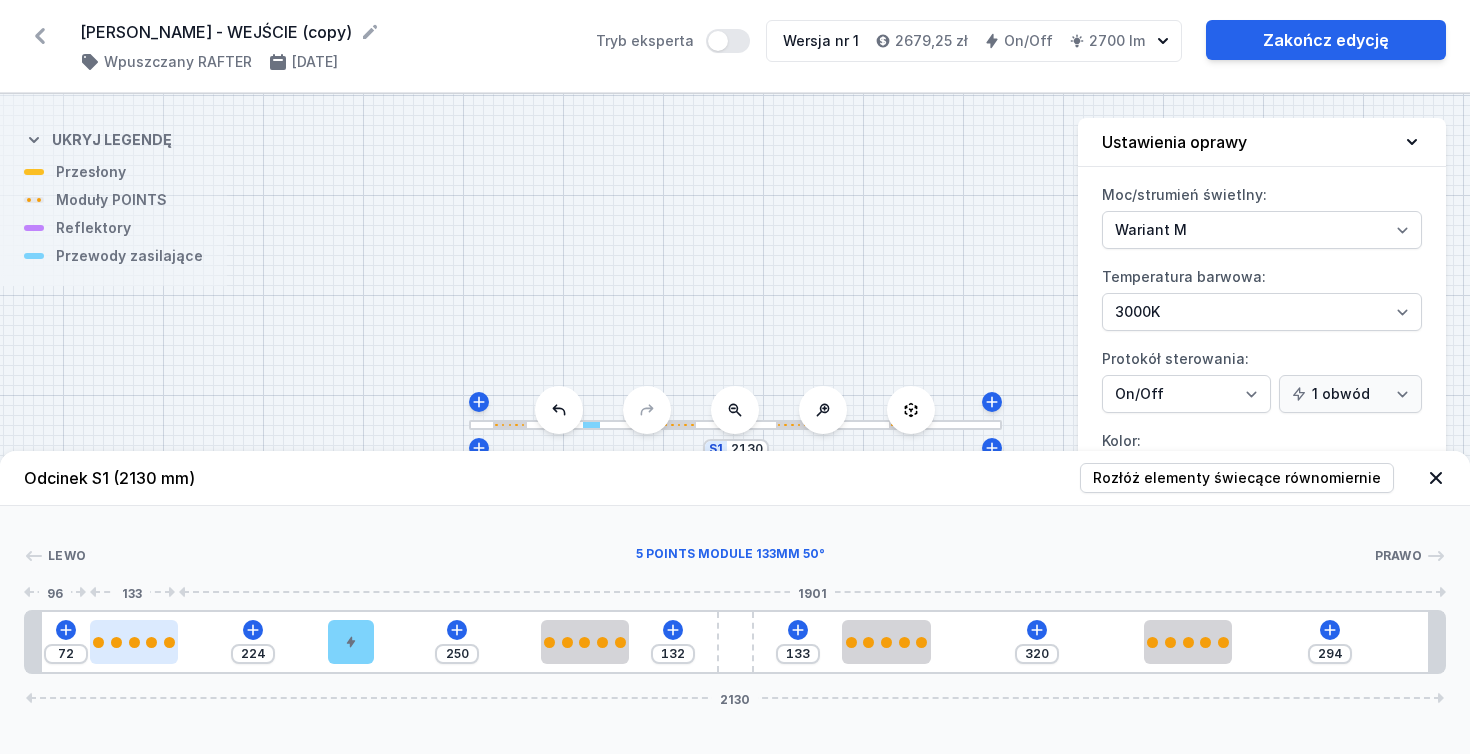 drag, startPoint x: 278, startPoint y: 652, endPoint x: 117, endPoint y: 653, distance: 161.00311 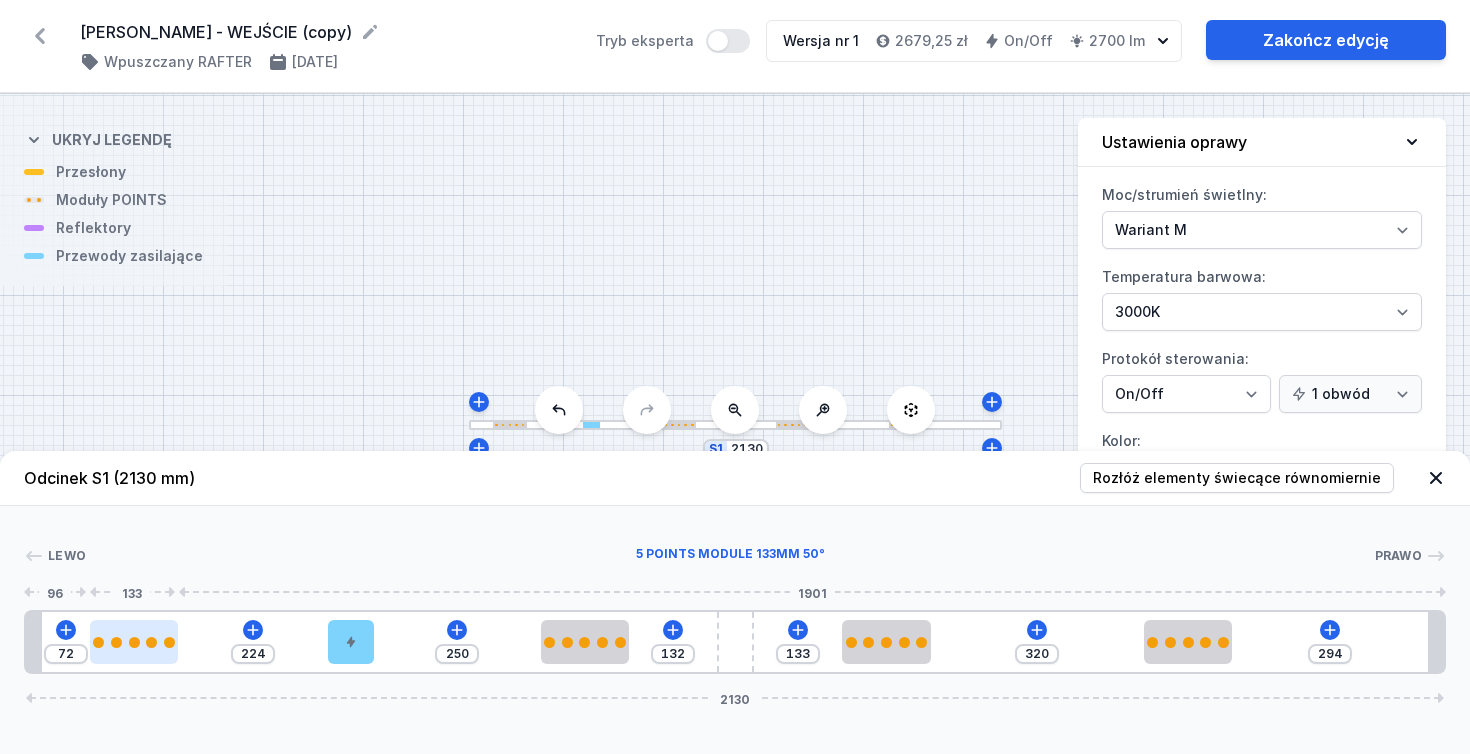 click at bounding box center [134, 642] 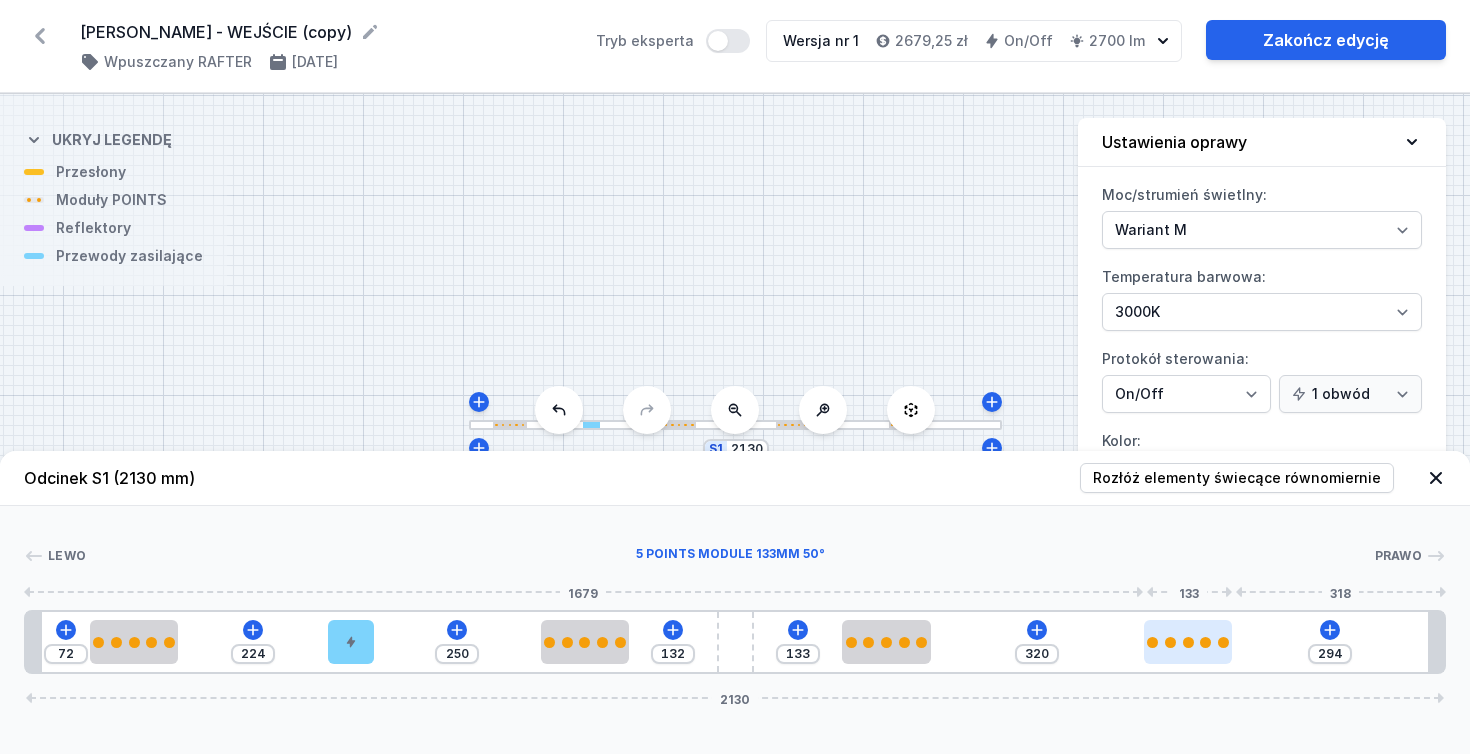 type on "305" 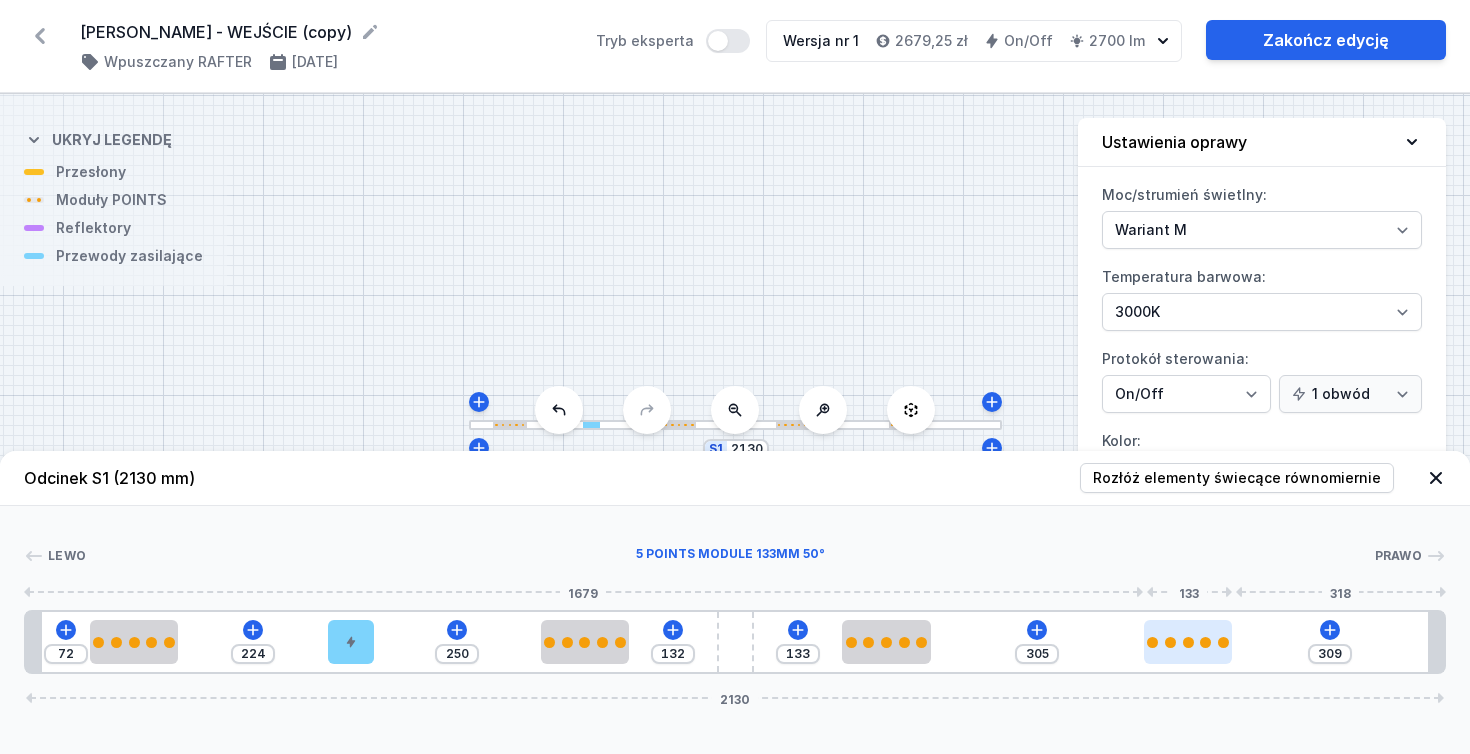 type on "336" 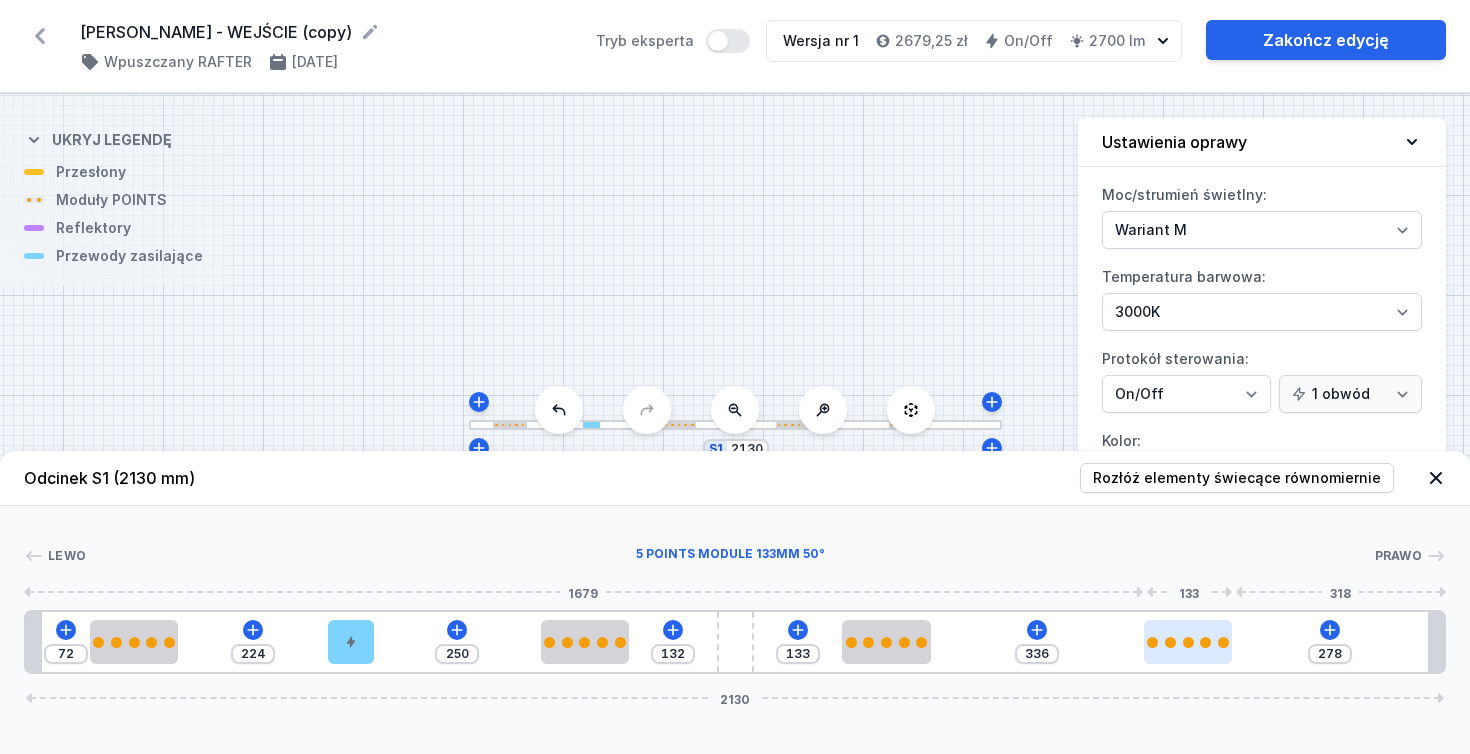 type on "367" 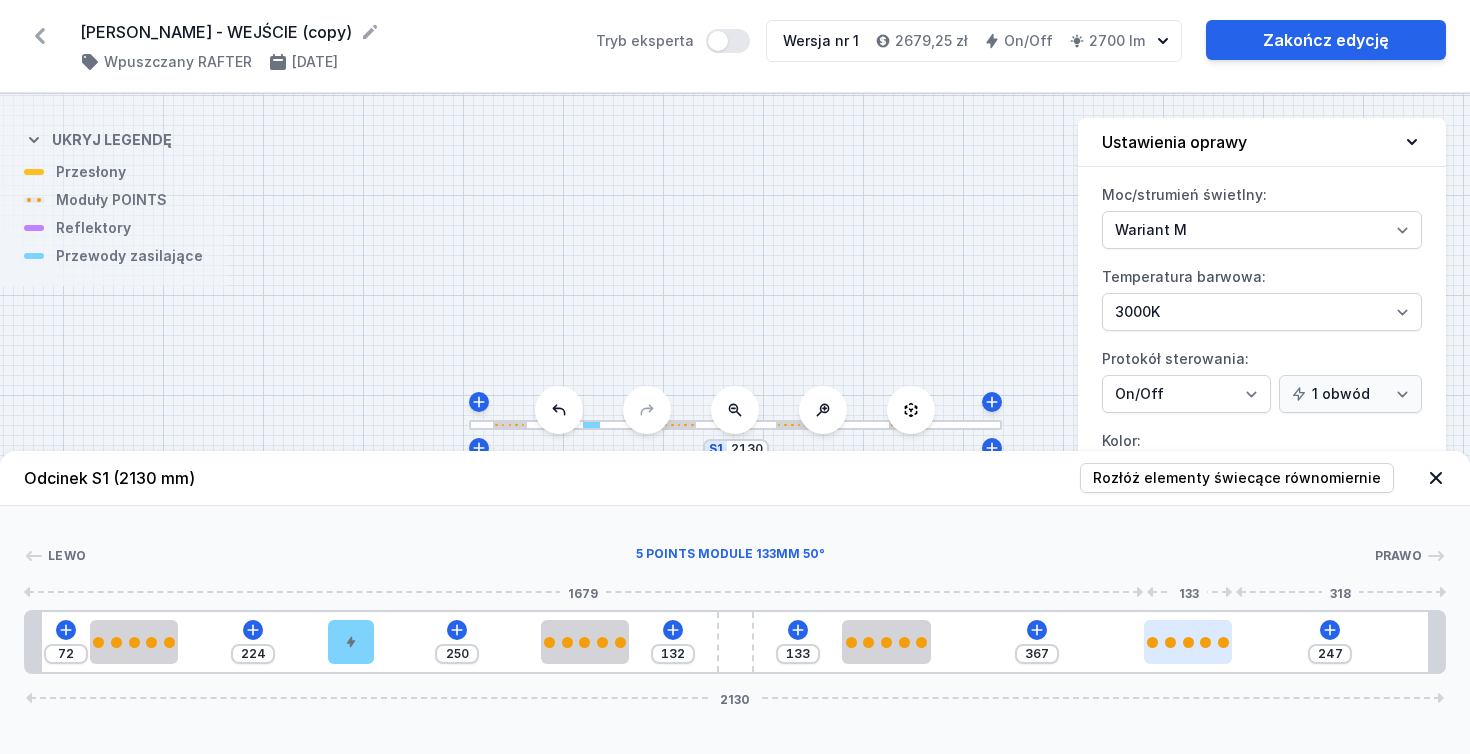 type on "374" 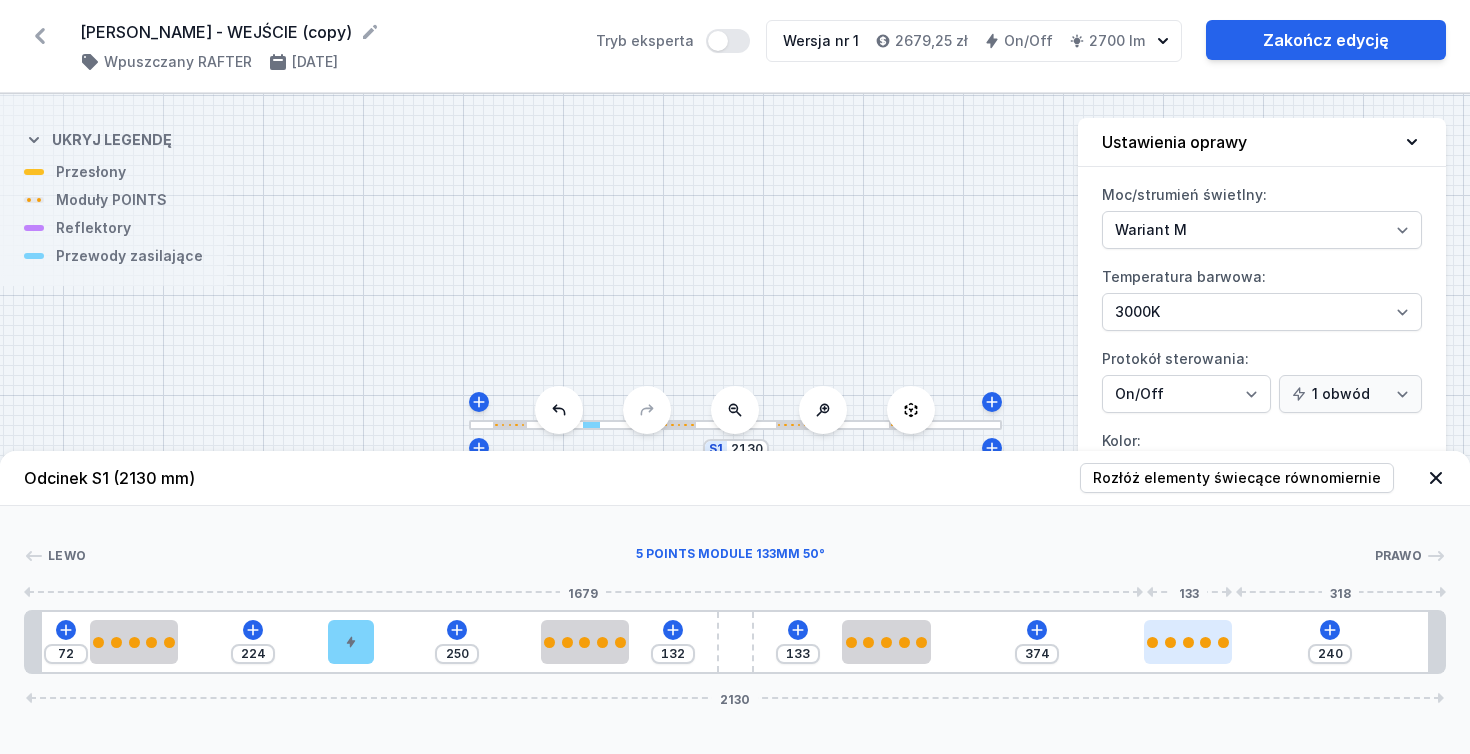 type on "388" 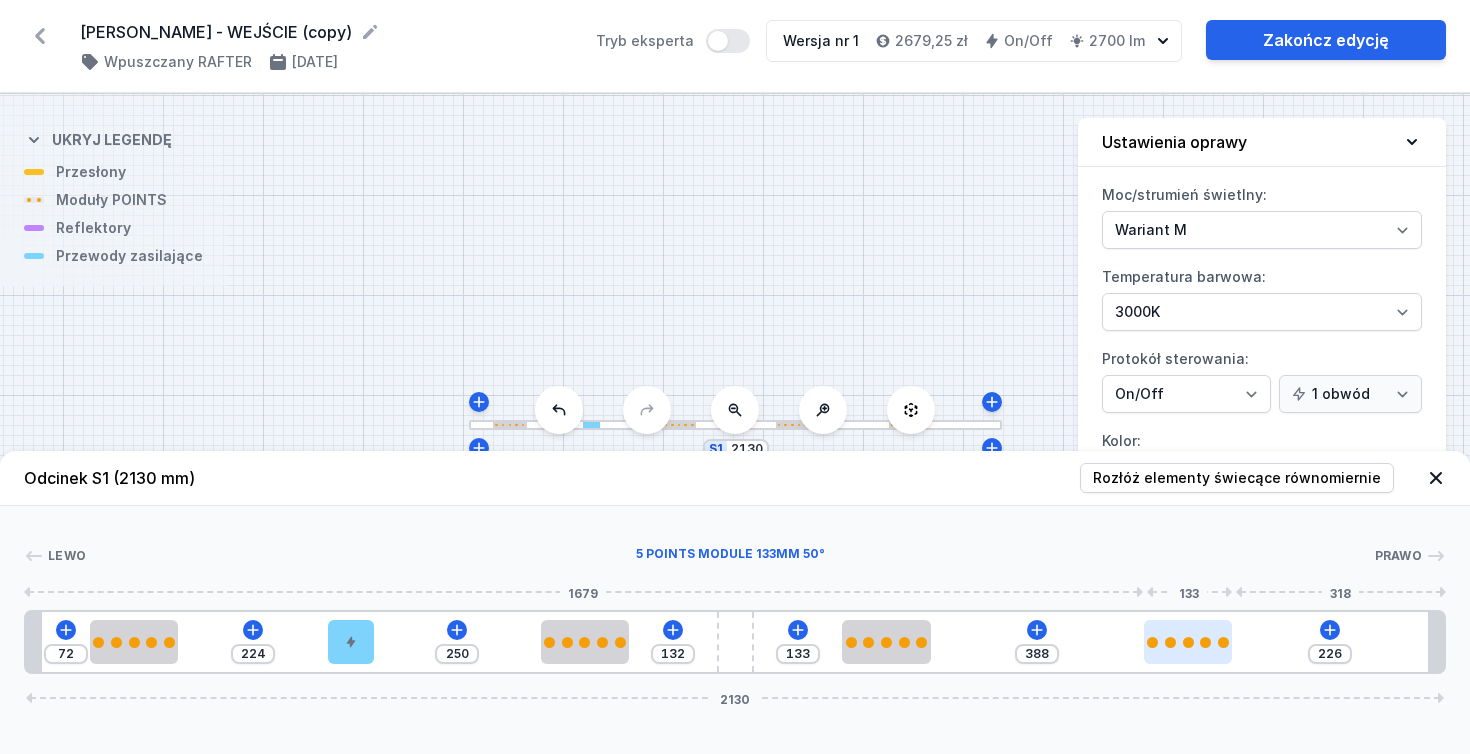 type on "411" 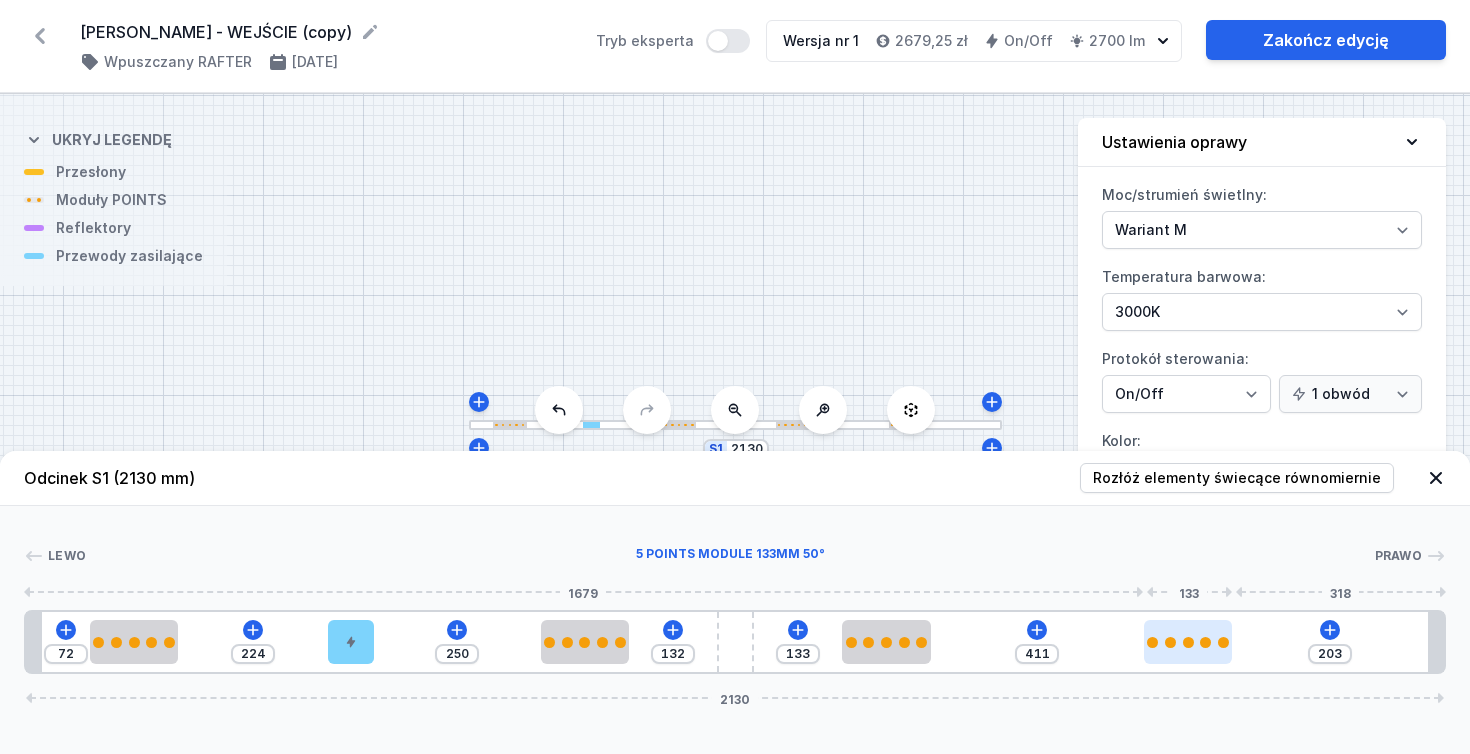 type on "423" 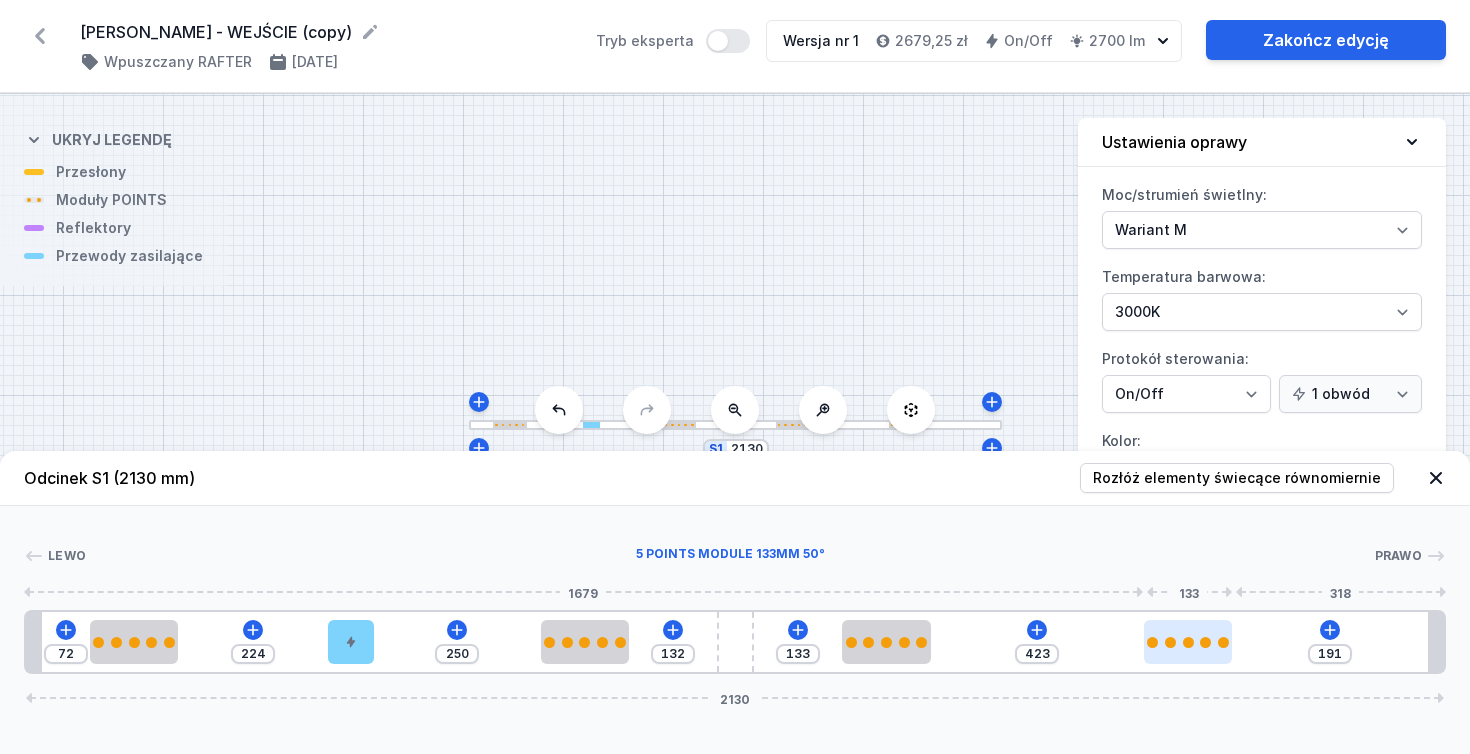 type on "441" 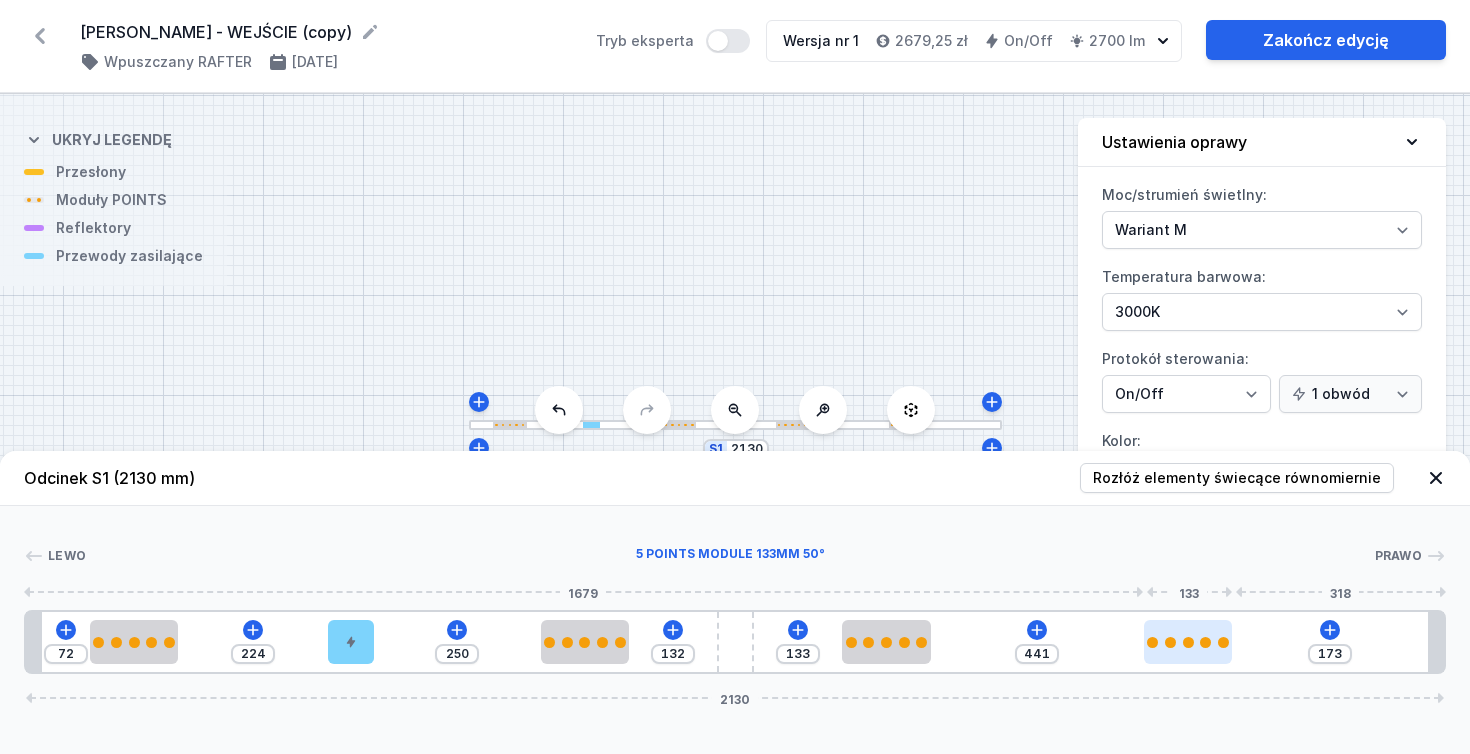 type 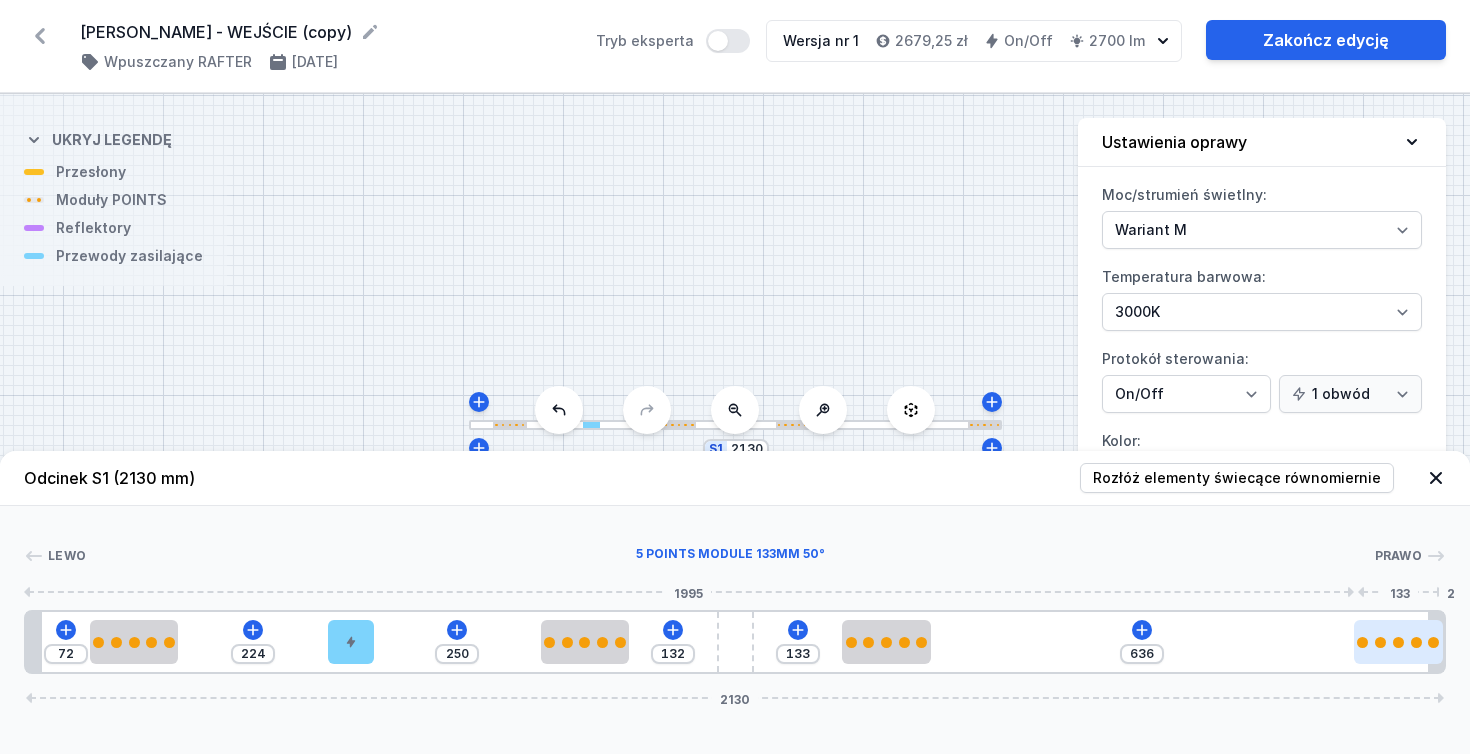 drag, startPoint x: 1199, startPoint y: 638, endPoint x: 1419, endPoint y: 629, distance: 220.18402 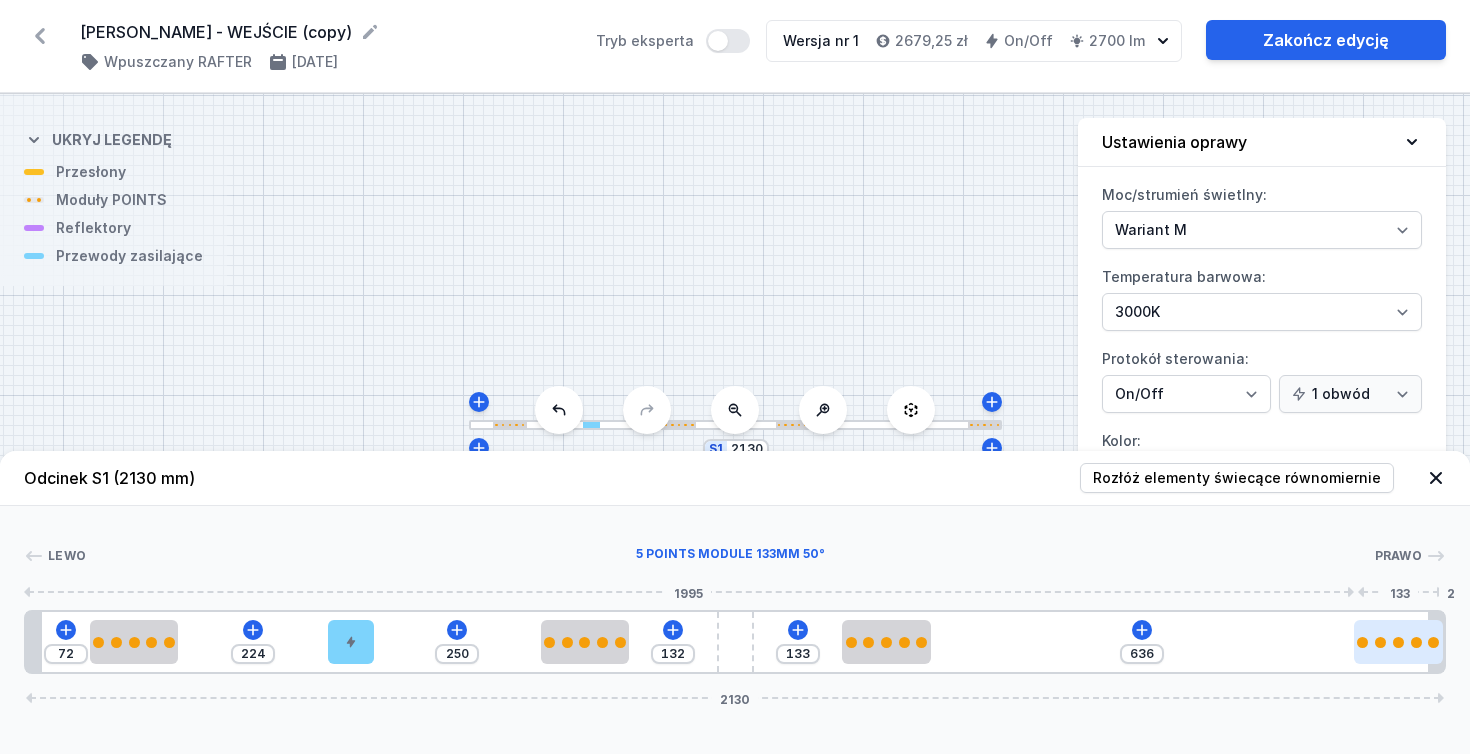 click at bounding box center [1398, 642] 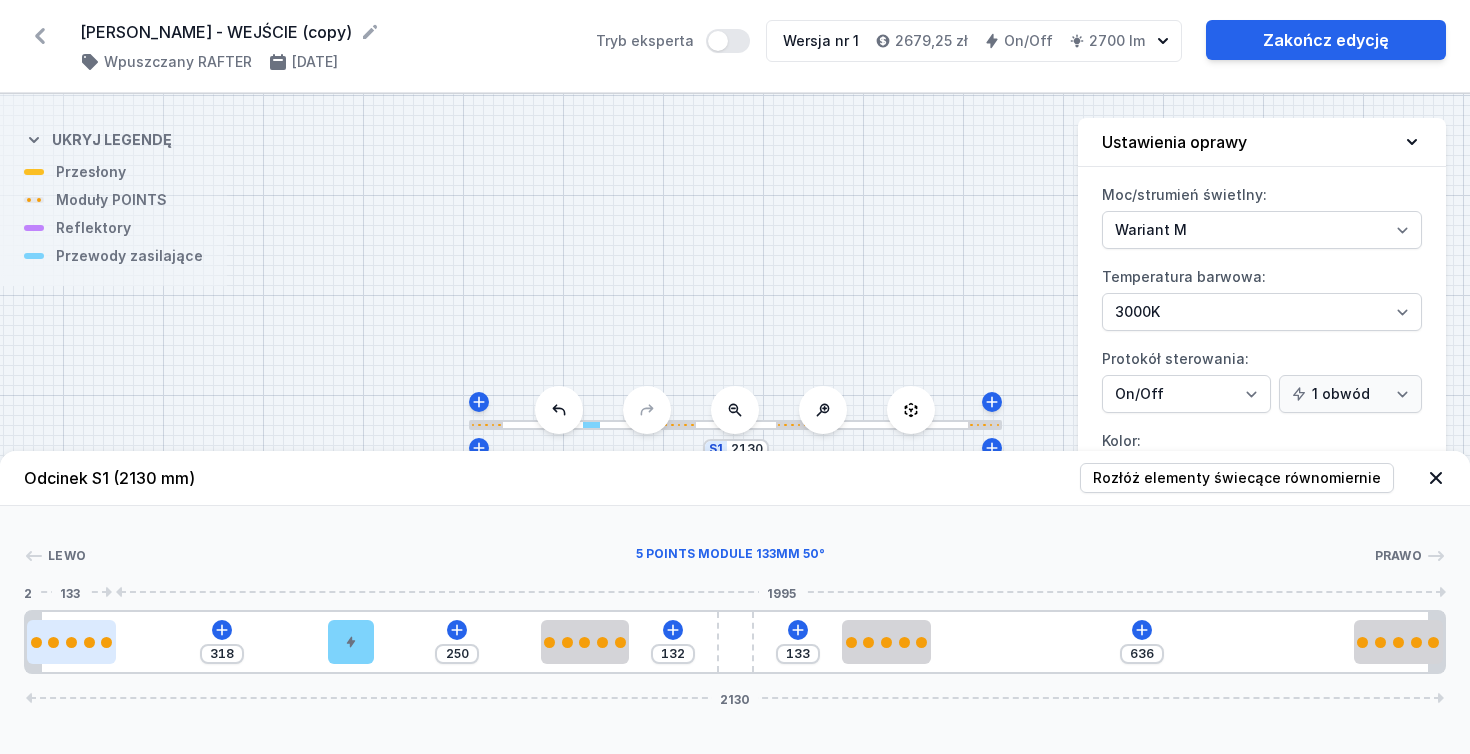 drag, startPoint x: 157, startPoint y: 647, endPoint x: 99, endPoint y: 648, distance: 58.00862 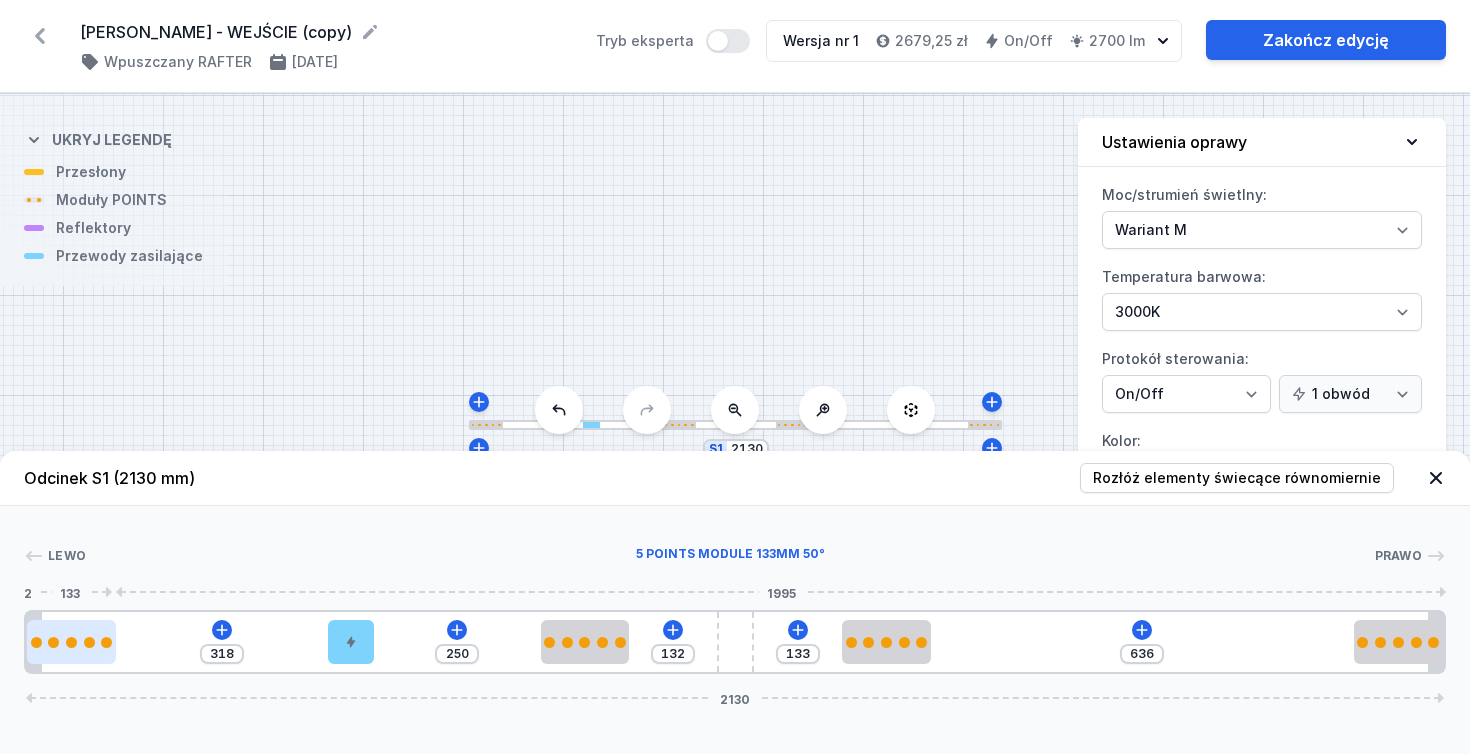 click at bounding box center (71, 642) 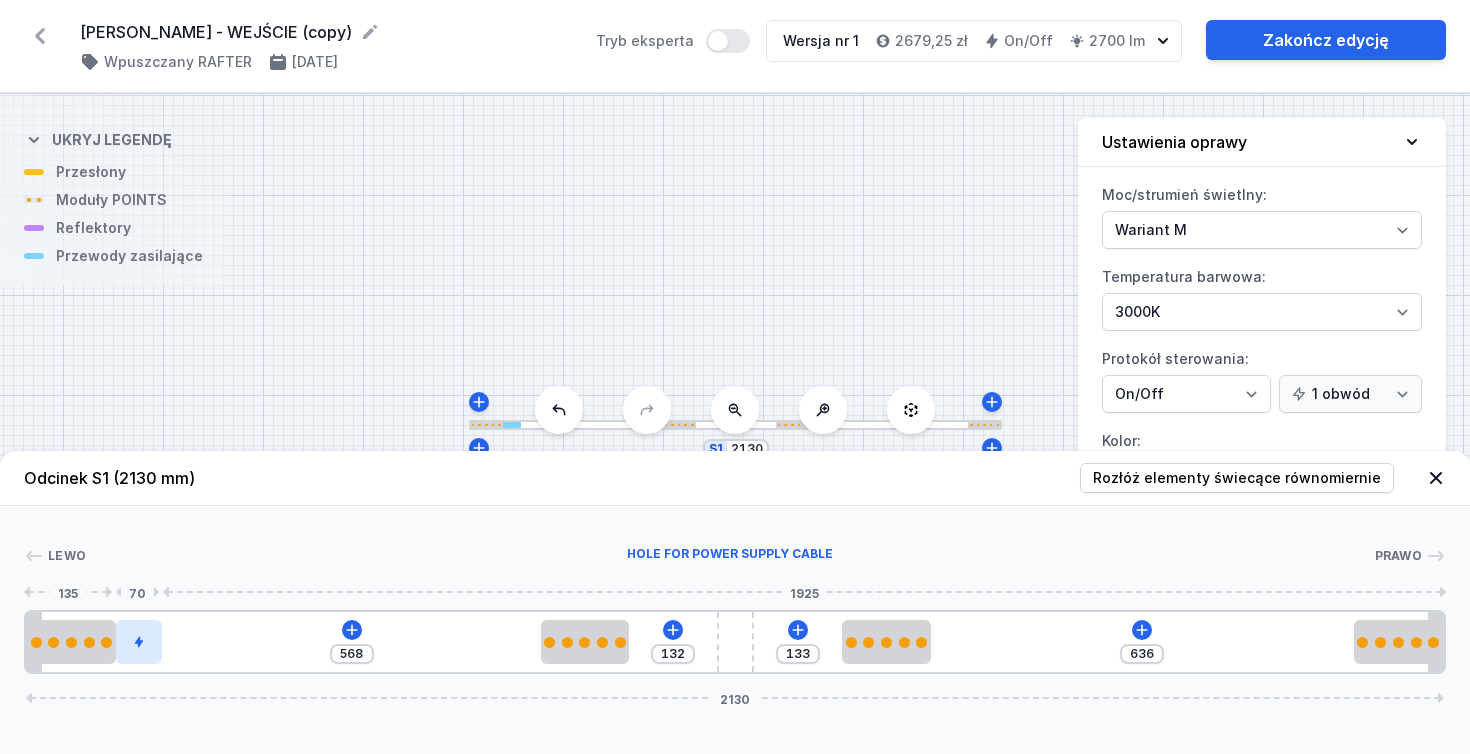 drag, startPoint x: 357, startPoint y: 642, endPoint x: 154, endPoint y: 630, distance: 203.35437 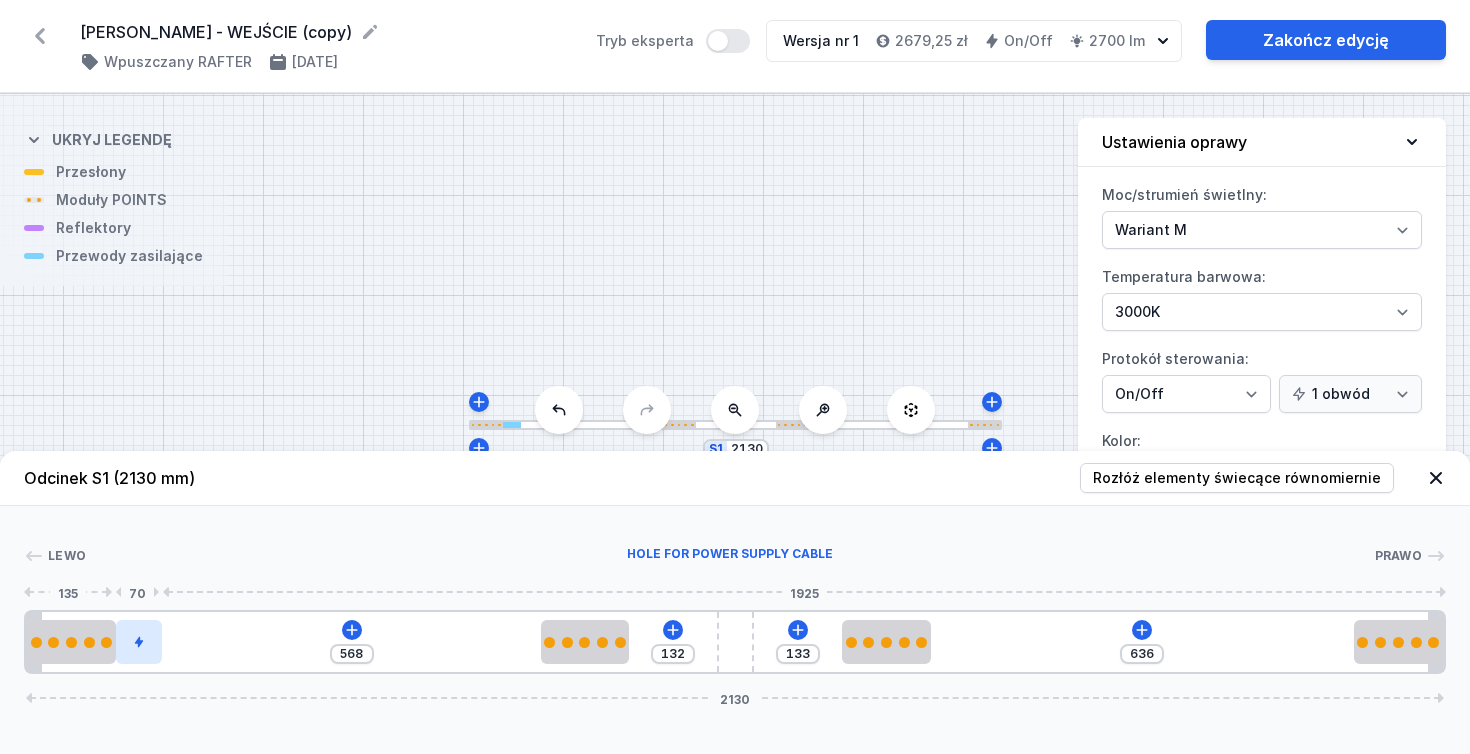 click at bounding box center [139, 642] 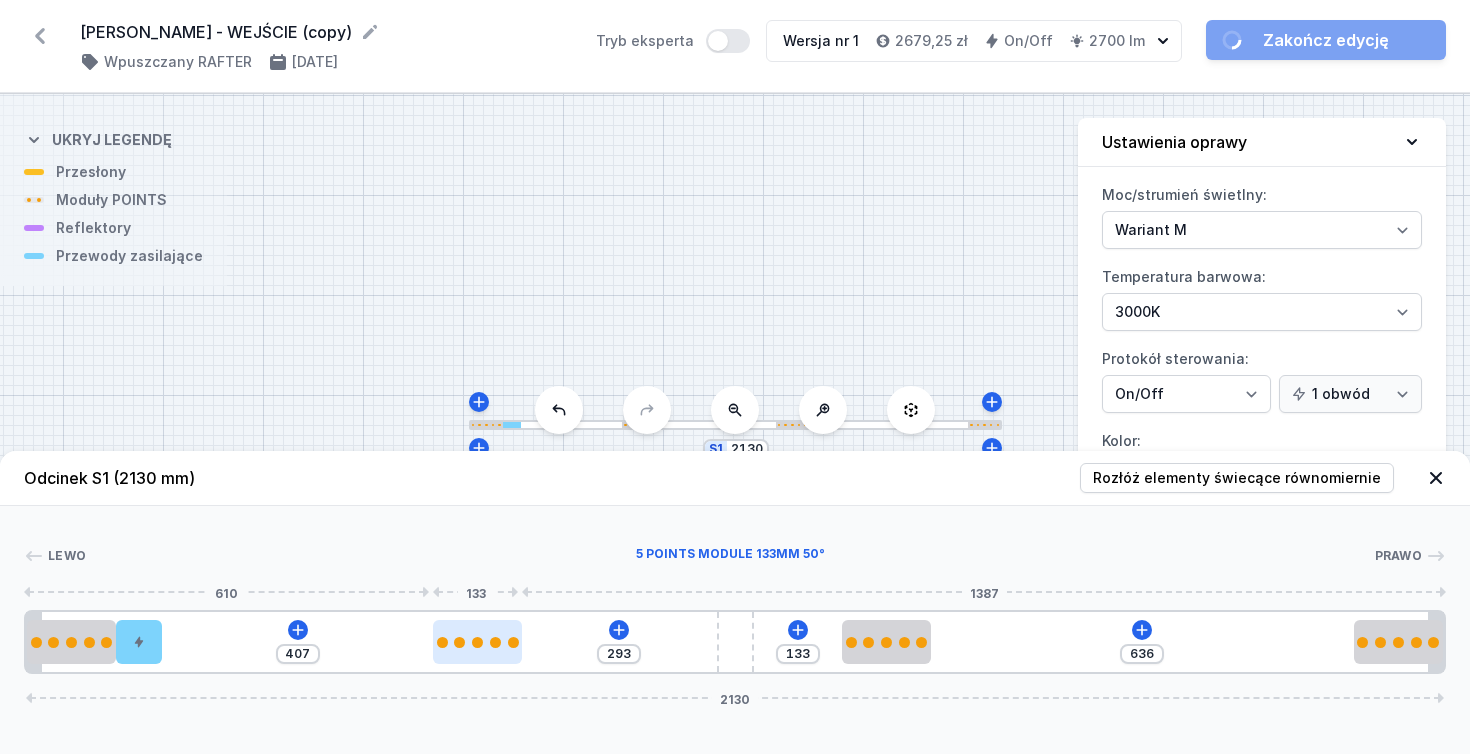 drag, startPoint x: 598, startPoint y: 651, endPoint x: 486, endPoint y: 652, distance: 112.00446 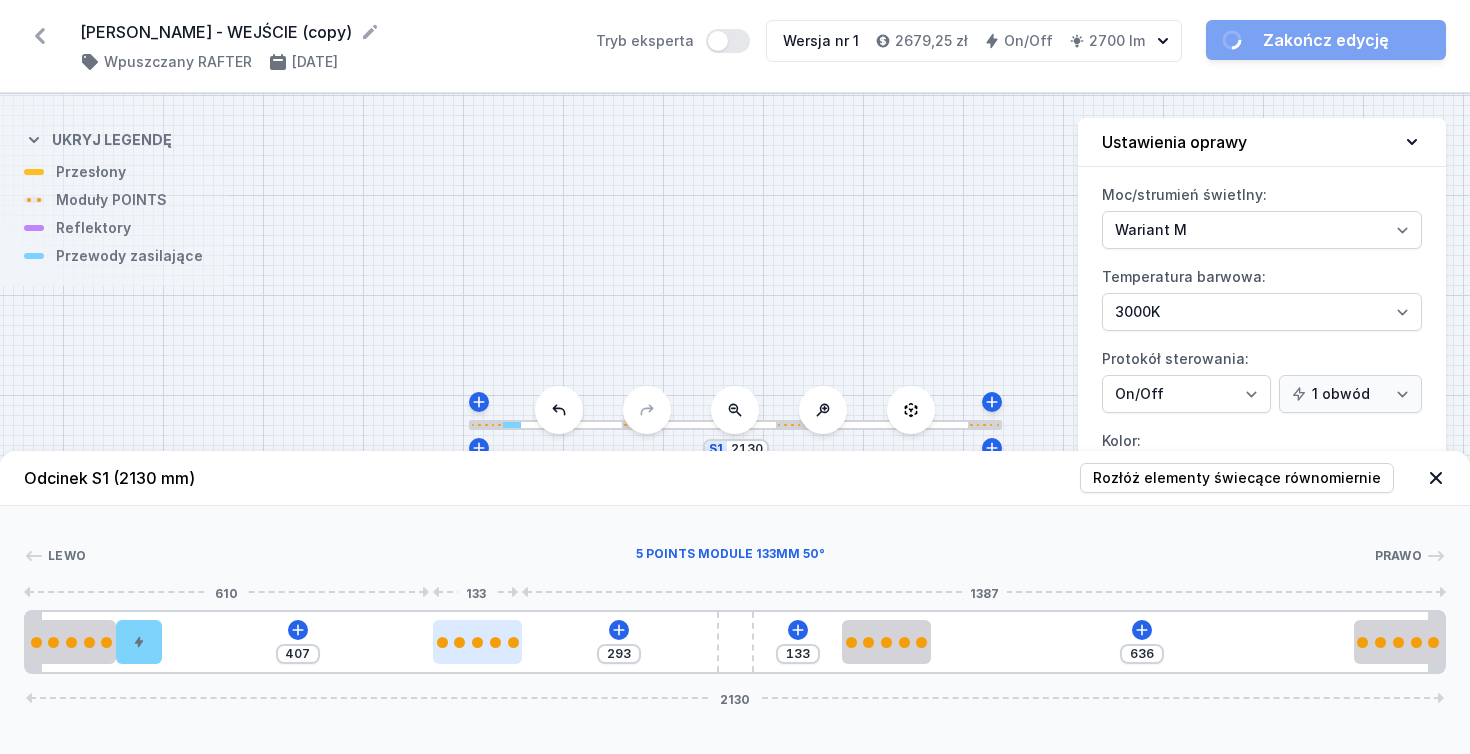 click at bounding box center [477, 642] 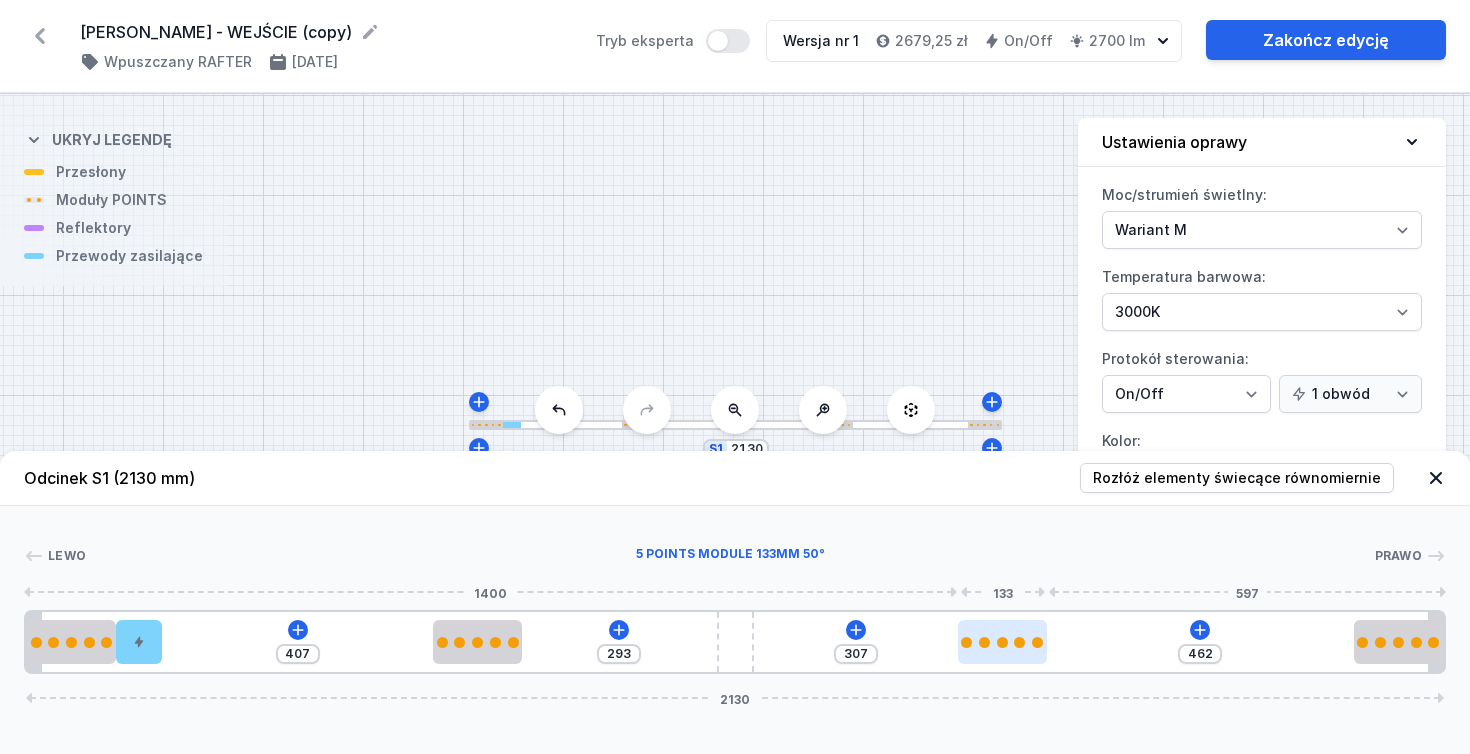 drag, startPoint x: 907, startPoint y: 635, endPoint x: 1030, endPoint y: 634, distance: 123.00407 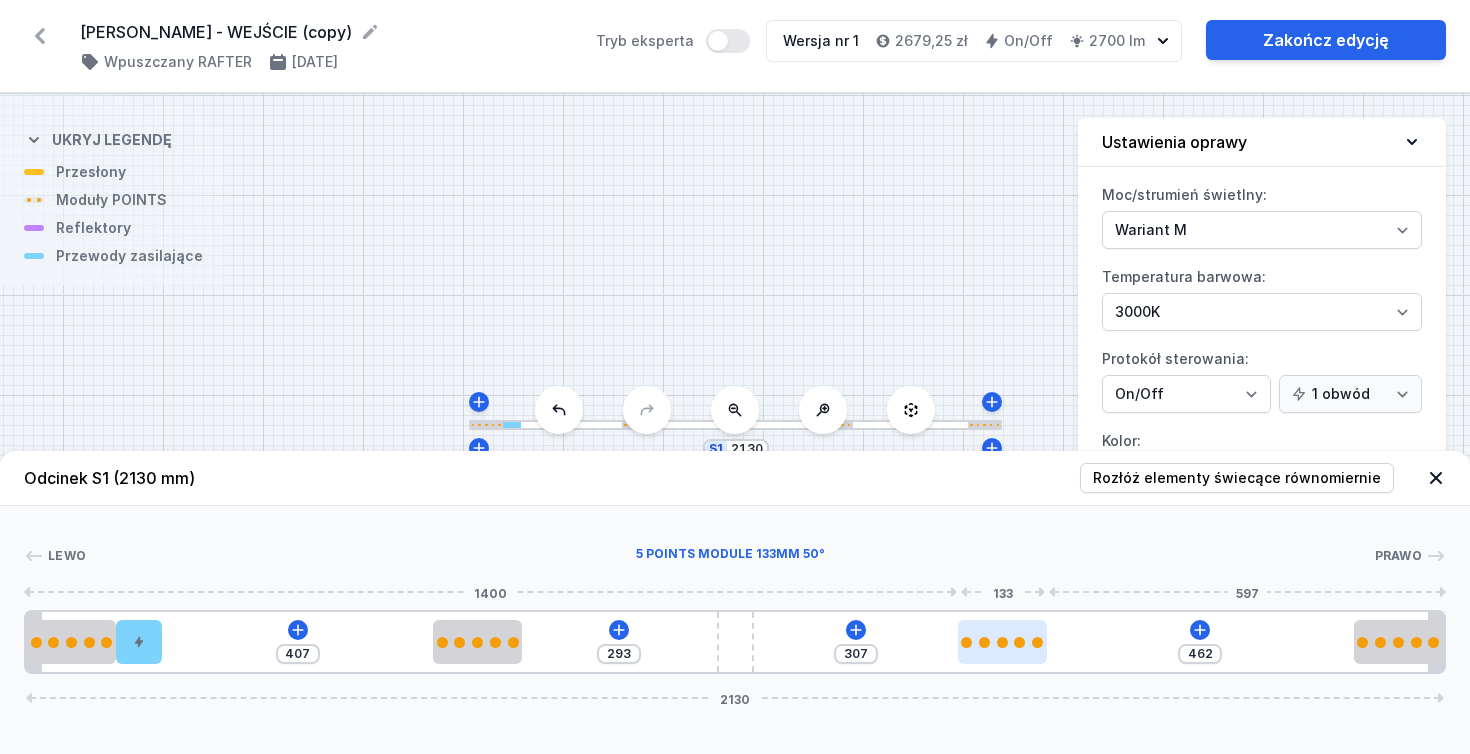 click at bounding box center (1002, 642) 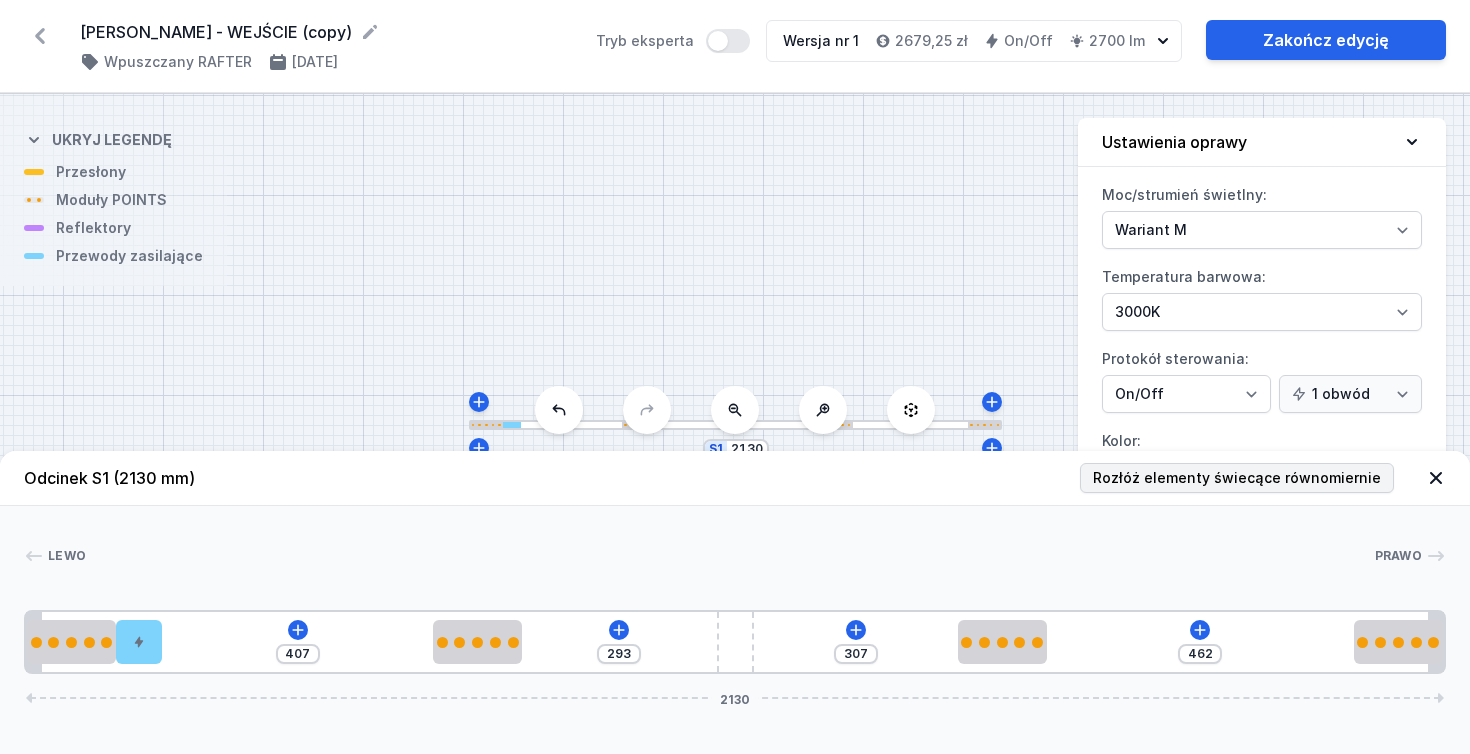 click on "Rozłóż elementy świecące równomiernie" at bounding box center (1237, 478) 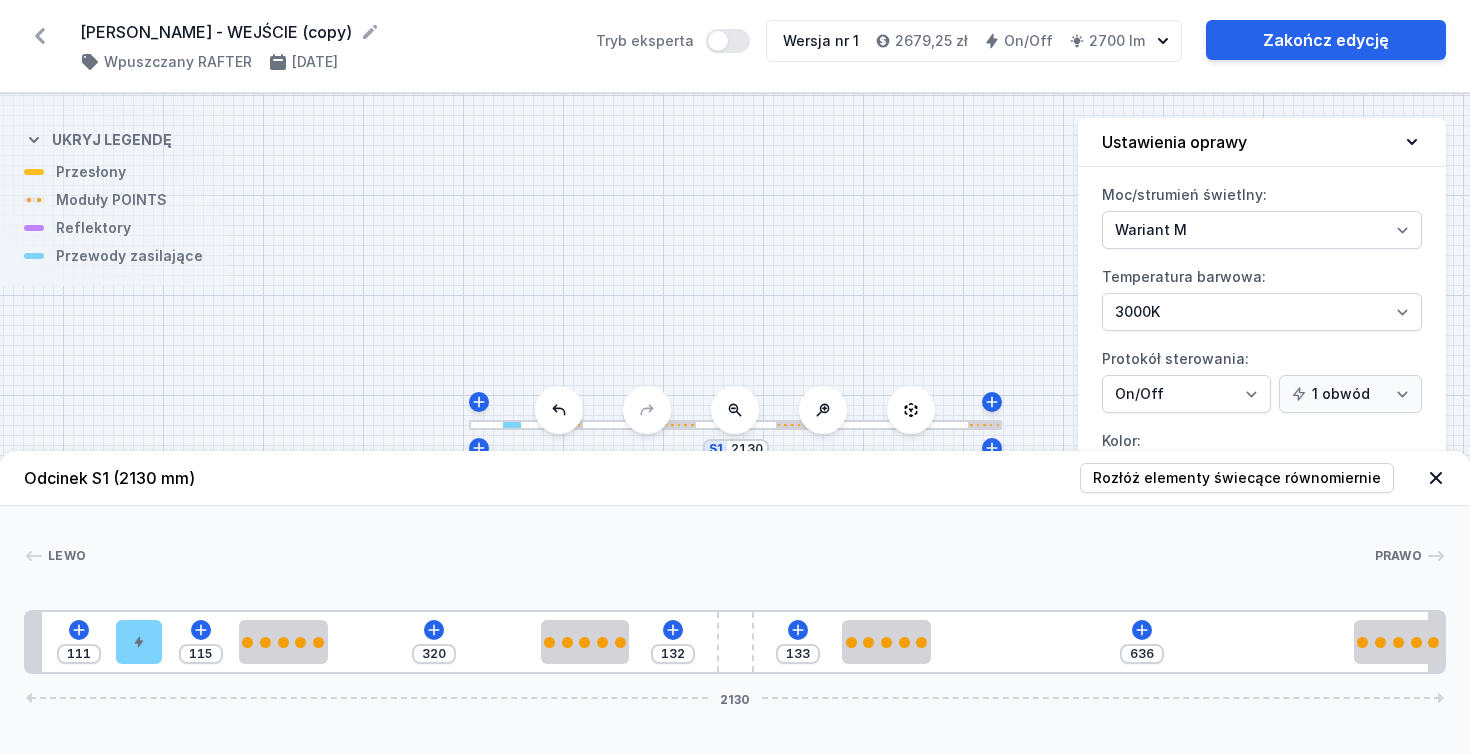 drag, startPoint x: 1200, startPoint y: 650, endPoint x: 1469, endPoint y: 644, distance: 269.0669 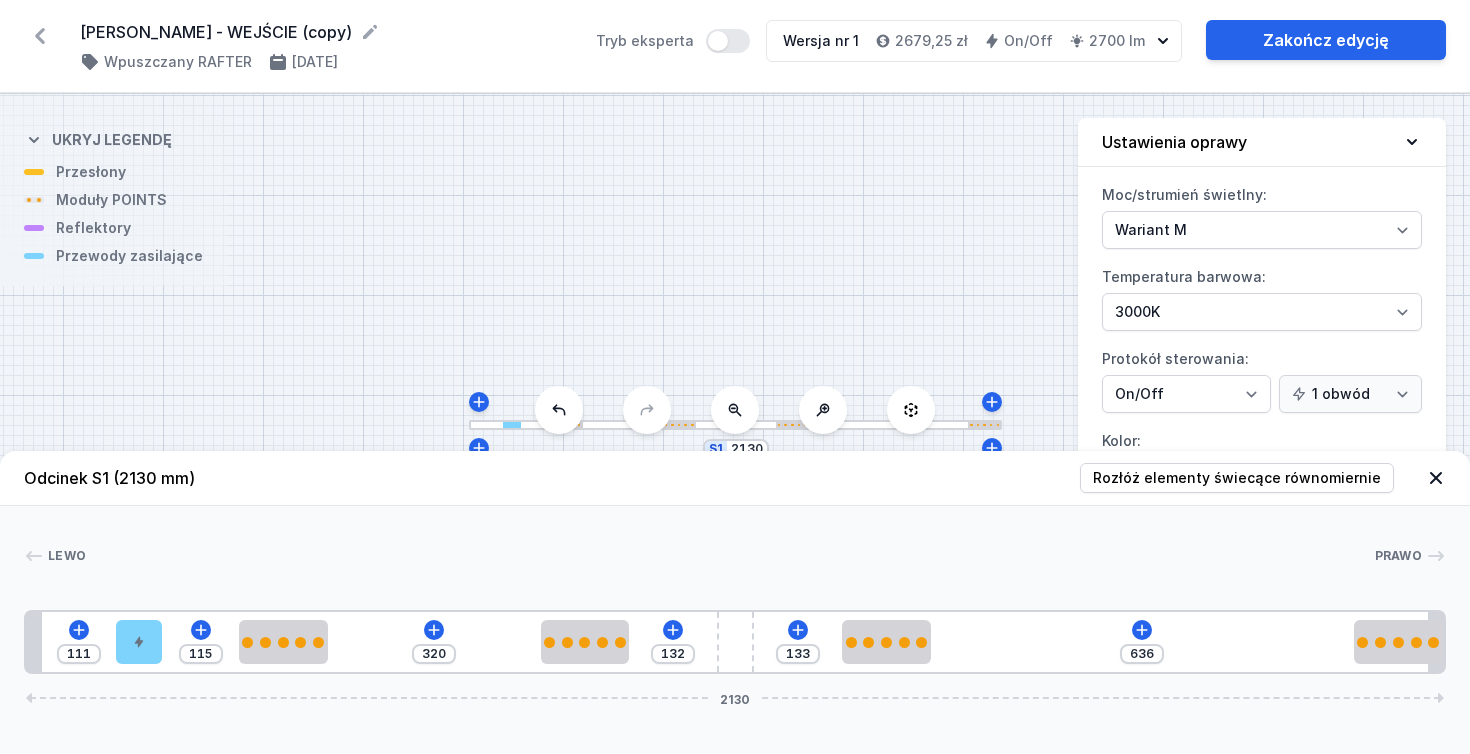 click on "Lewo Prawo 1 2 3 3 4 3 3 1 111 115 320 132 133 636 2130 135 70 115 133 320 133 320 133 636 133 24 1014 55 1013 24 2130" at bounding box center (735, 590) 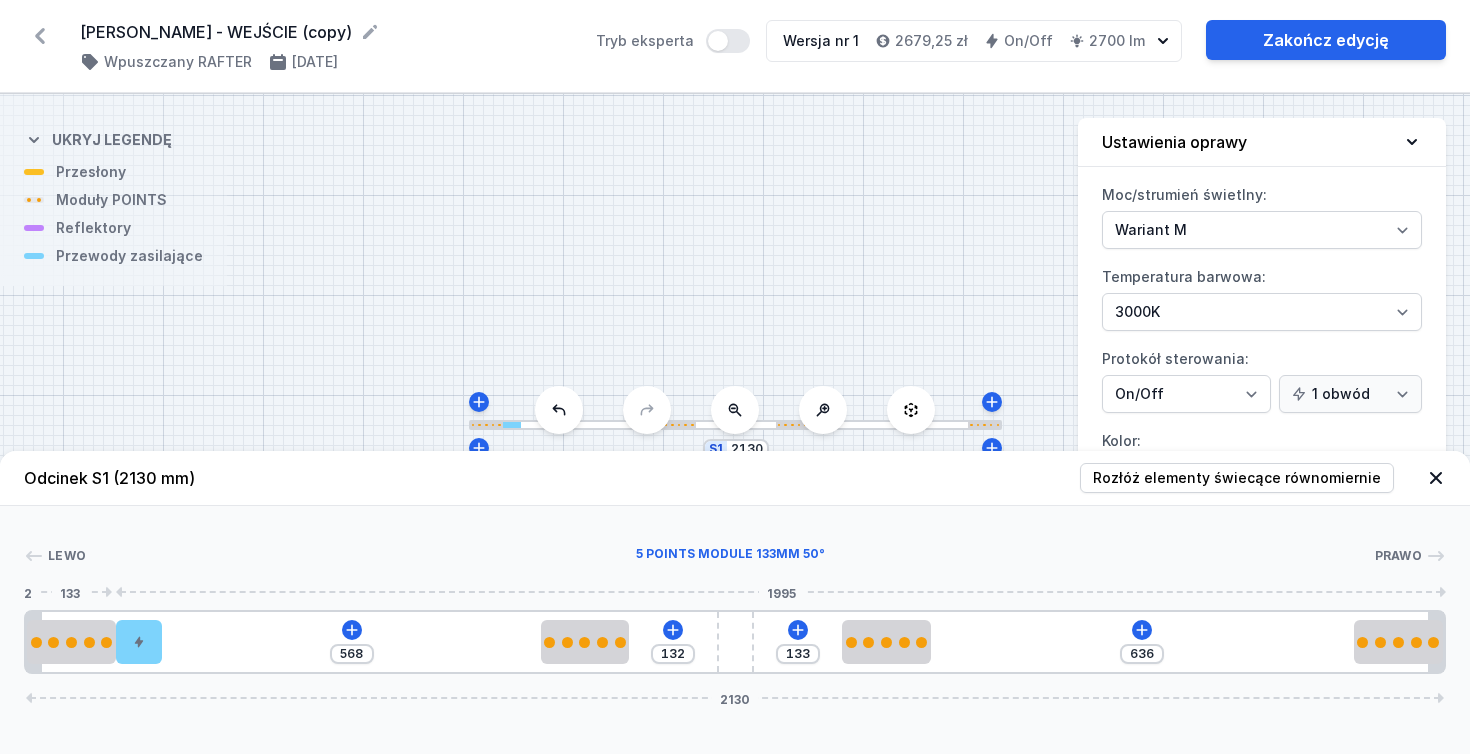 drag, startPoint x: 269, startPoint y: 649, endPoint x: 18, endPoint y: 635, distance: 251.39014 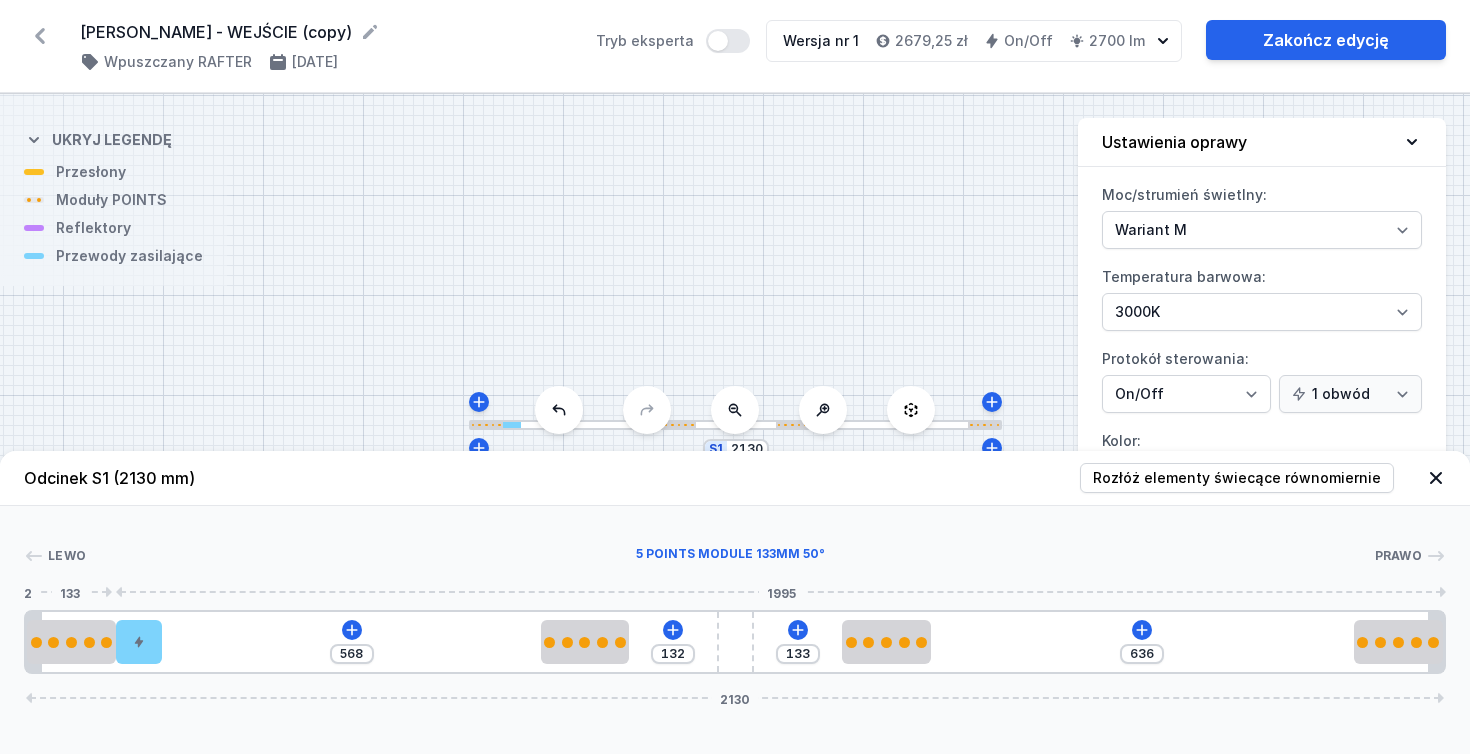 click on "Lewo 5 POINTS module 133mm 50° Prawo 2 133 1995 1 2 3 2 4 2 2 1 568 132 133 636 2130 133 70 568 133 320 133 636 133 24 1014 55 1013 24 2130" at bounding box center [735, 590] 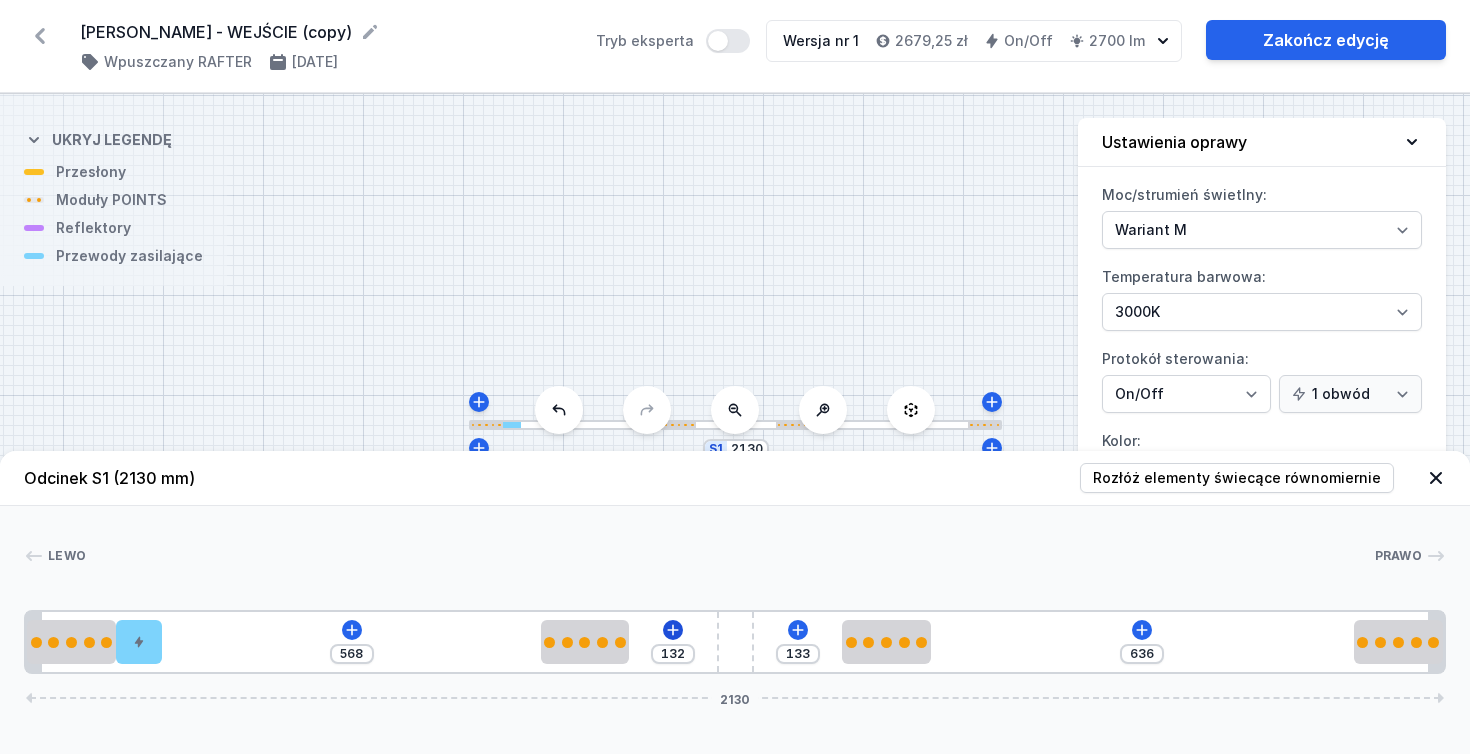 click 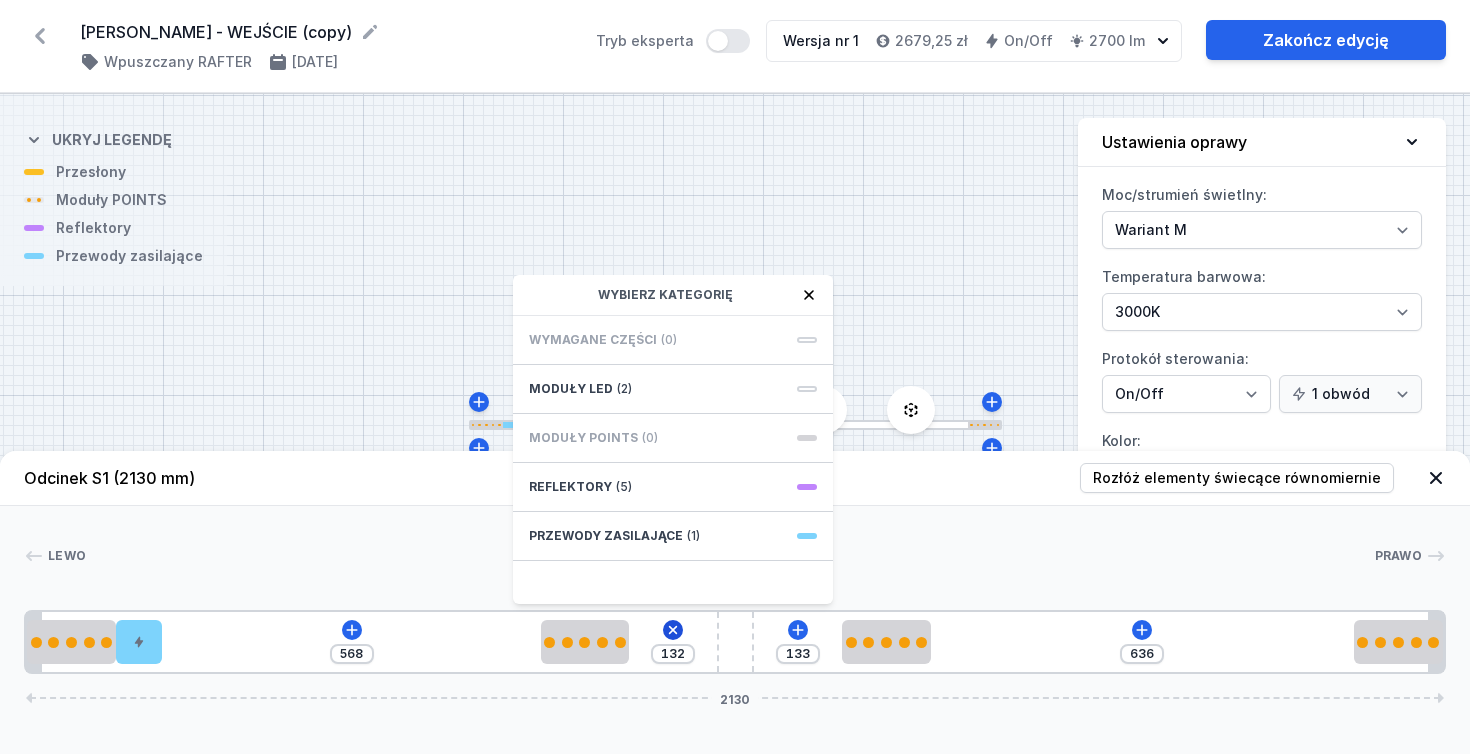 click 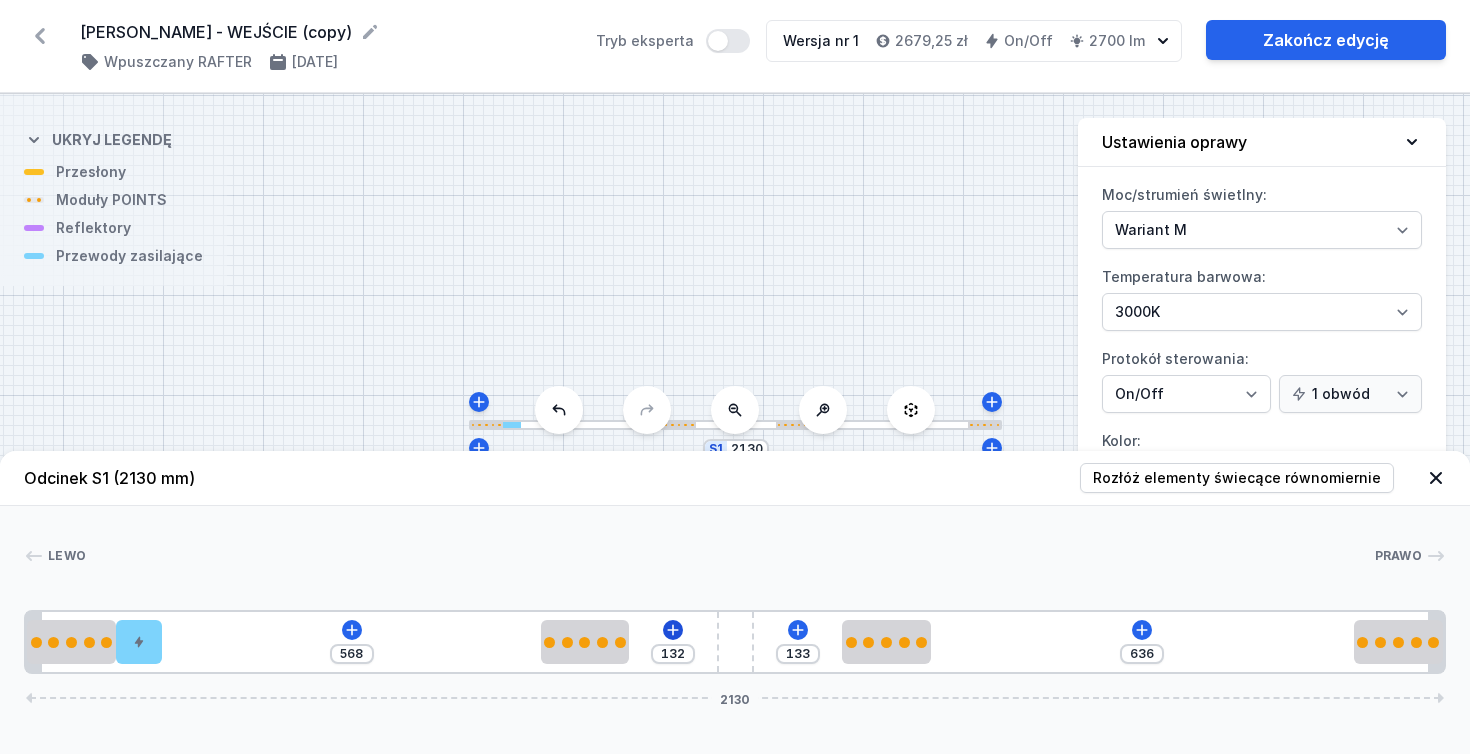 click 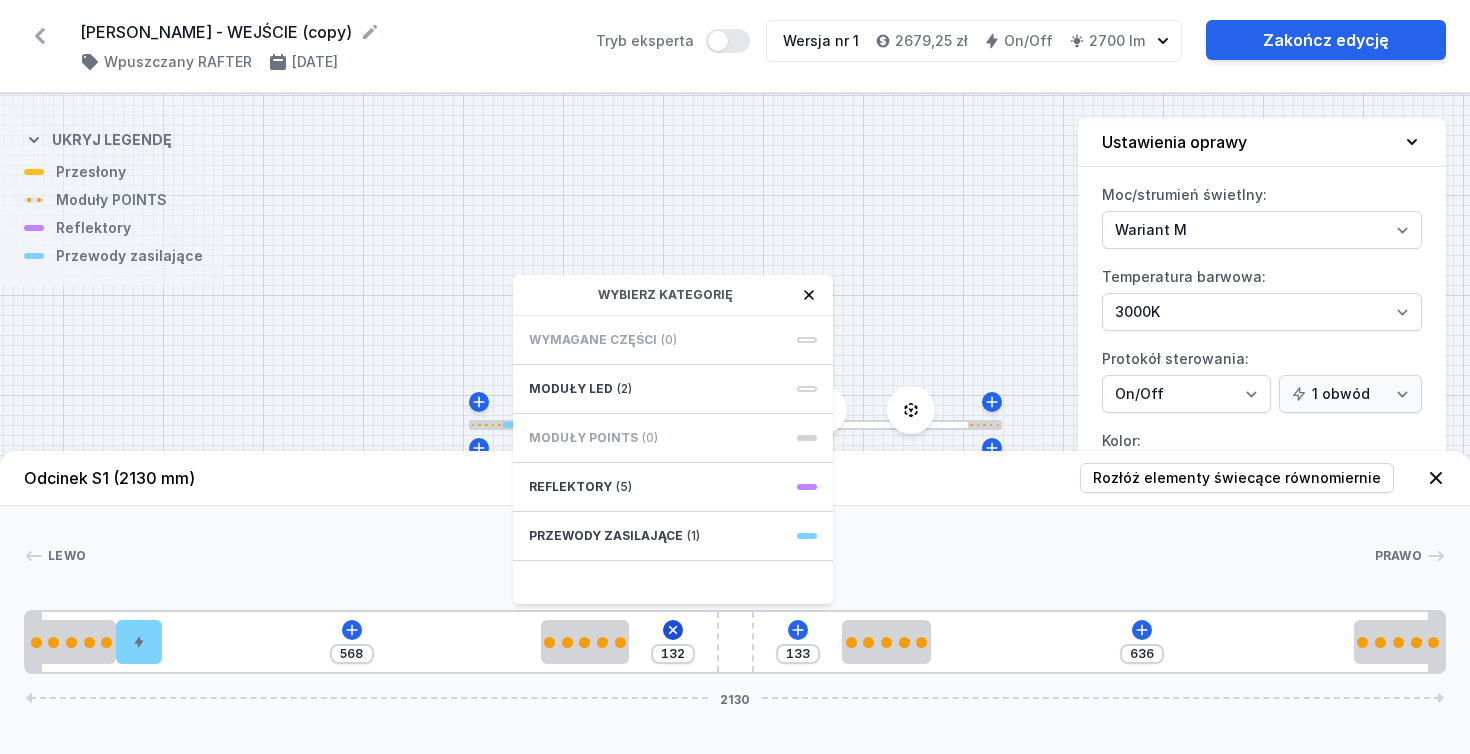 click 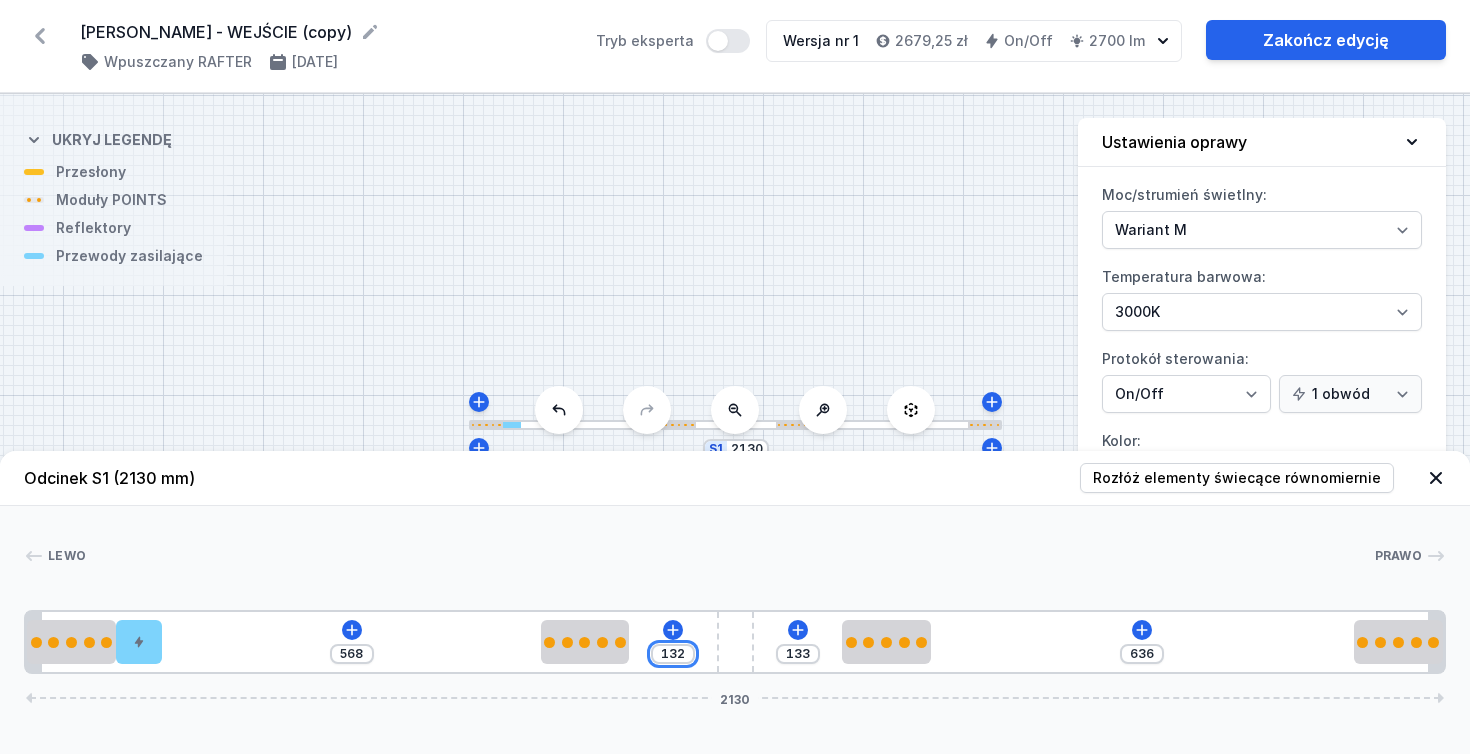 drag, startPoint x: 685, startPoint y: 650, endPoint x: 661, endPoint y: 650, distance: 24 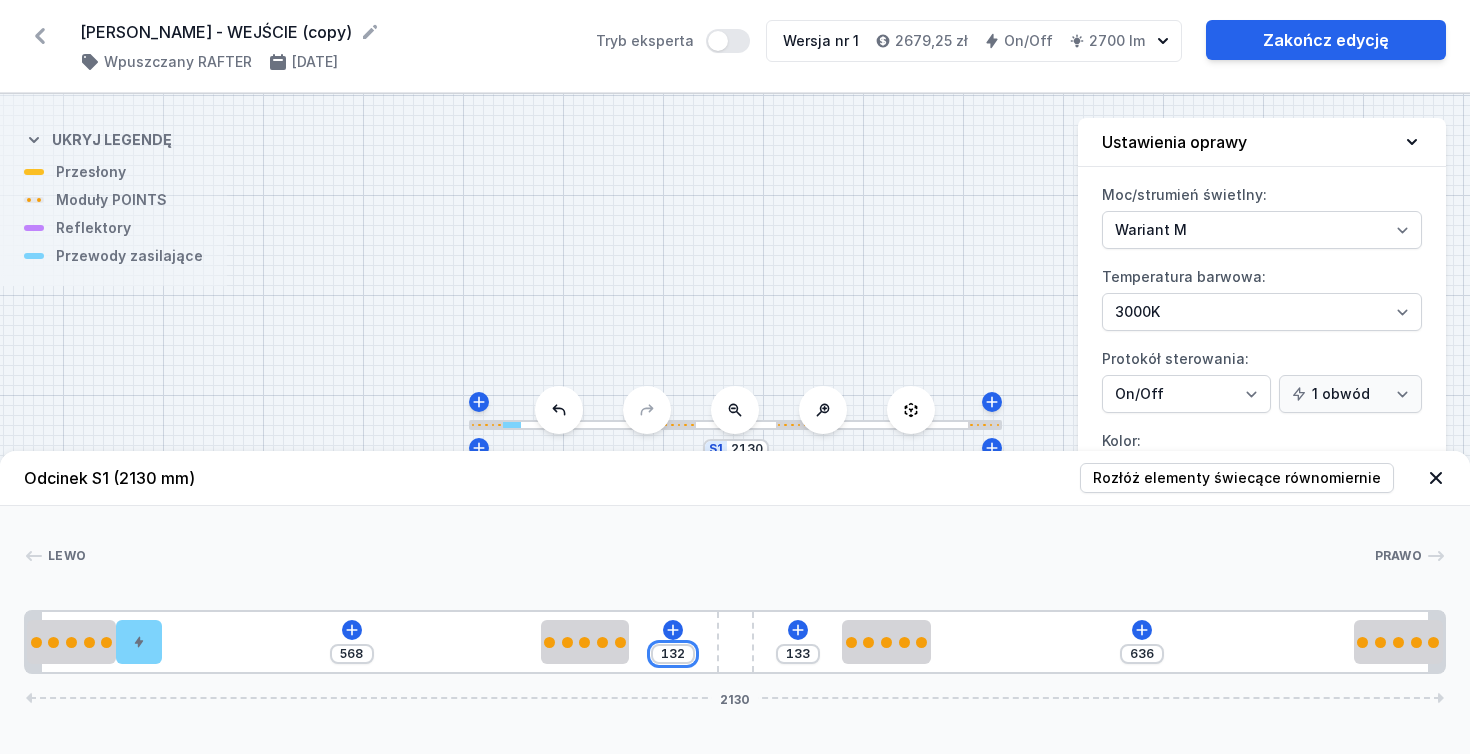 click on "132" at bounding box center (673, 654) 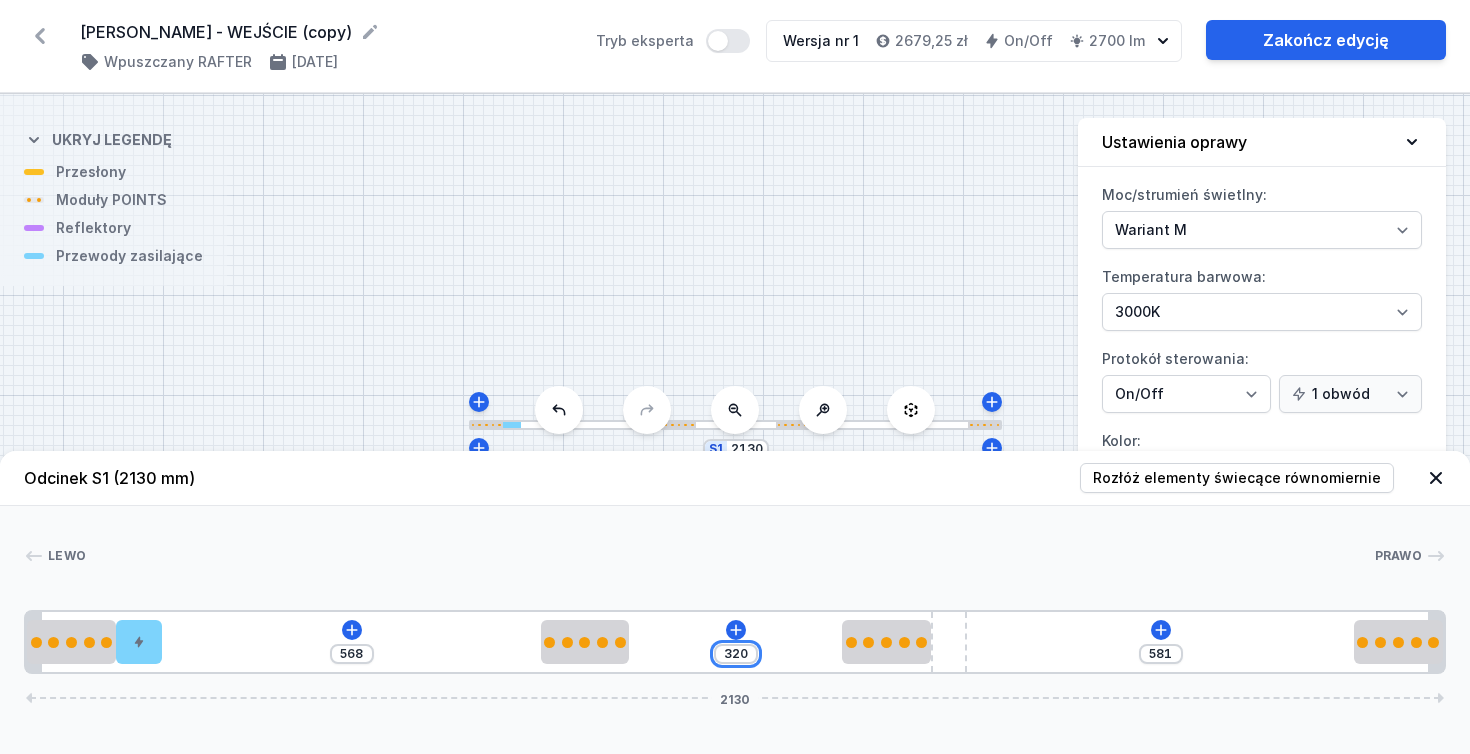 drag, startPoint x: 754, startPoint y: 651, endPoint x: 712, endPoint y: 652, distance: 42.0119 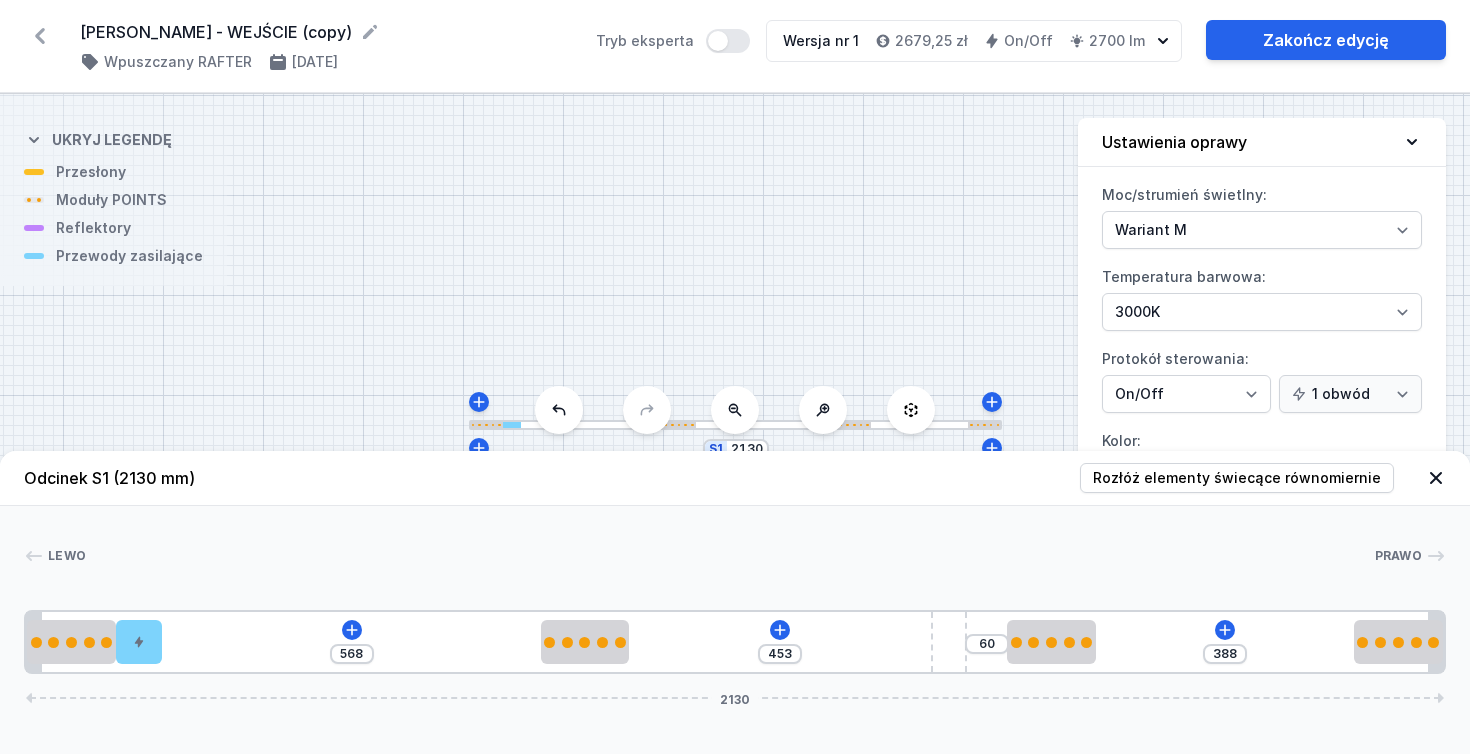 click on "568 453 60 388 2130" at bounding box center (735, 642) 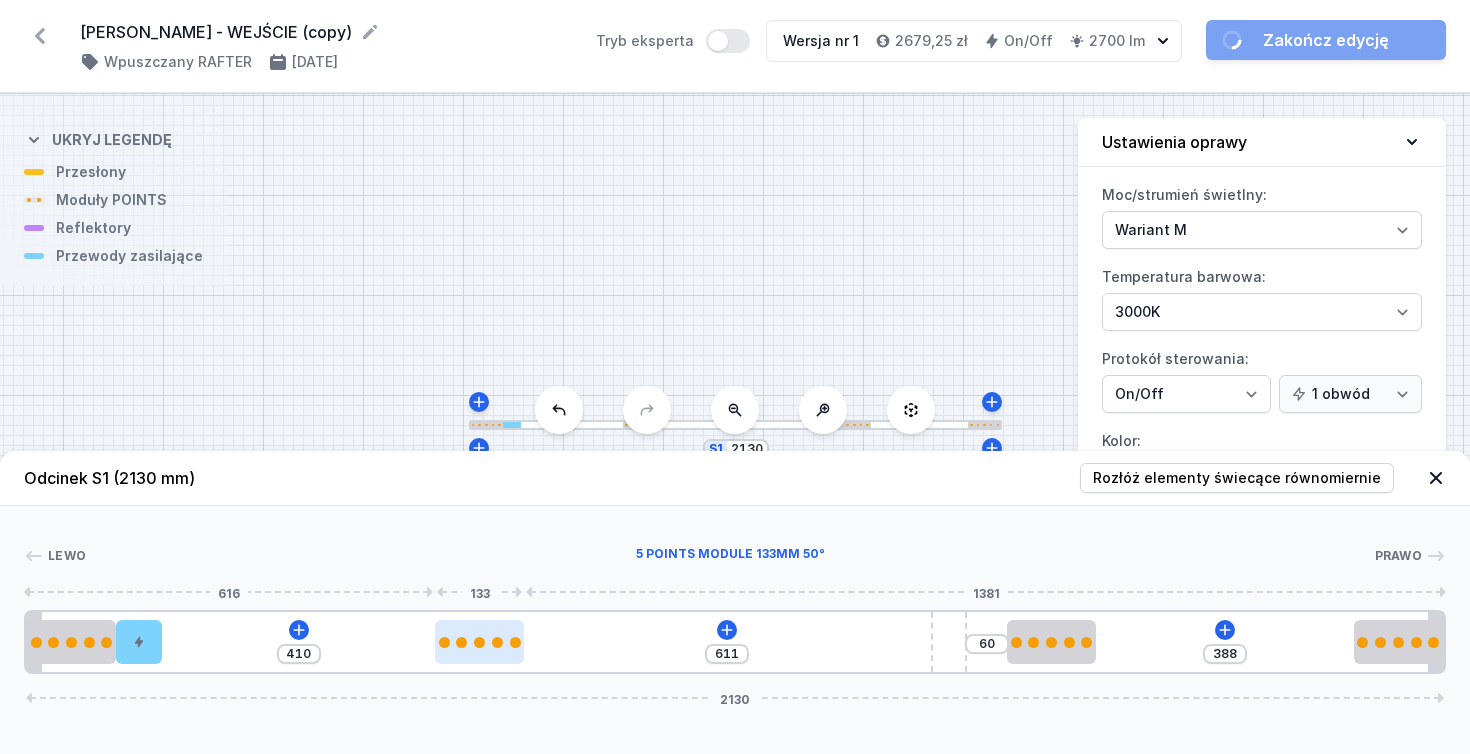 drag, startPoint x: 592, startPoint y: 646, endPoint x: 482, endPoint y: 645, distance: 110.00455 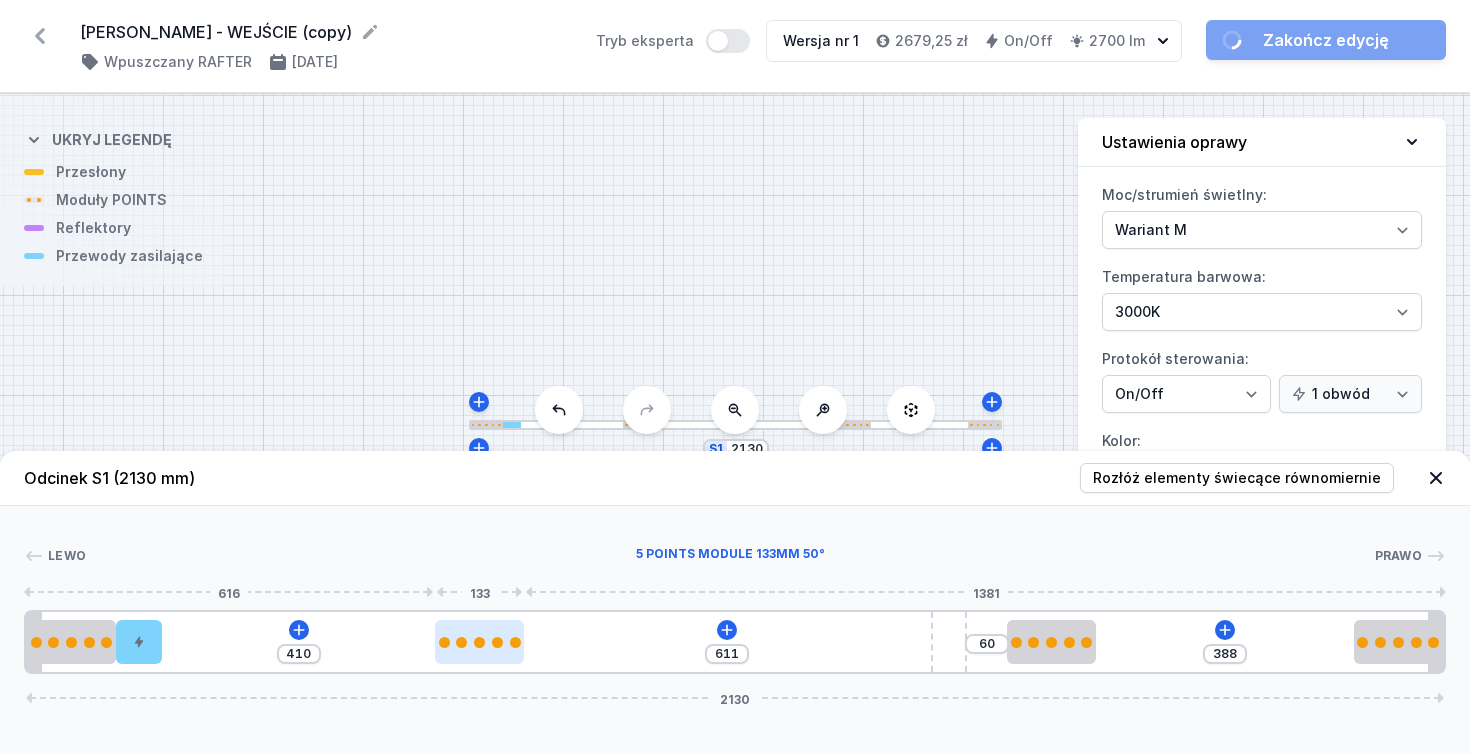 click at bounding box center [479, 642] 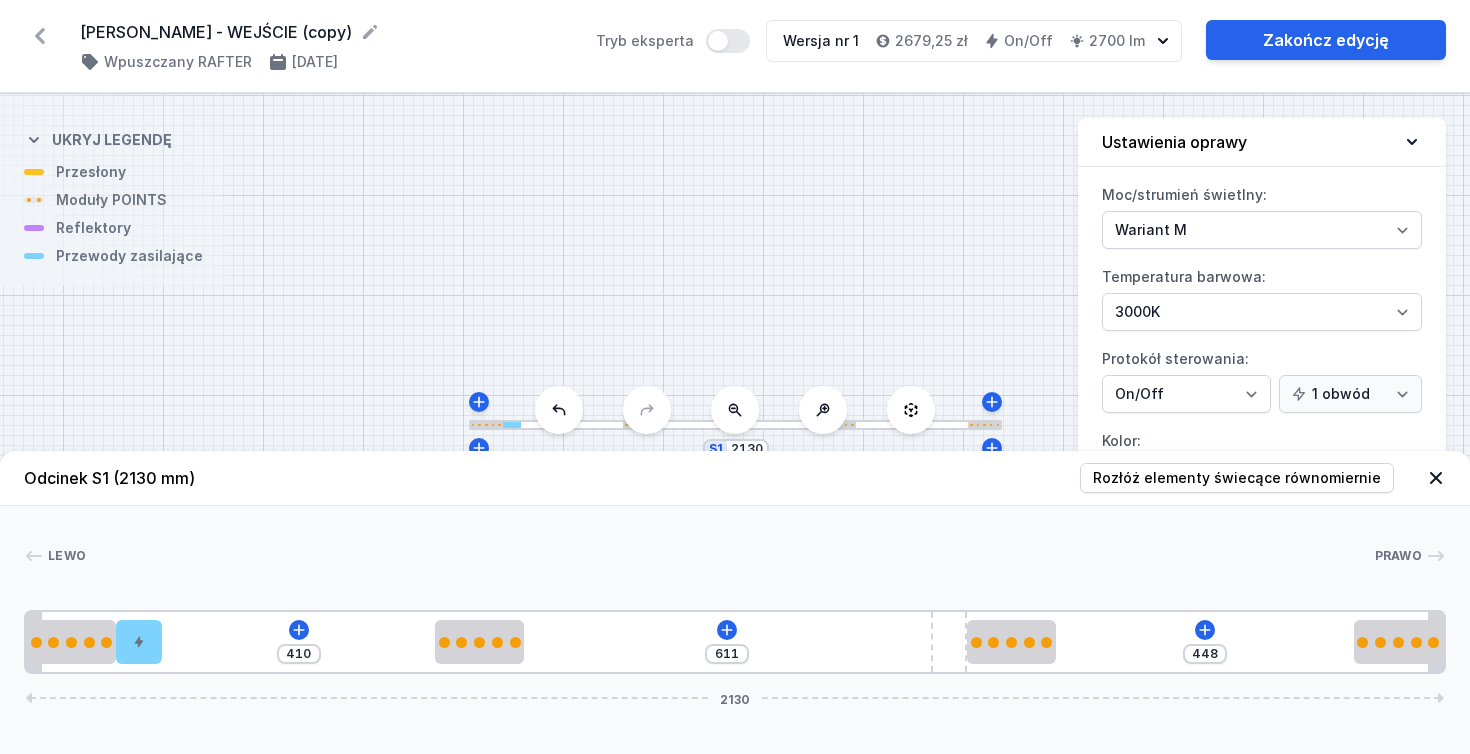 click on "410 611 448 2130" at bounding box center (735, 642) 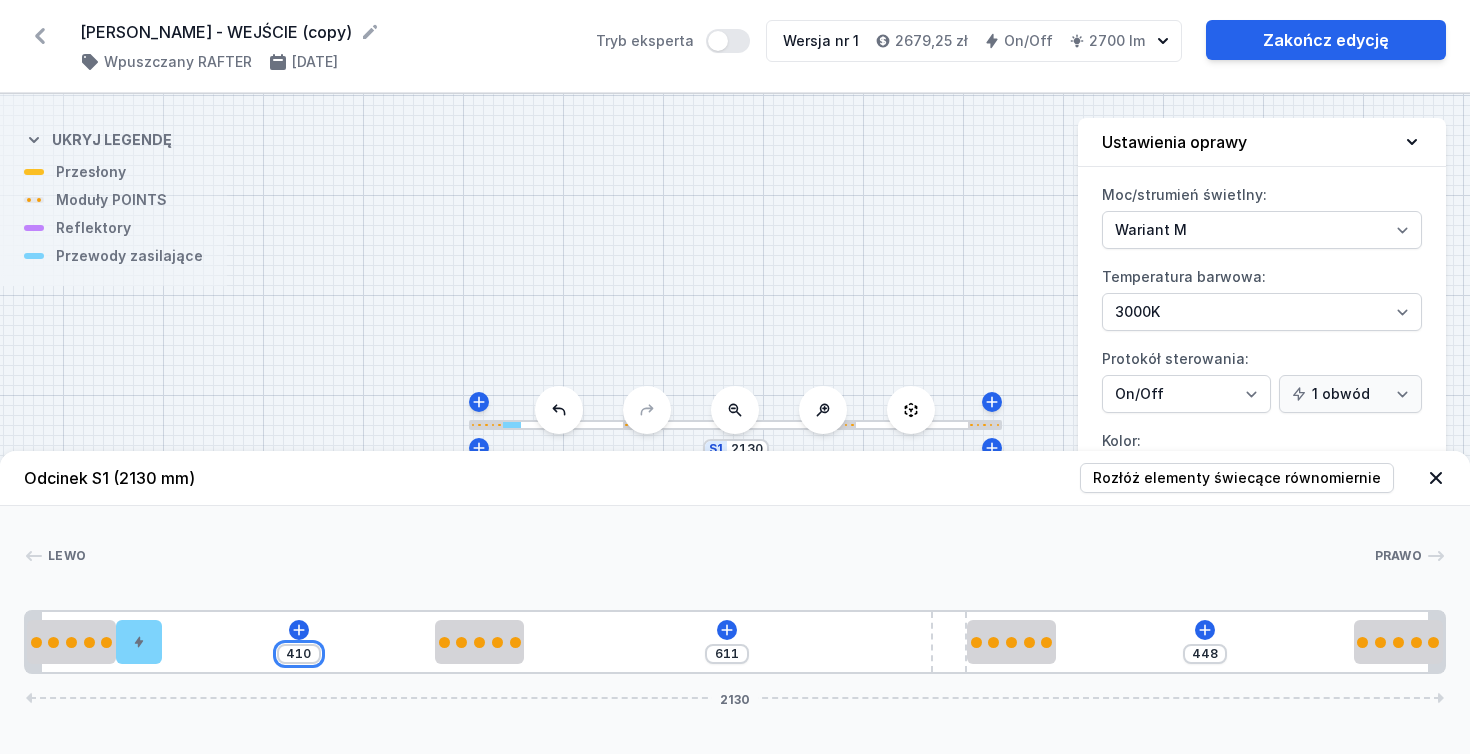 click on "410" at bounding box center (299, 654) 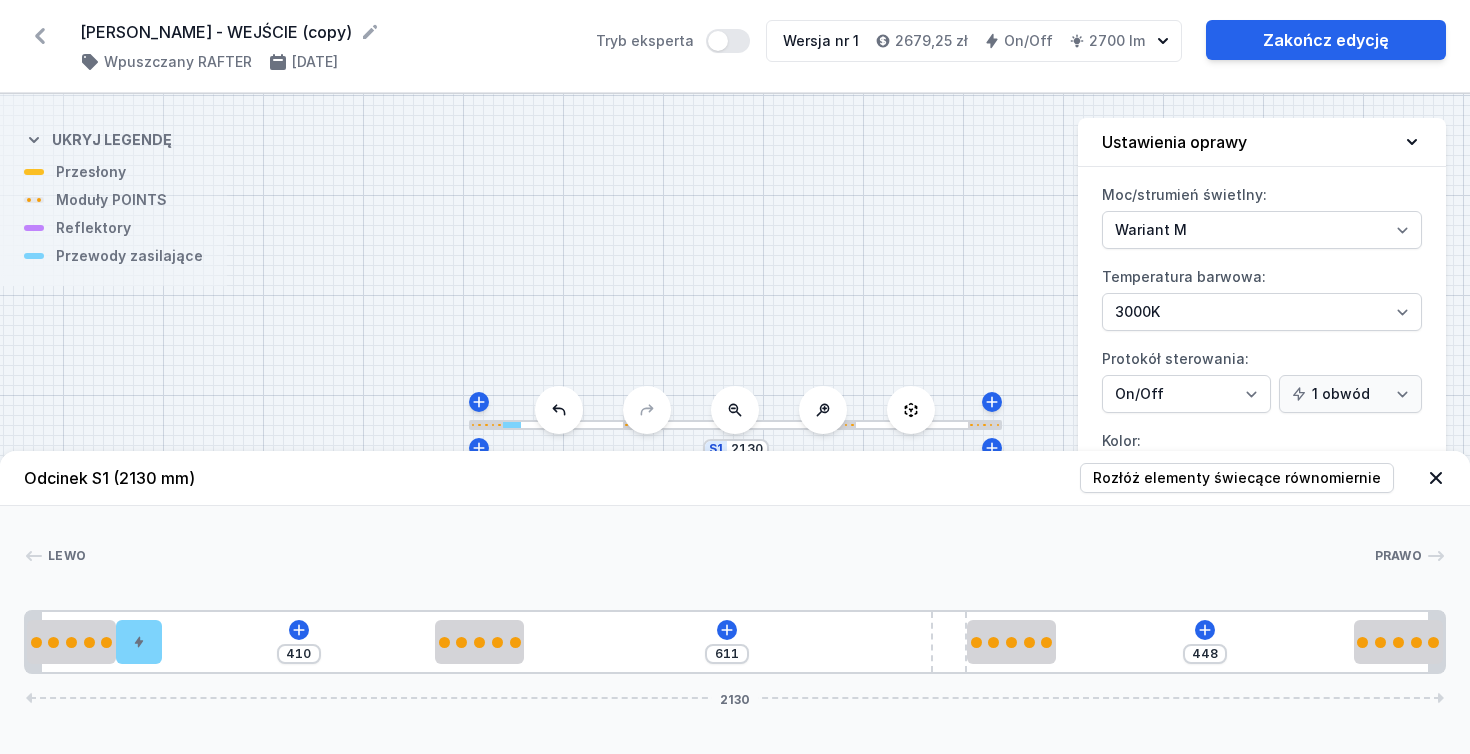 click 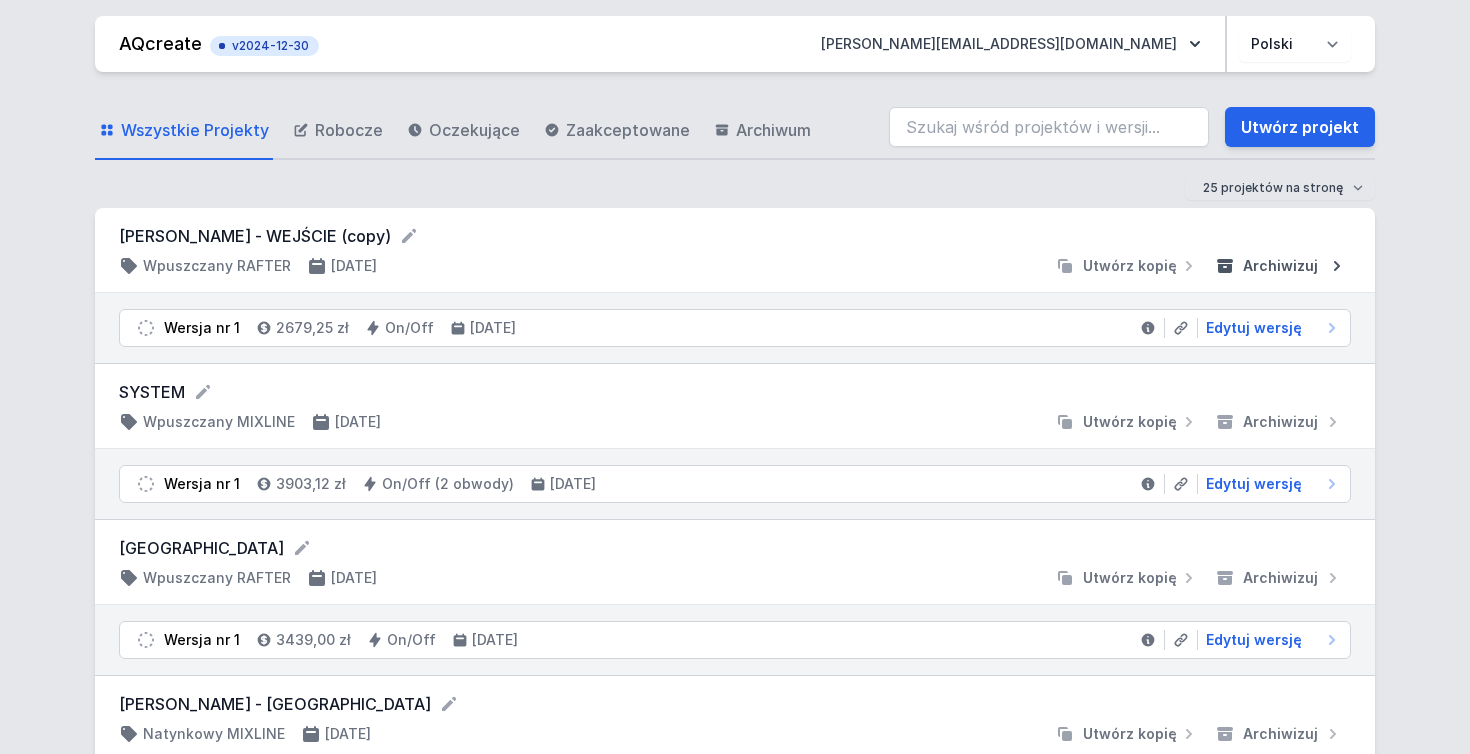 click on "Archiwizuj" at bounding box center (1280, 266) 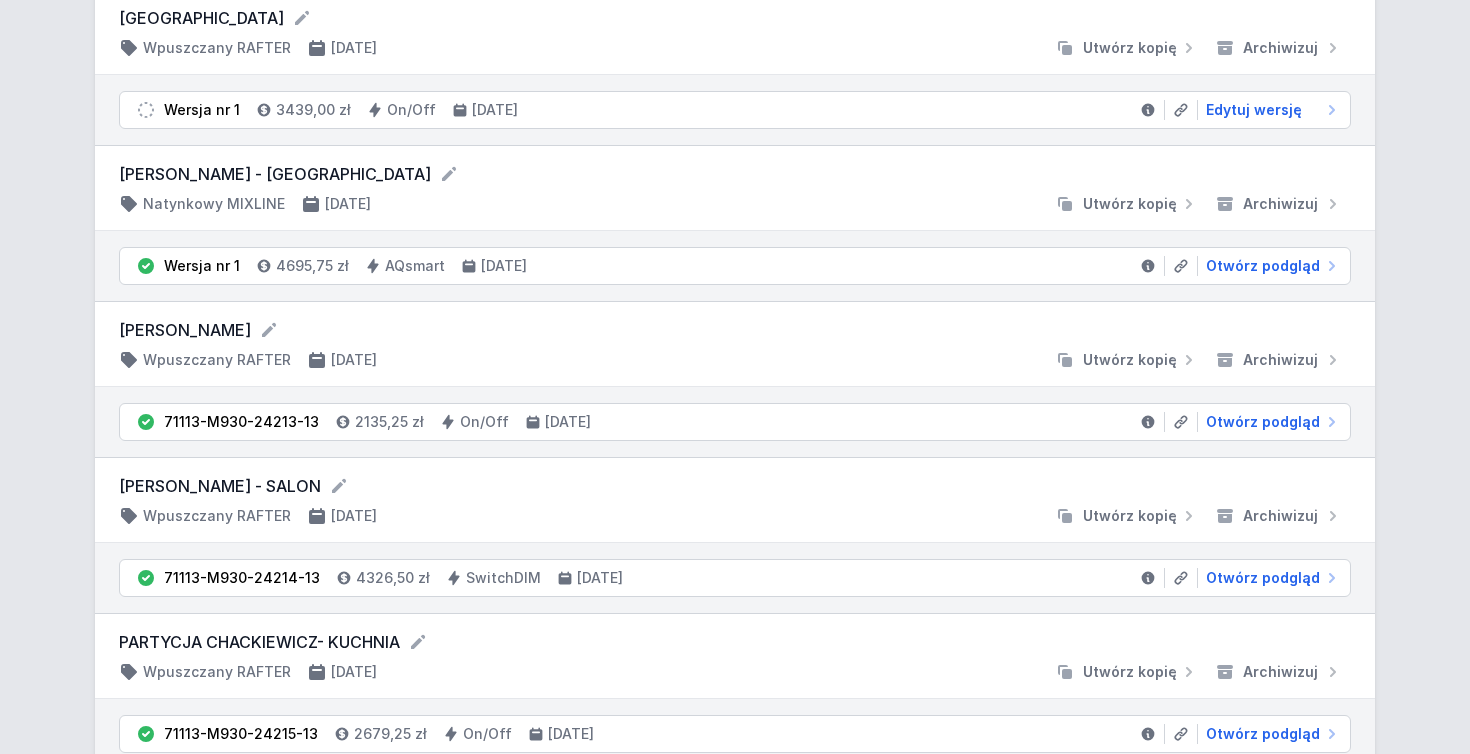 scroll, scrollTop: 385, scrollLeft: 0, axis: vertical 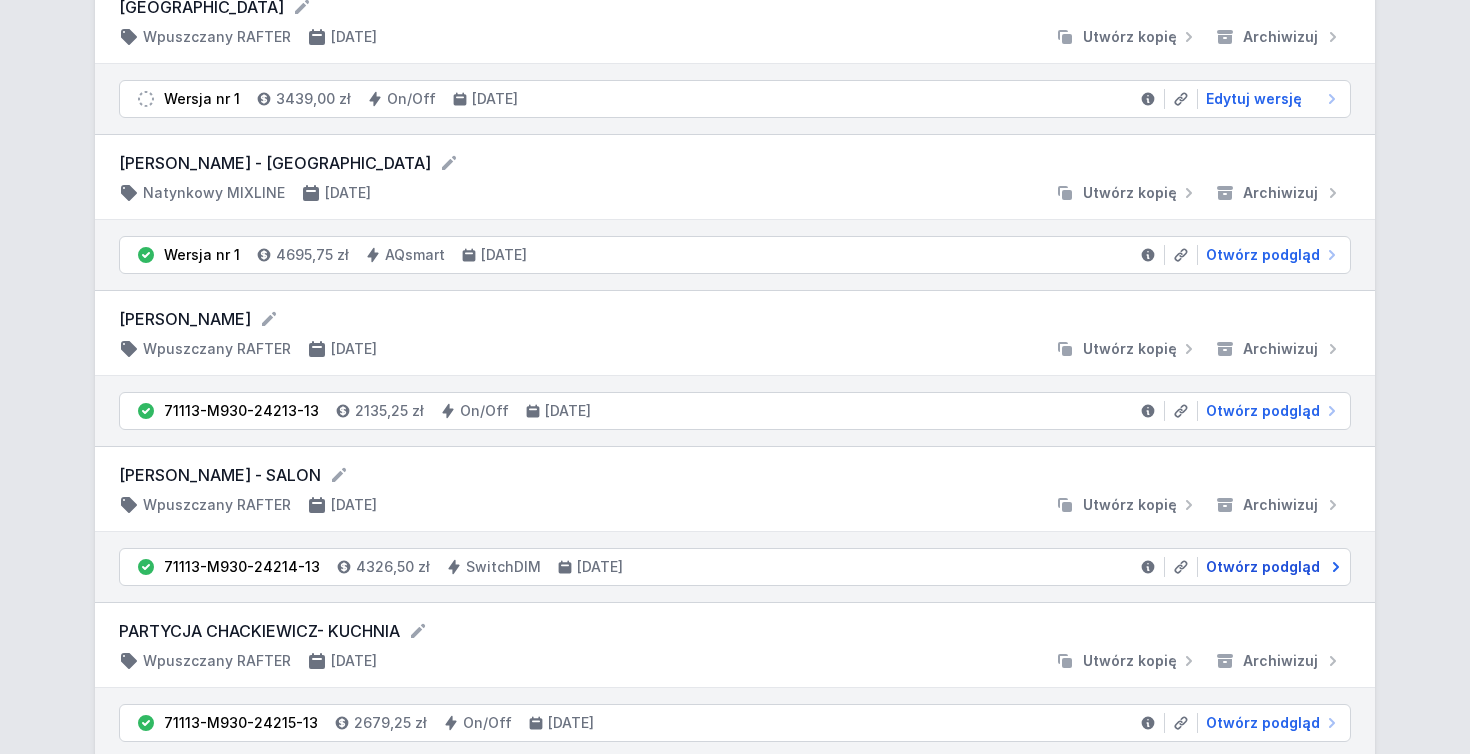 click on "Otwórz podgląd" at bounding box center (1263, 567) 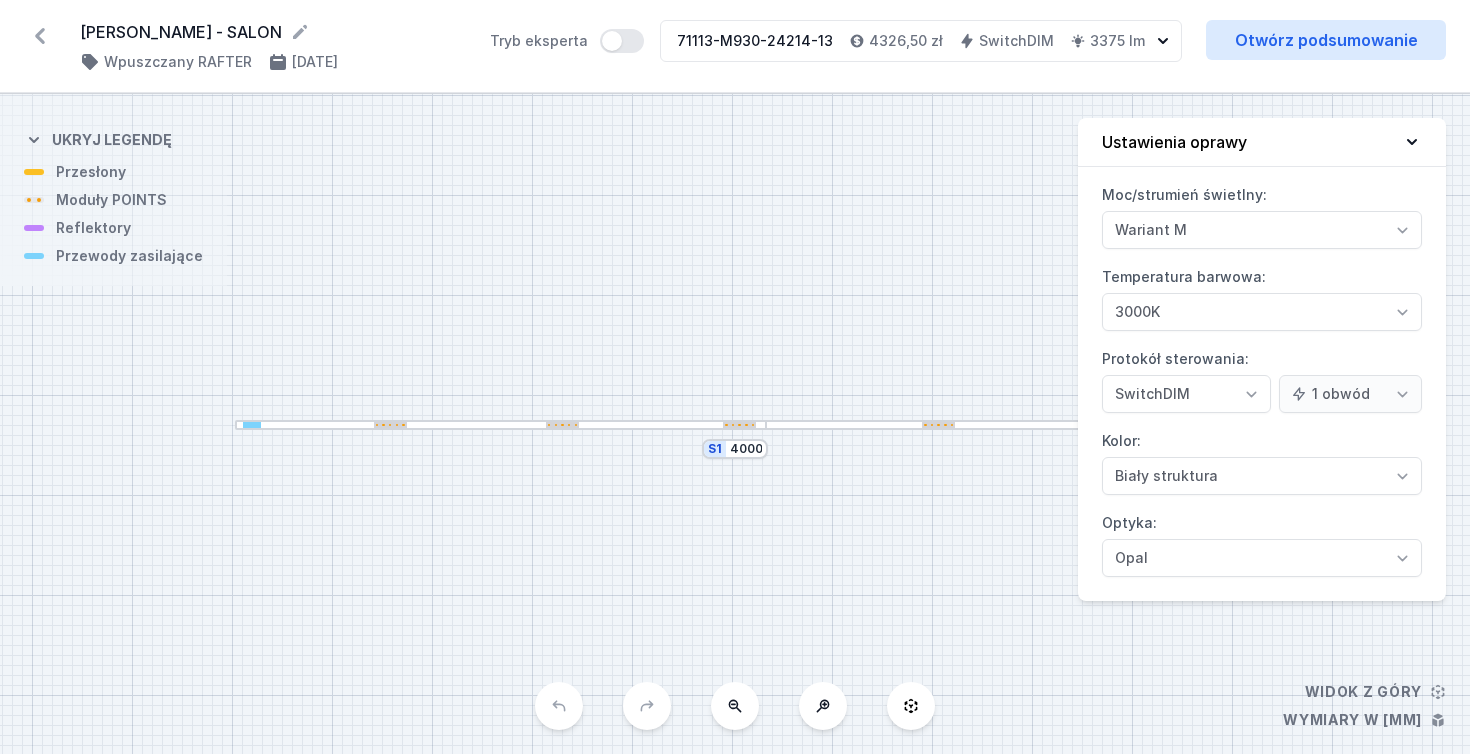 scroll, scrollTop: 0, scrollLeft: 0, axis: both 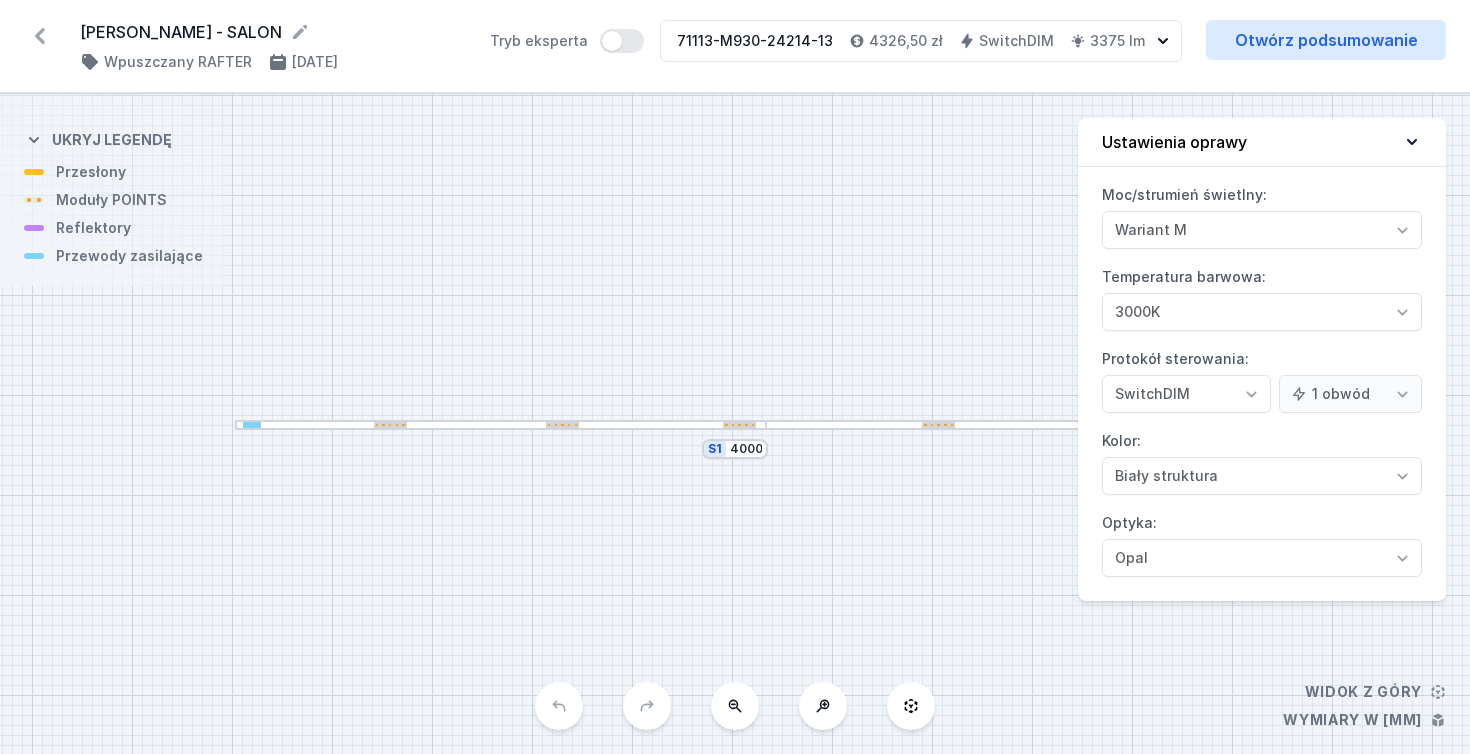 click at bounding box center [501, 425] 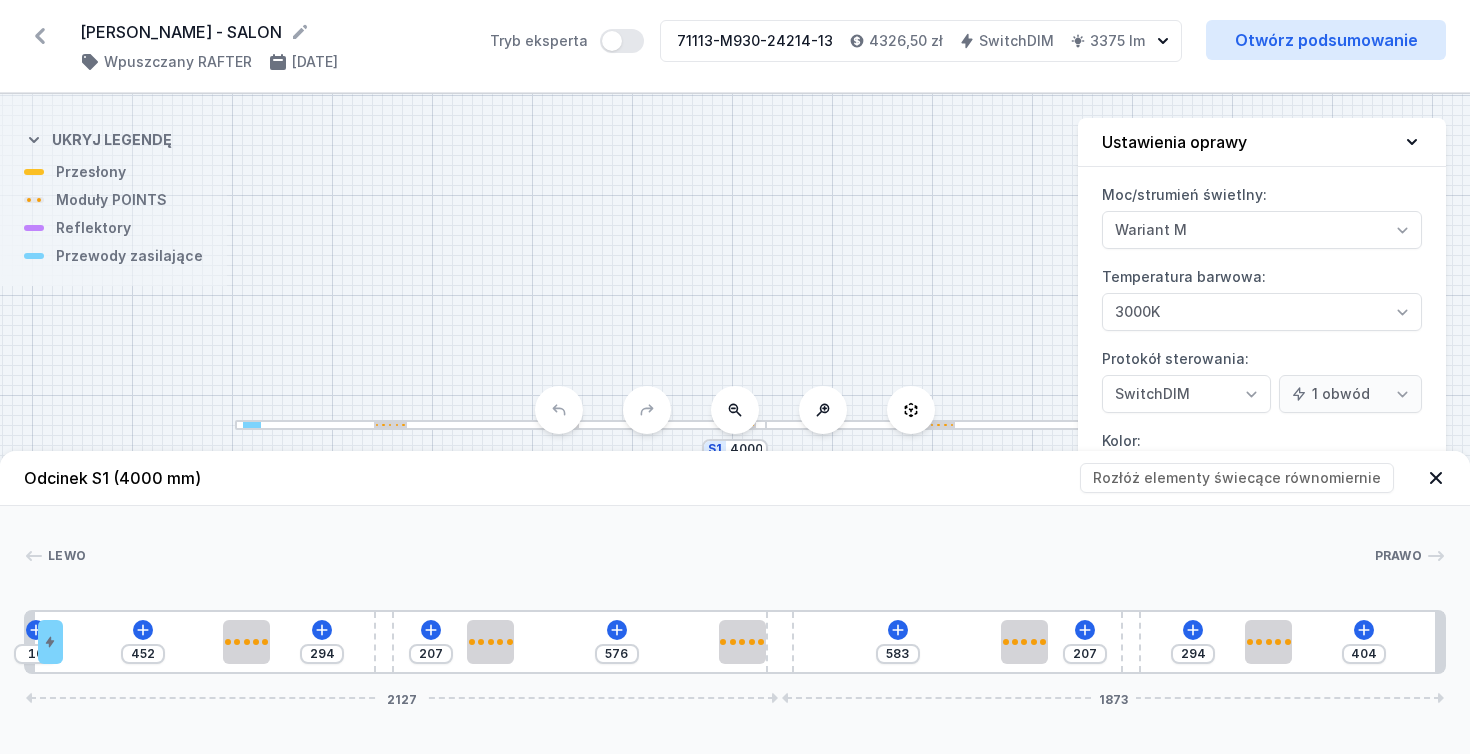 click 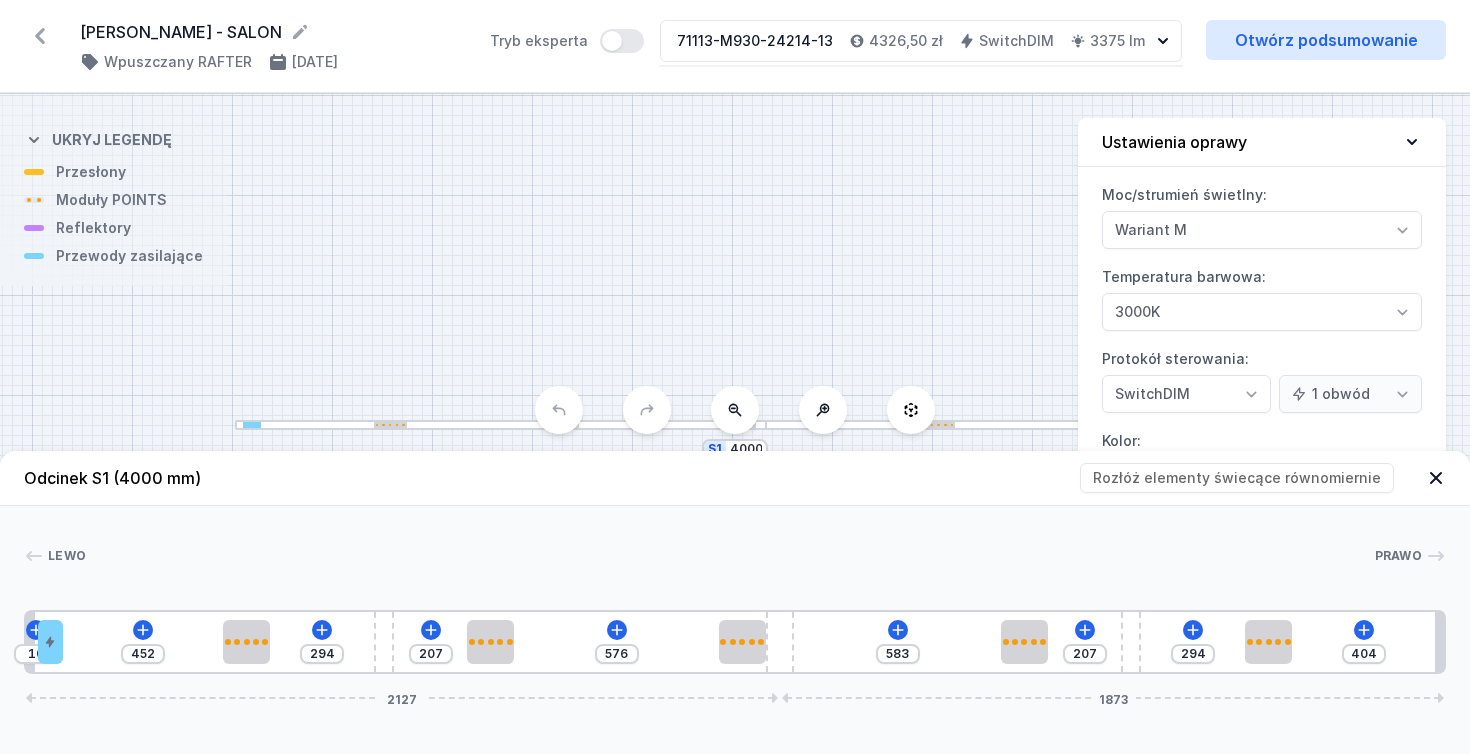click 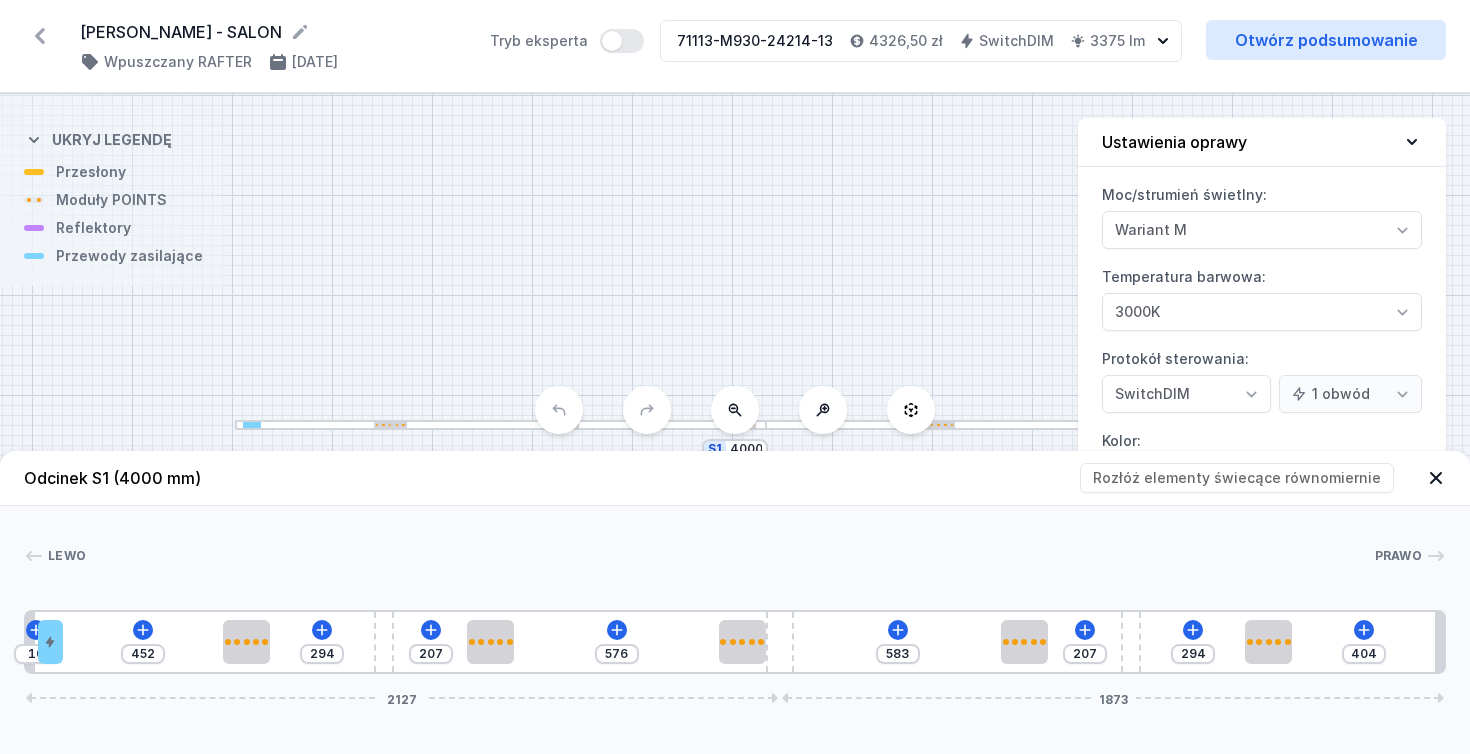 drag, startPoint x: 248, startPoint y: 636, endPoint x: 127, endPoint y: 636, distance: 121 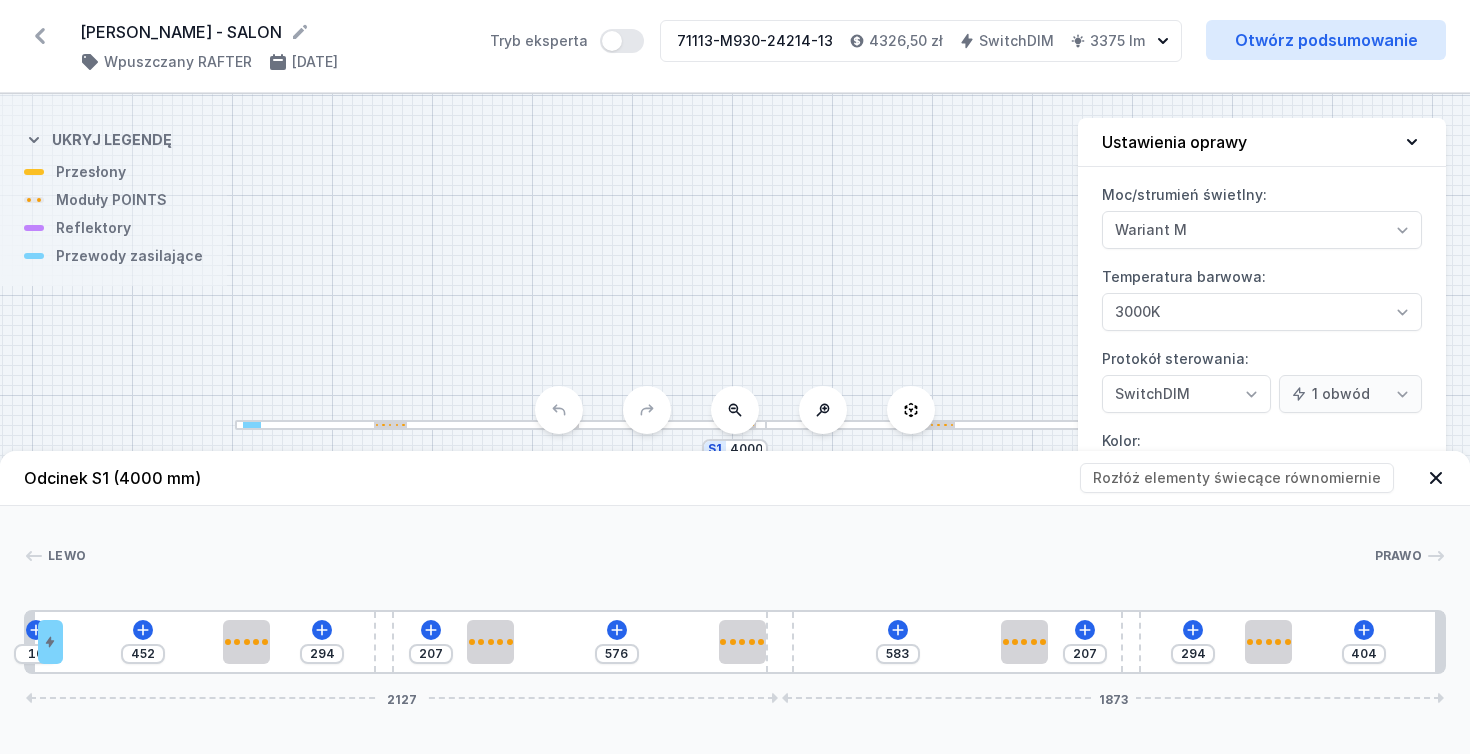 click on "10 452 294 207 576 583 207 294 404 2127 1873" at bounding box center (735, 642) 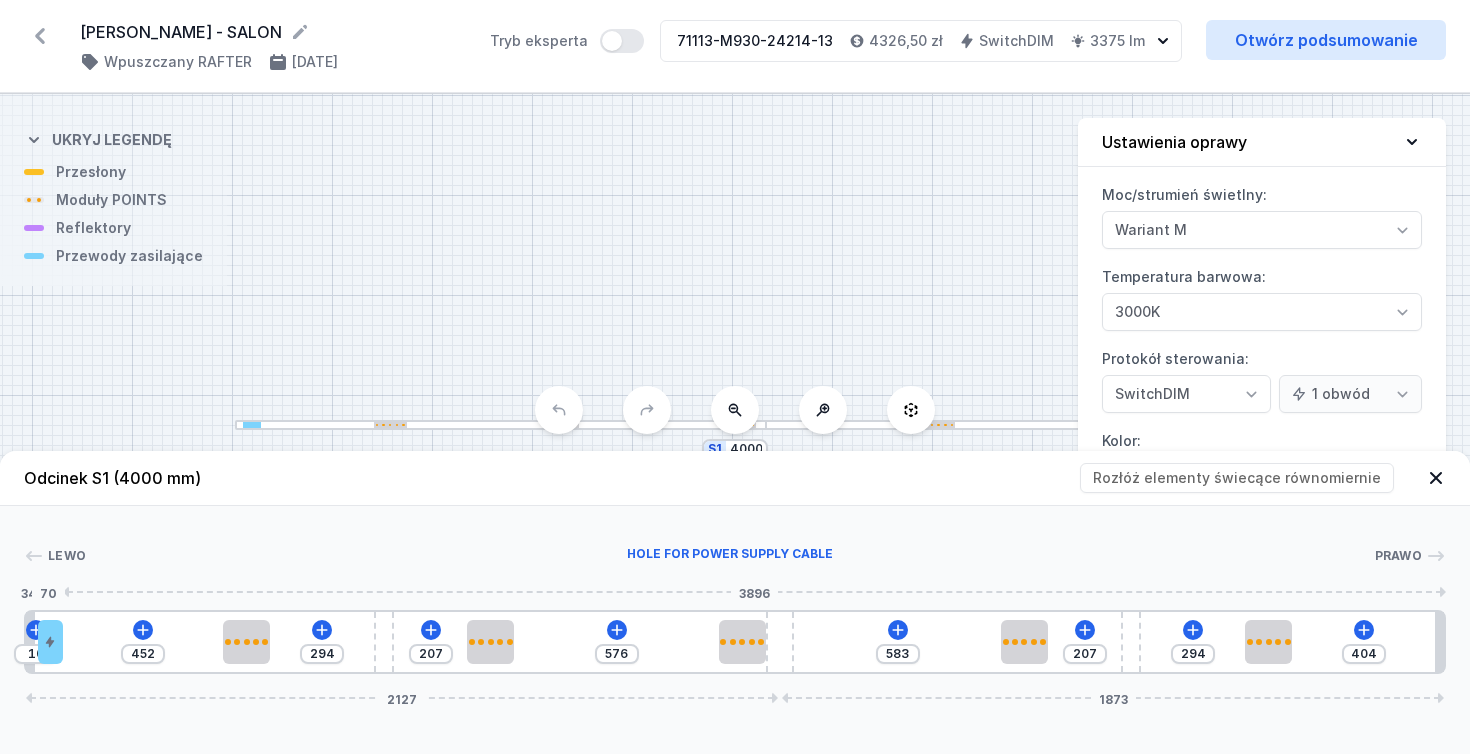 drag, startPoint x: 238, startPoint y: 647, endPoint x: 0, endPoint y: 645, distance: 238.0084 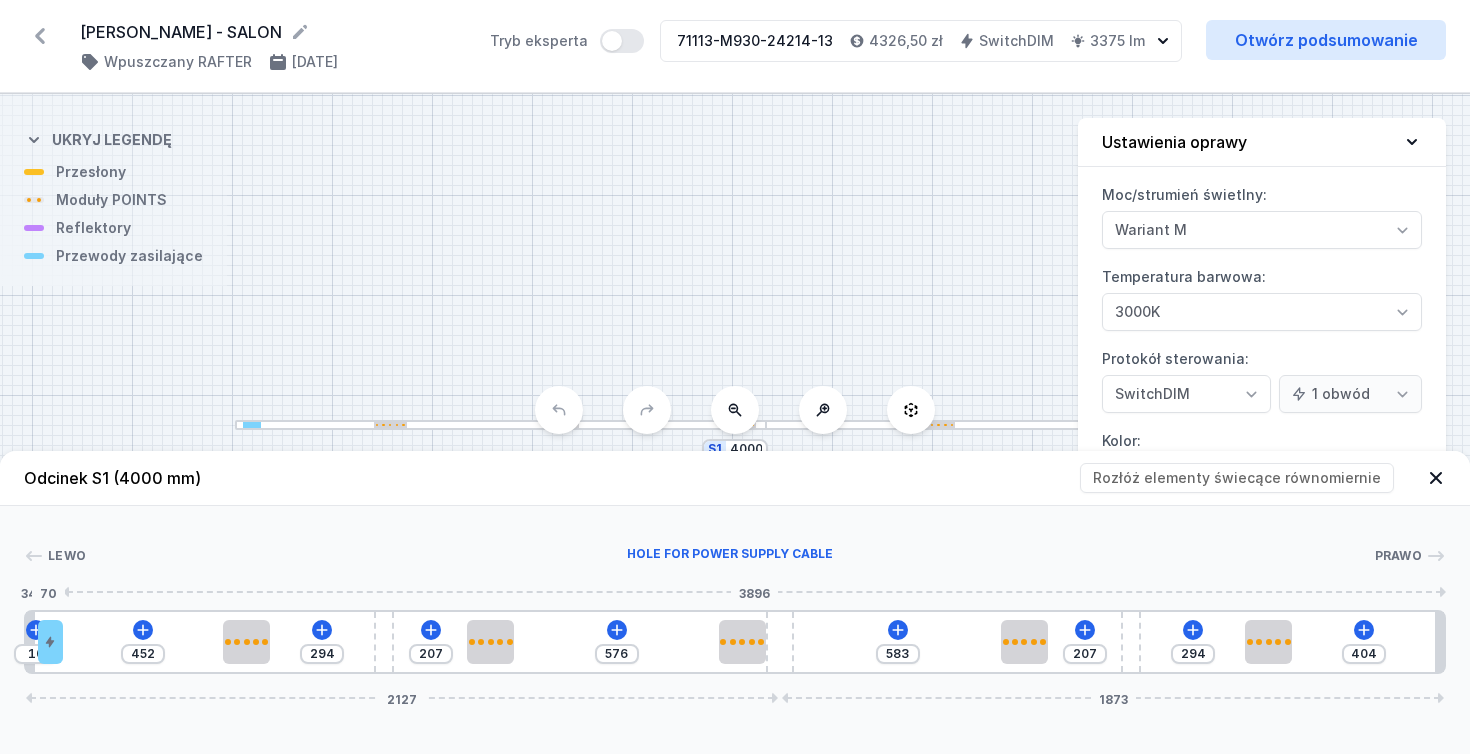 click on "Lewo Hole for power supply cable Prawo 34 70 3896 1 2 3 4 3 3 5 3 4 3 1 10 452 294 207 576 583 207 294 404 2127 1873 34 70 452 133 556 133 576 133 663 133 556 133 428 24 959 55 1049 80 923 55 831 24 4000" at bounding box center (735, 590) 